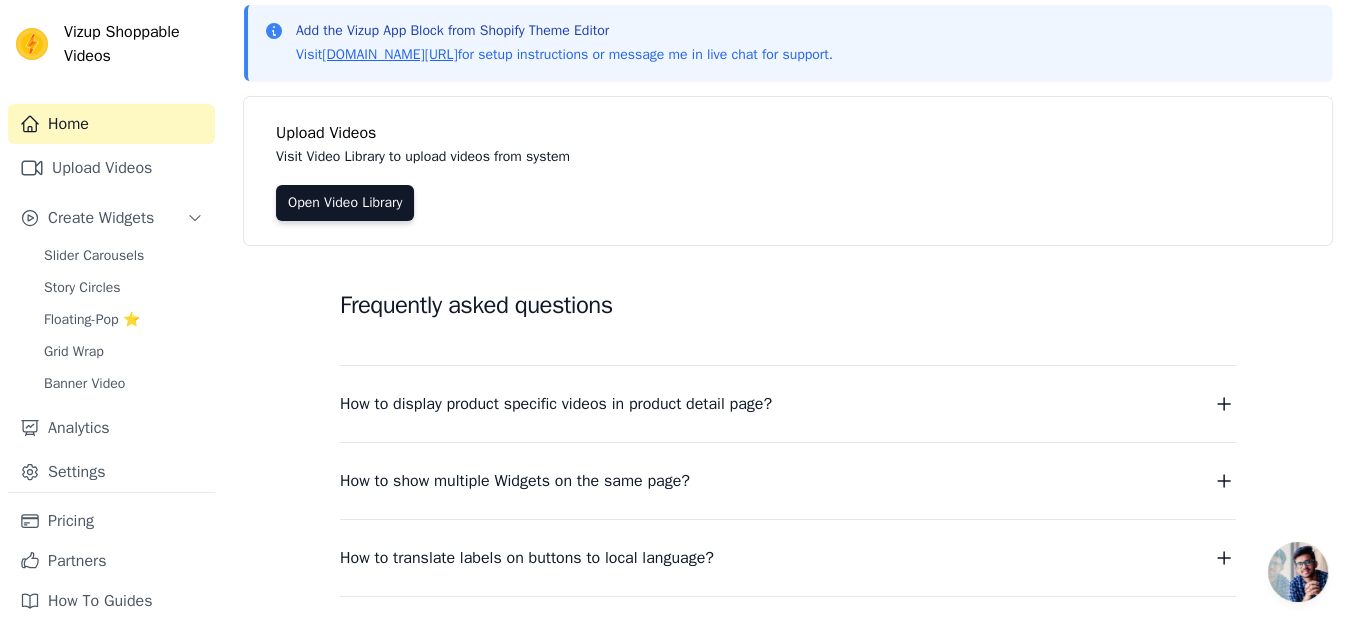 scroll, scrollTop: 0, scrollLeft: 0, axis: both 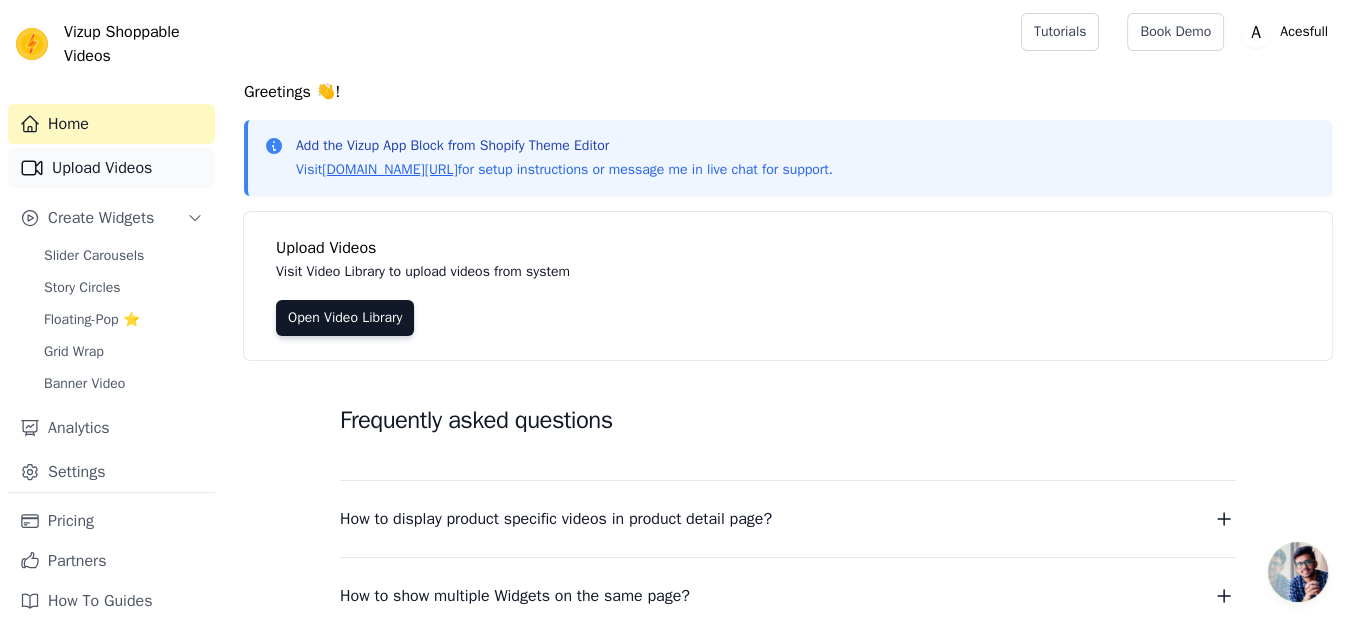 click on "Upload Videos" at bounding box center [111, 168] 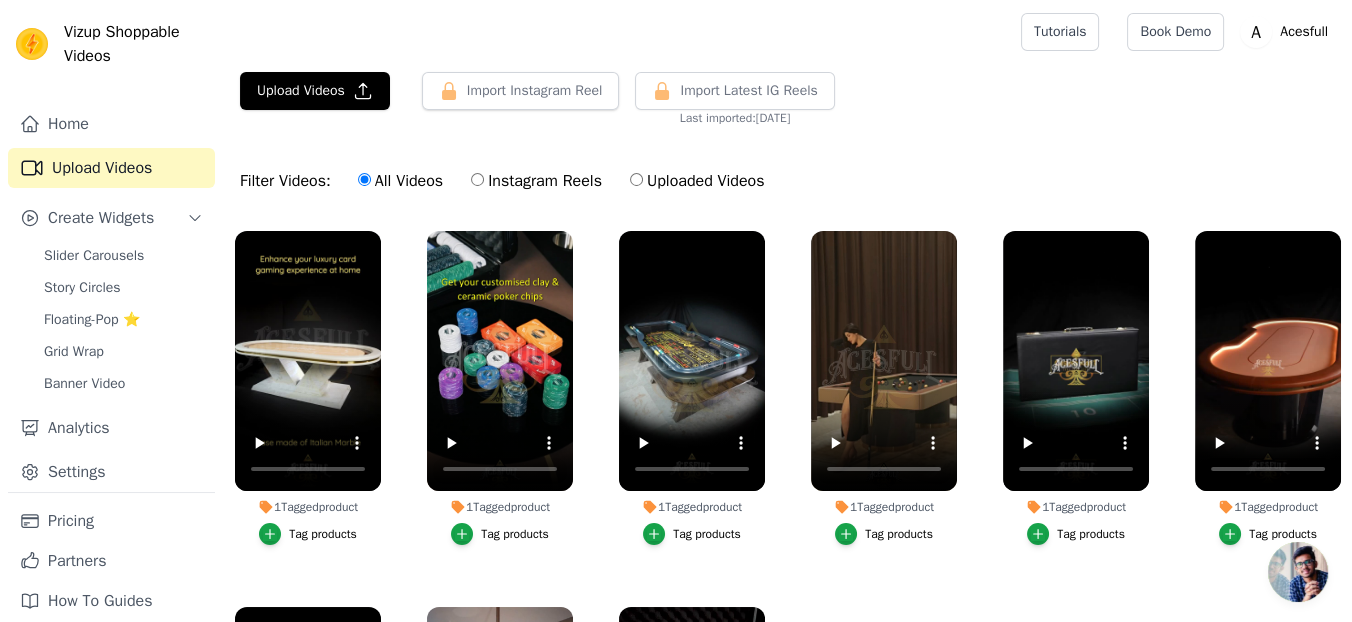 scroll, scrollTop: 202, scrollLeft: 0, axis: vertical 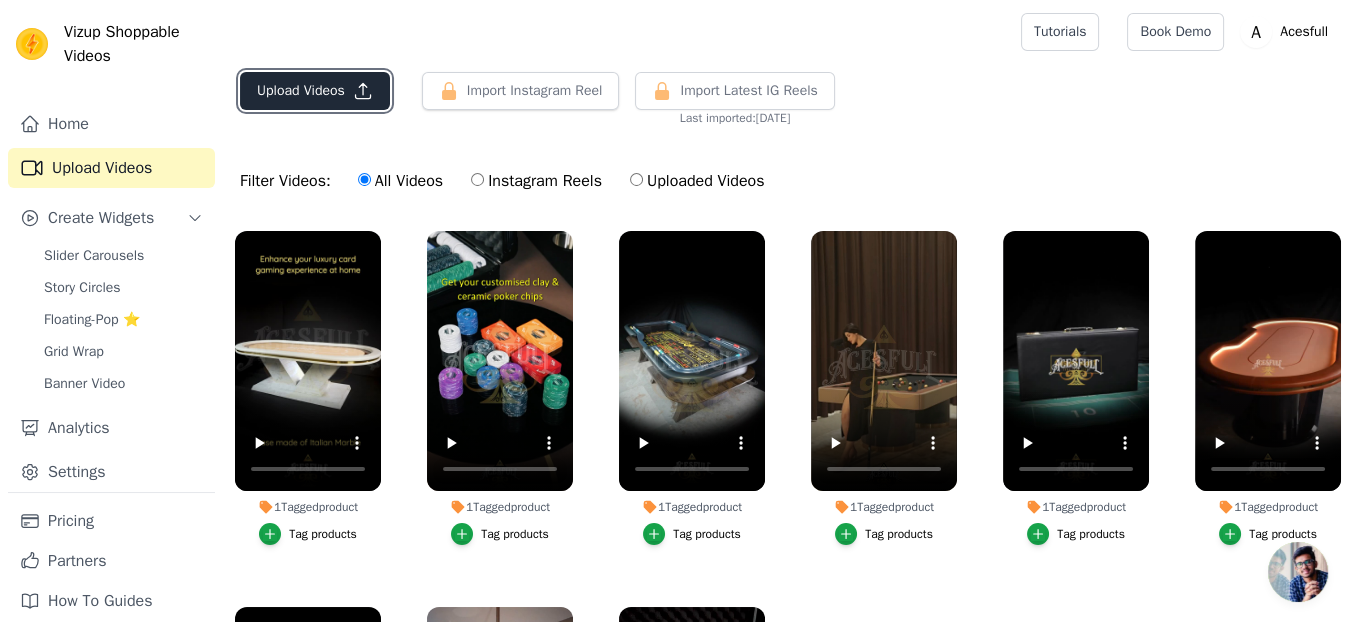 click on "Upload Videos" at bounding box center (315, 91) 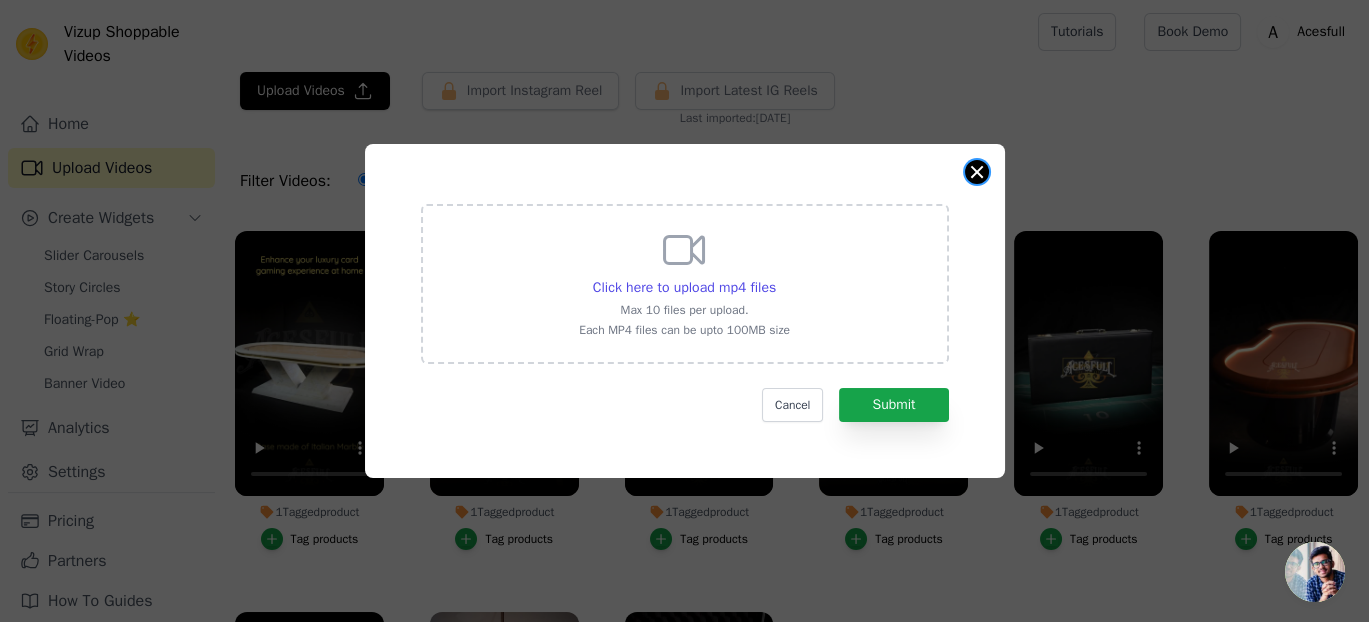 click at bounding box center (977, 172) 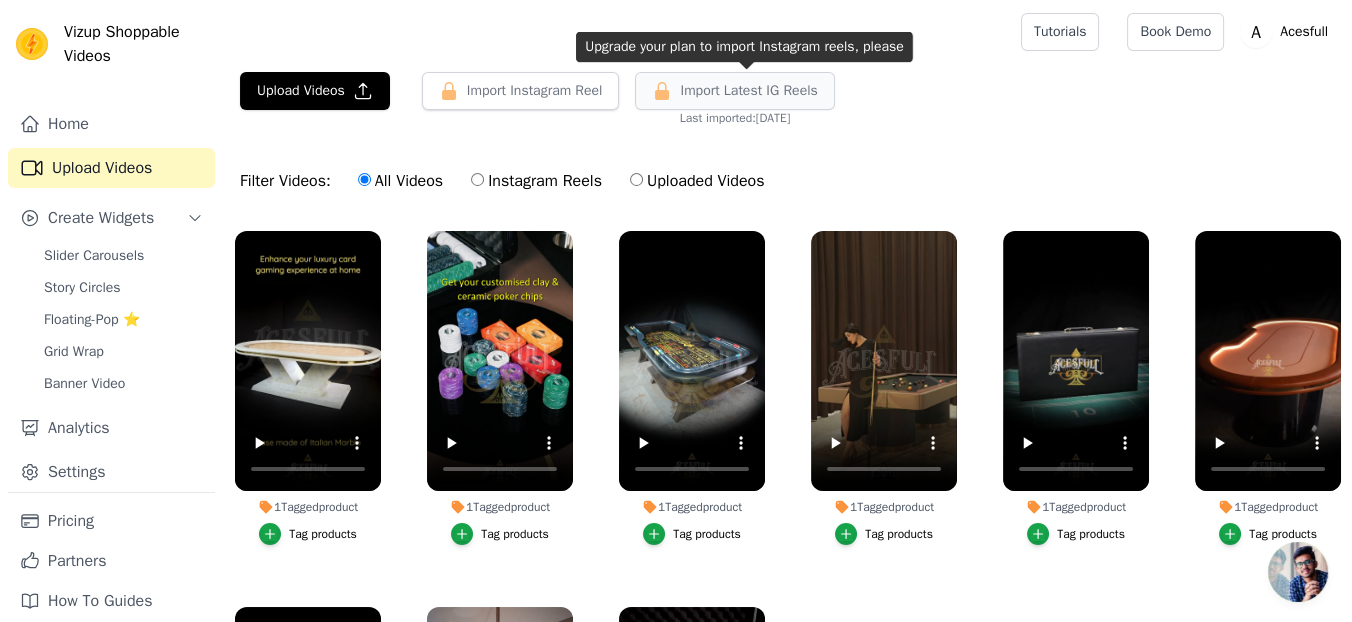 click on "Import Latest IG Reels" at bounding box center [748, 91] 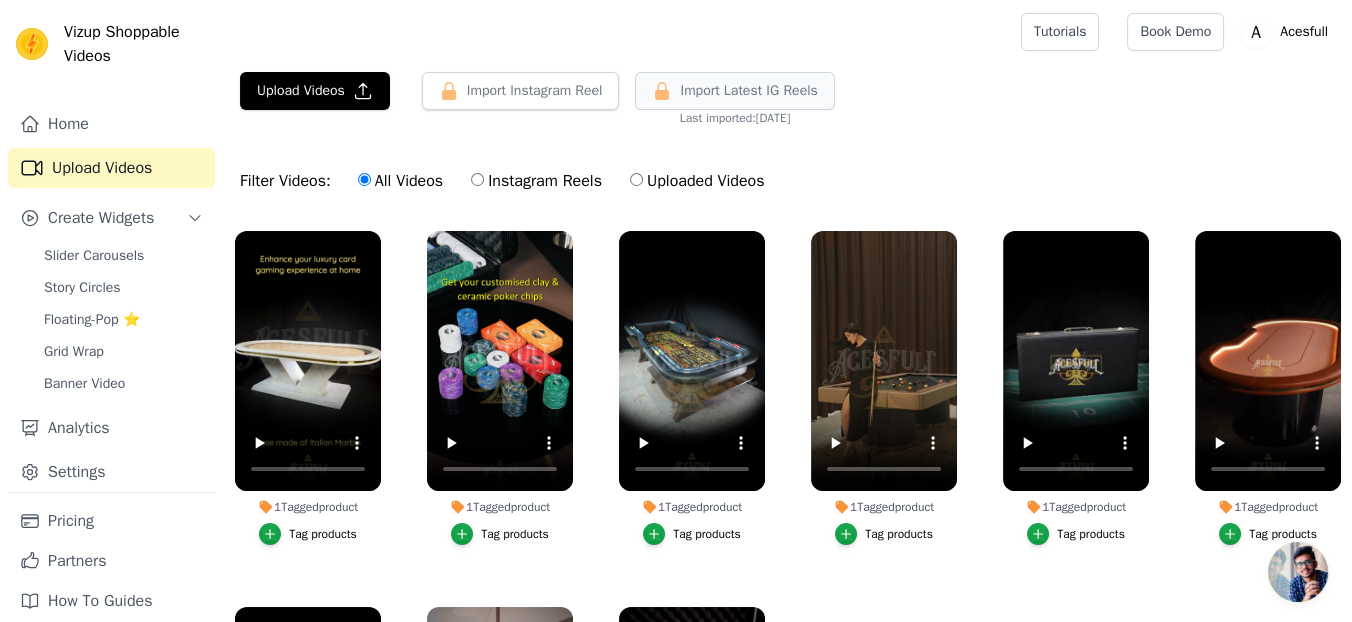 click on "Import Latest IG Reels" at bounding box center (748, 91) 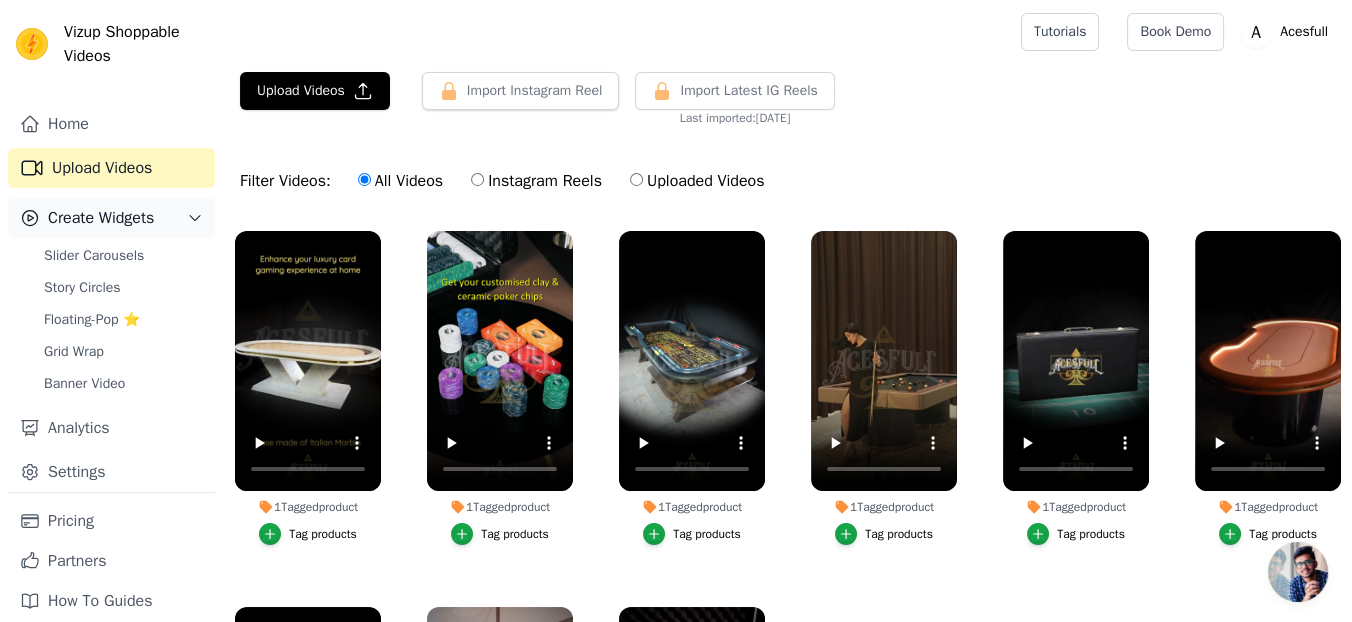 click on "Create Widgets" at bounding box center (101, 218) 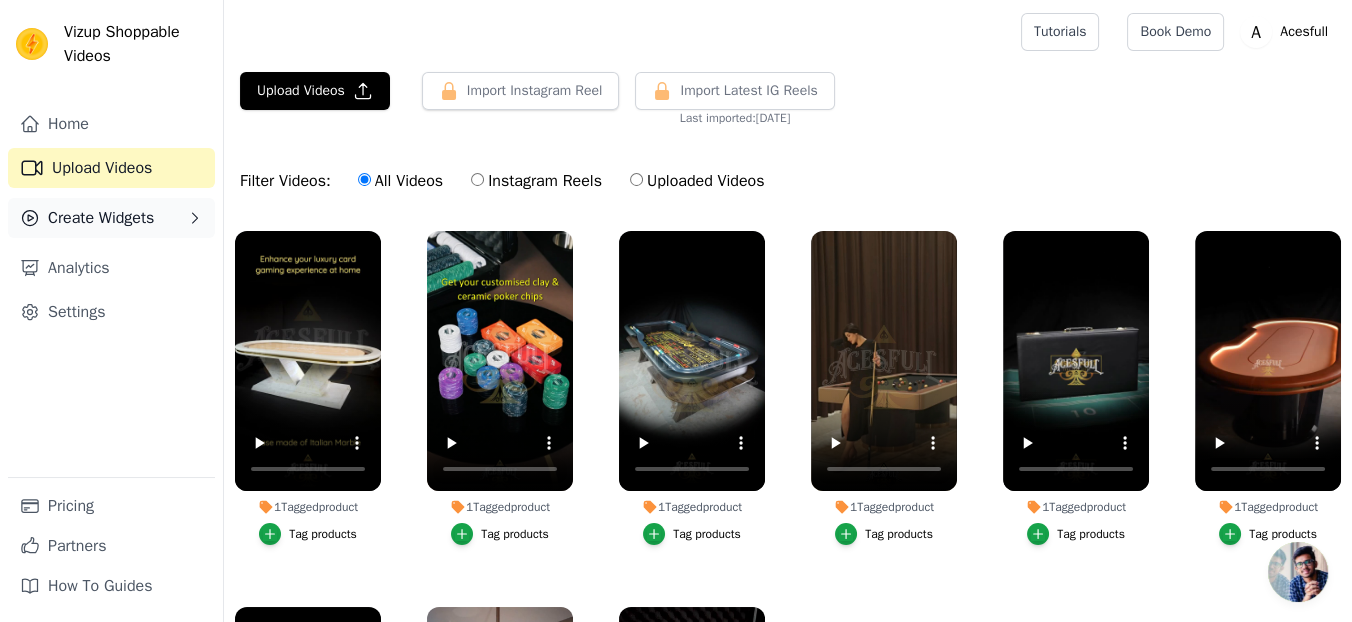 click on "Create Widgets" at bounding box center [101, 218] 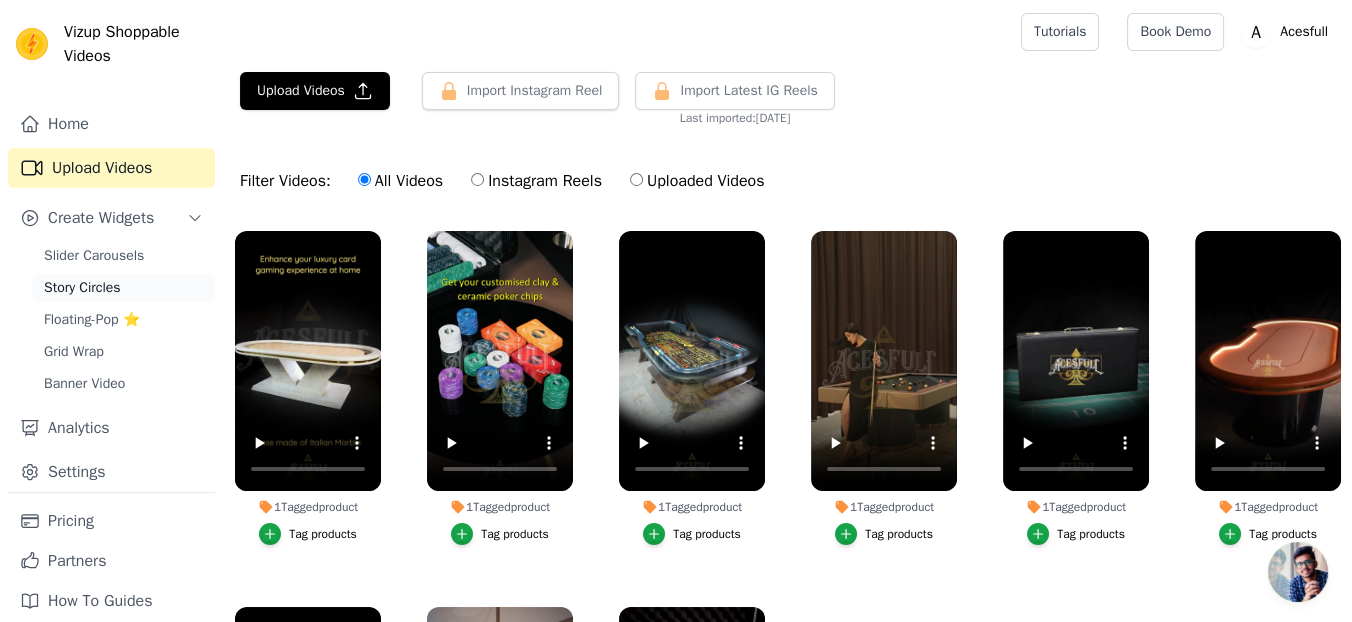click on "Story Circles" at bounding box center (123, 288) 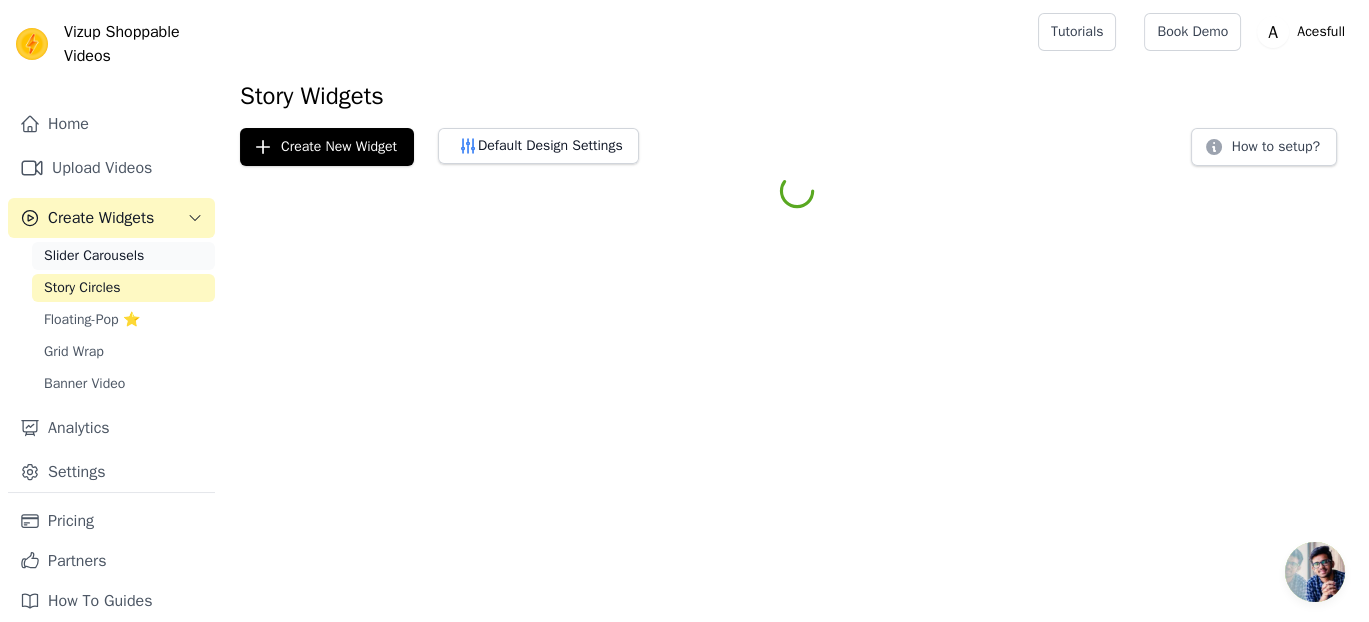 click on "Slider Carousels" at bounding box center (94, 256) 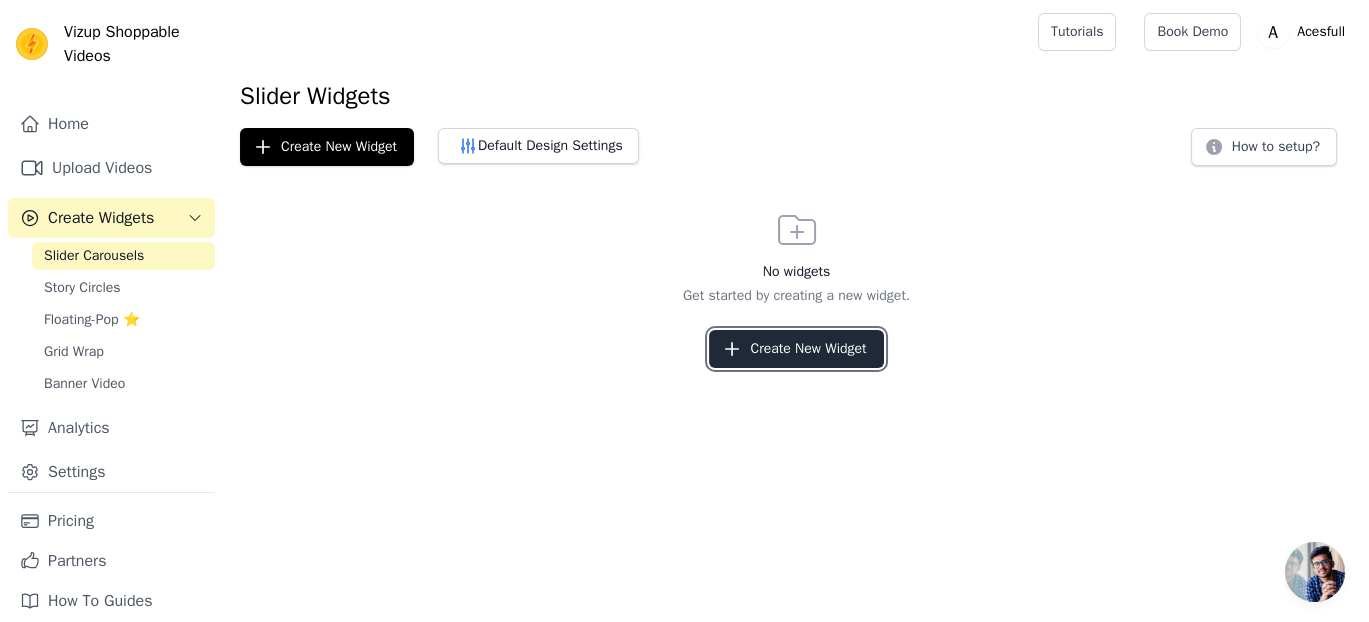 click on "Create New Widget" at bounding box center [796, 349] 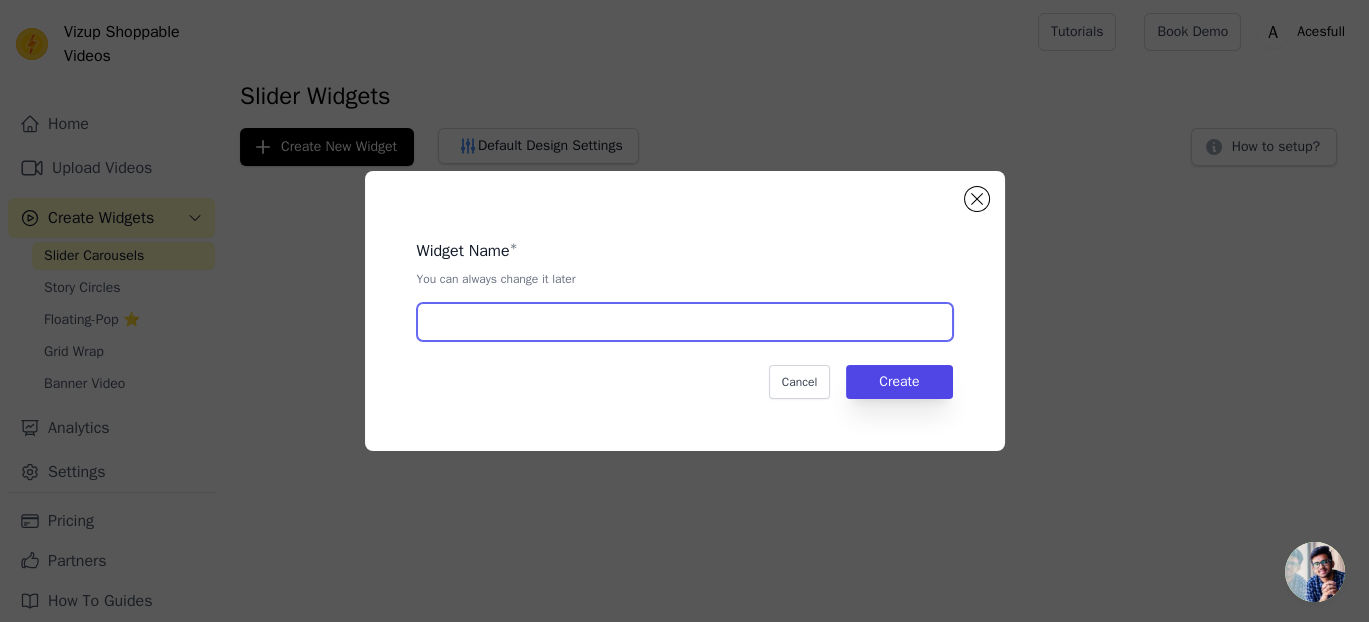 click at bounding box center (685, 322) 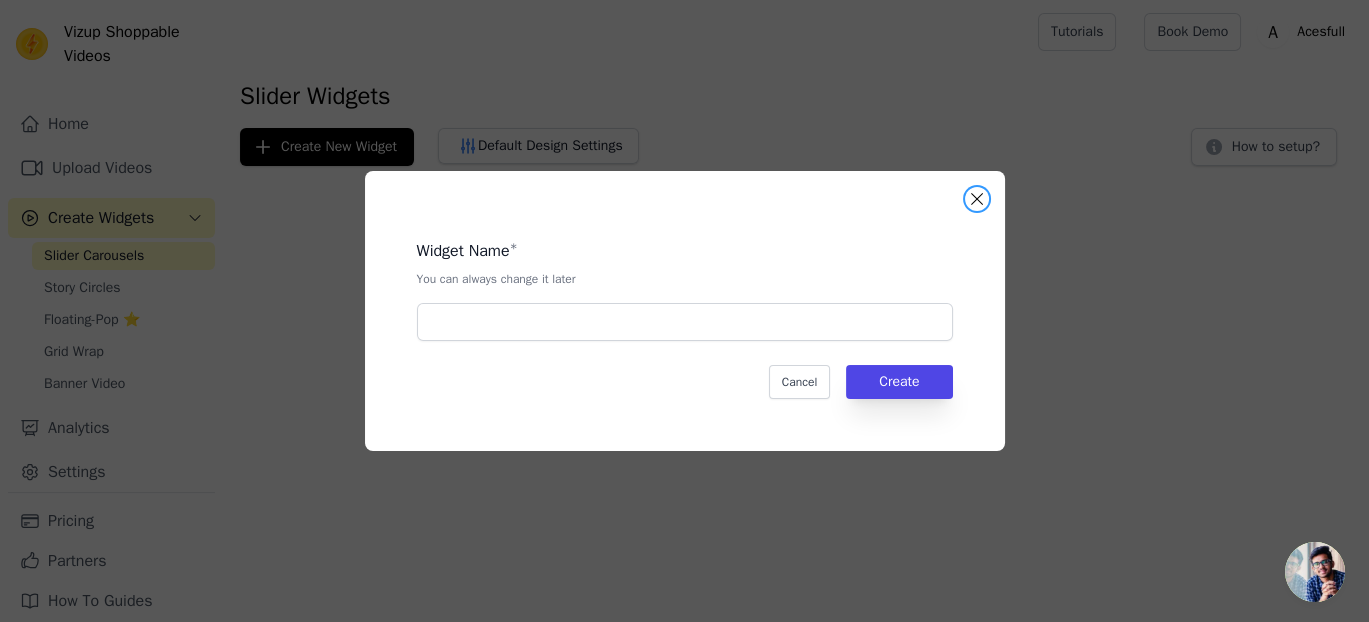click at bounding box center (977, 199) 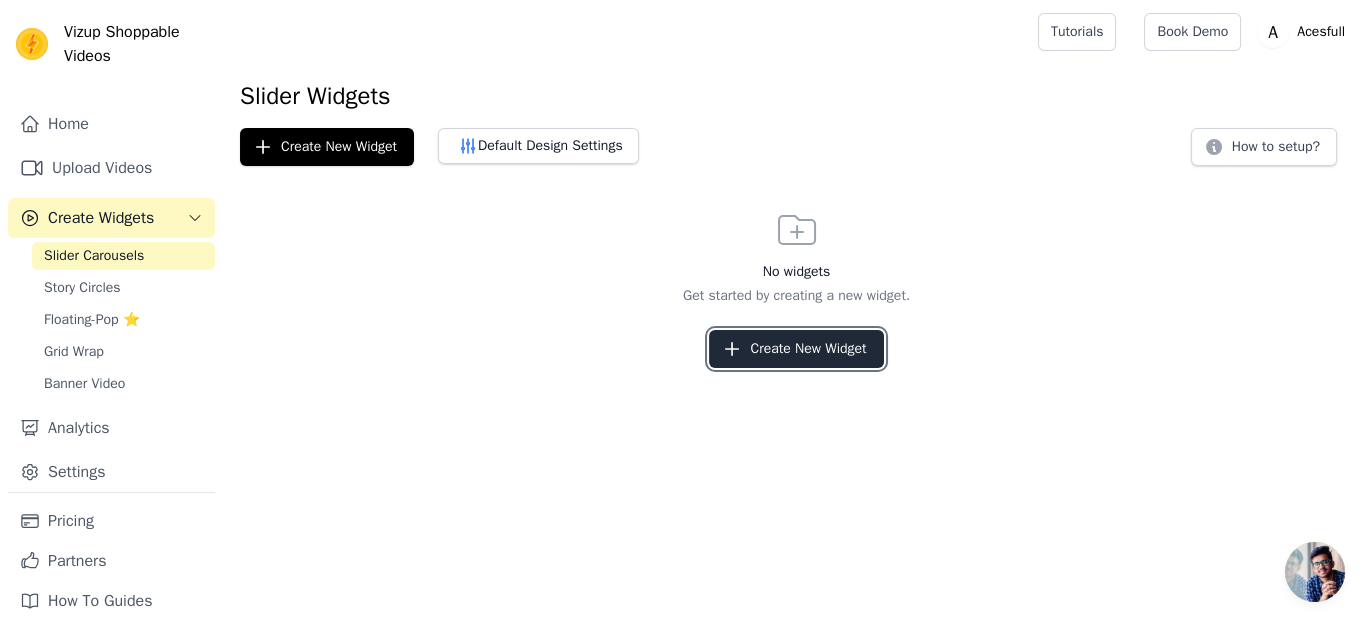 click on "Create New Widget" at bounding box center (796, 349) 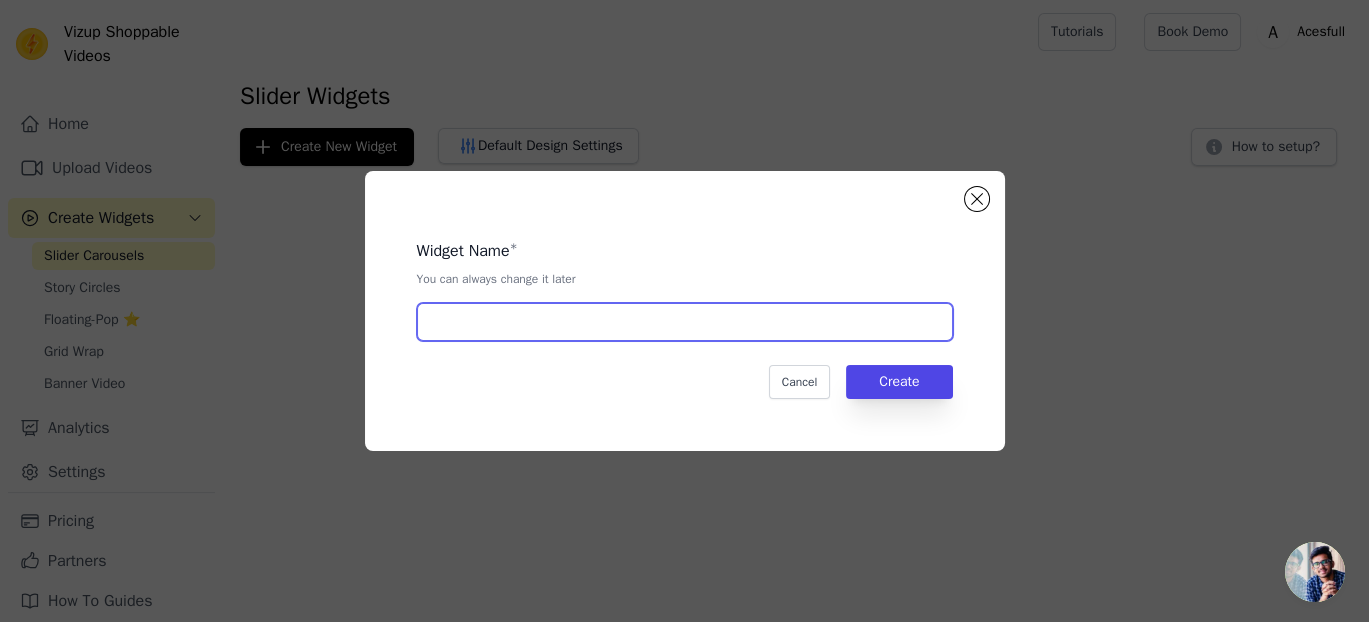 click at bounding box center [685, 322] 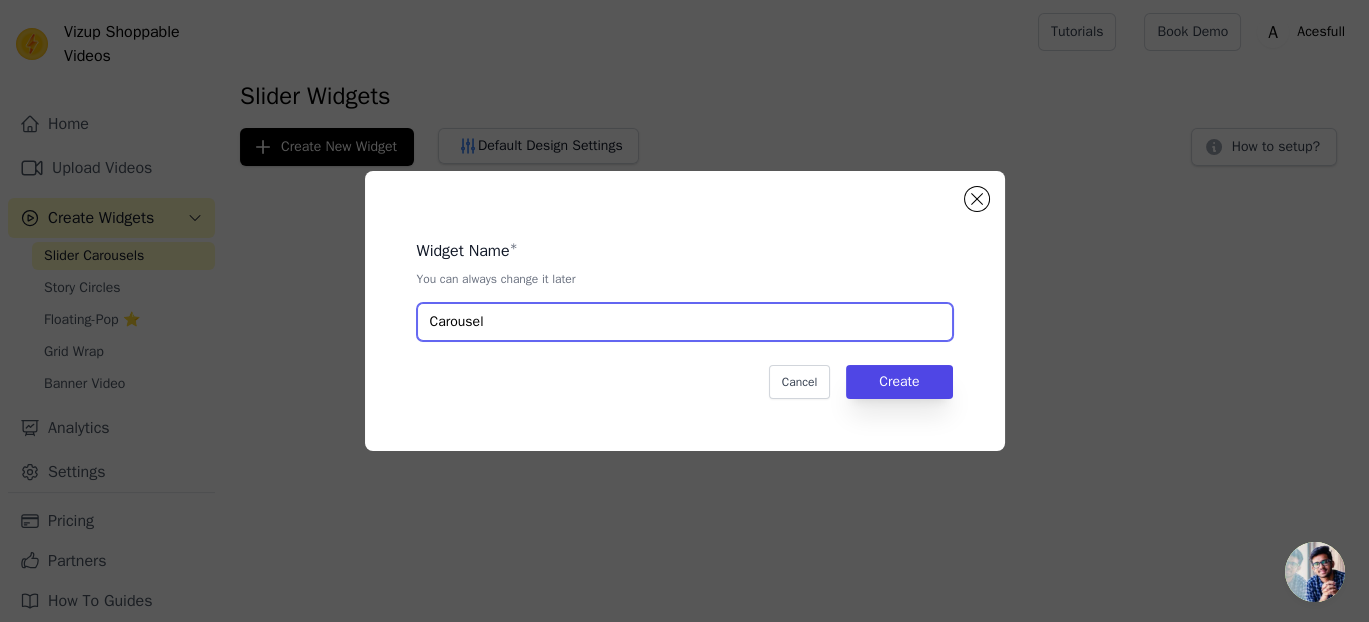 type on "Carousel" 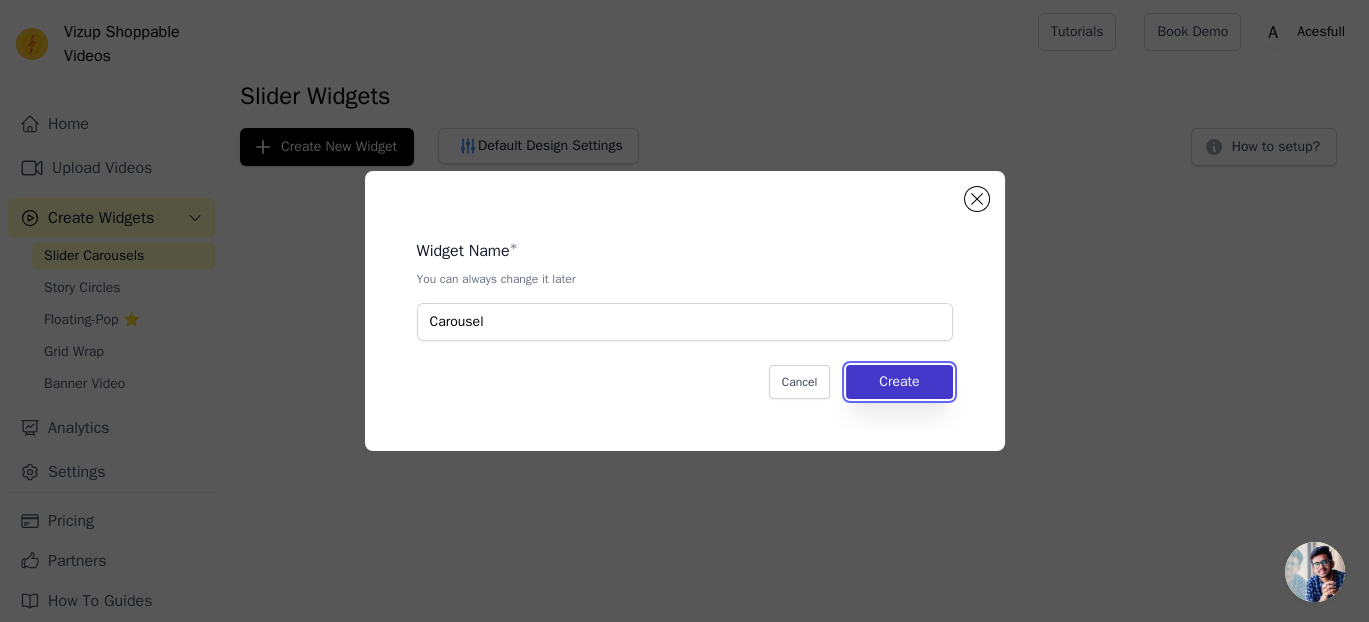 click on "Create" at bounding box center (899, 382) 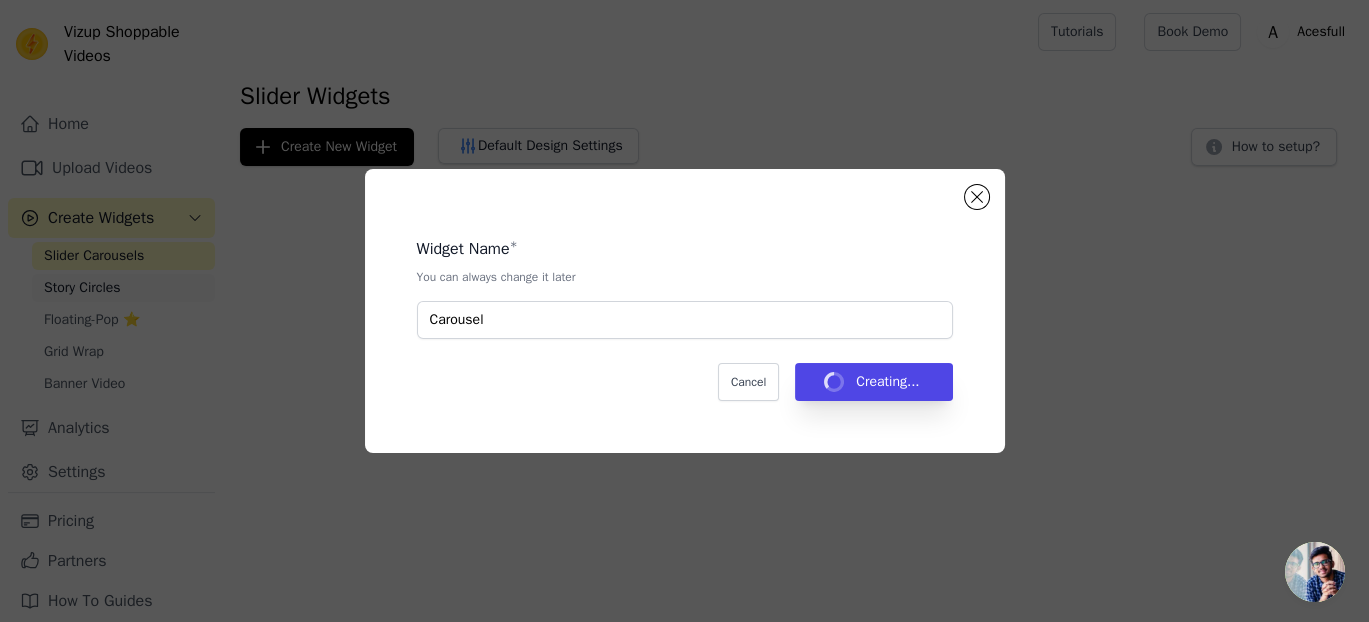 click on "Widget Name   *   You can always change it later   Carousel     Cancel
Creating..." at bounding box center [684, 311] 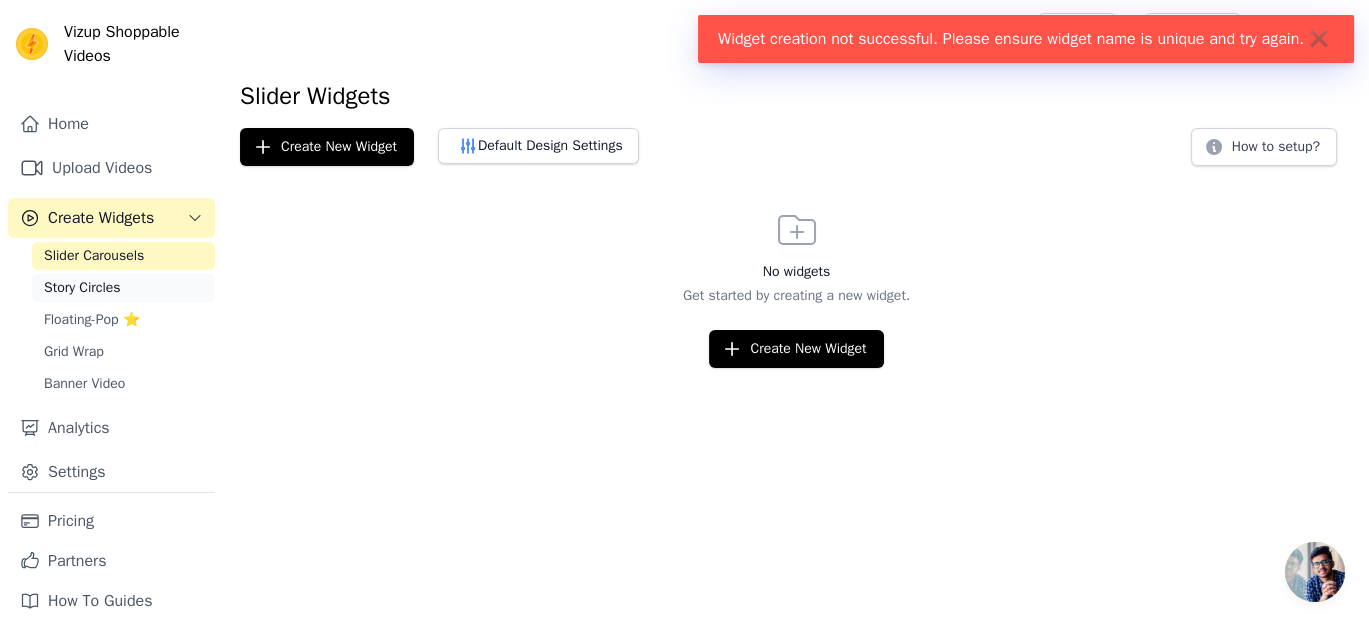click on "Story Circles" at bounding box center (82, 288) 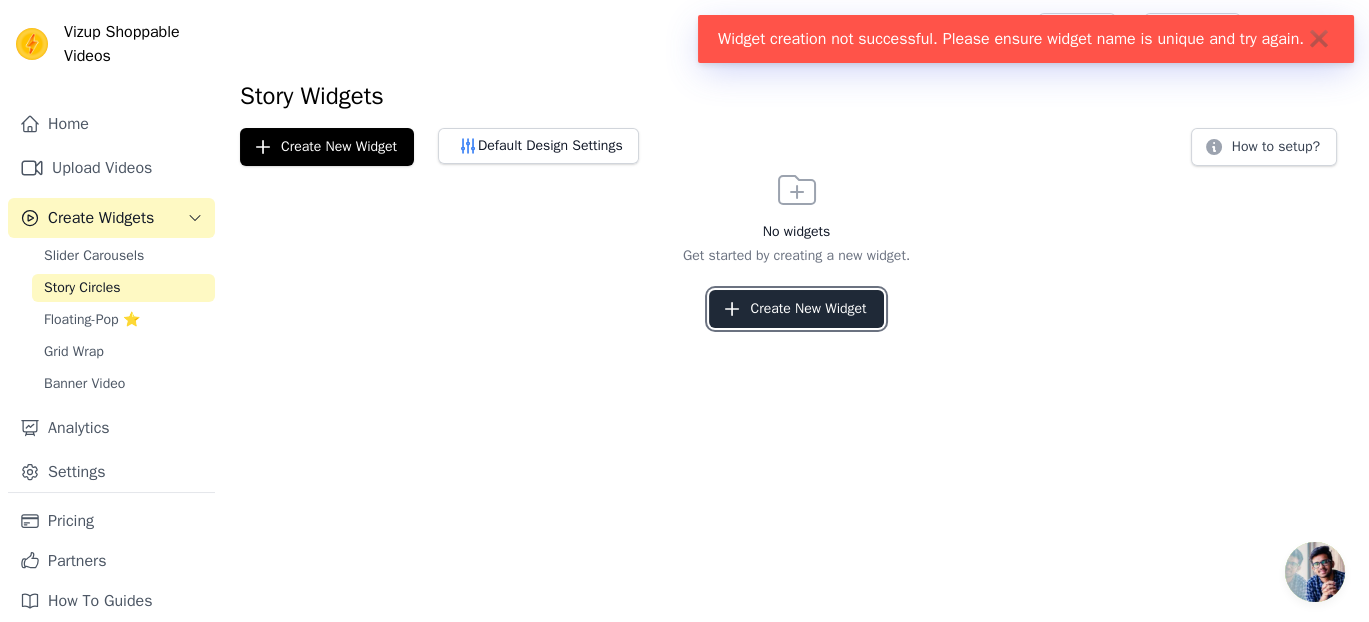 click on "Create New Widget" at bounding box center (796, 309) 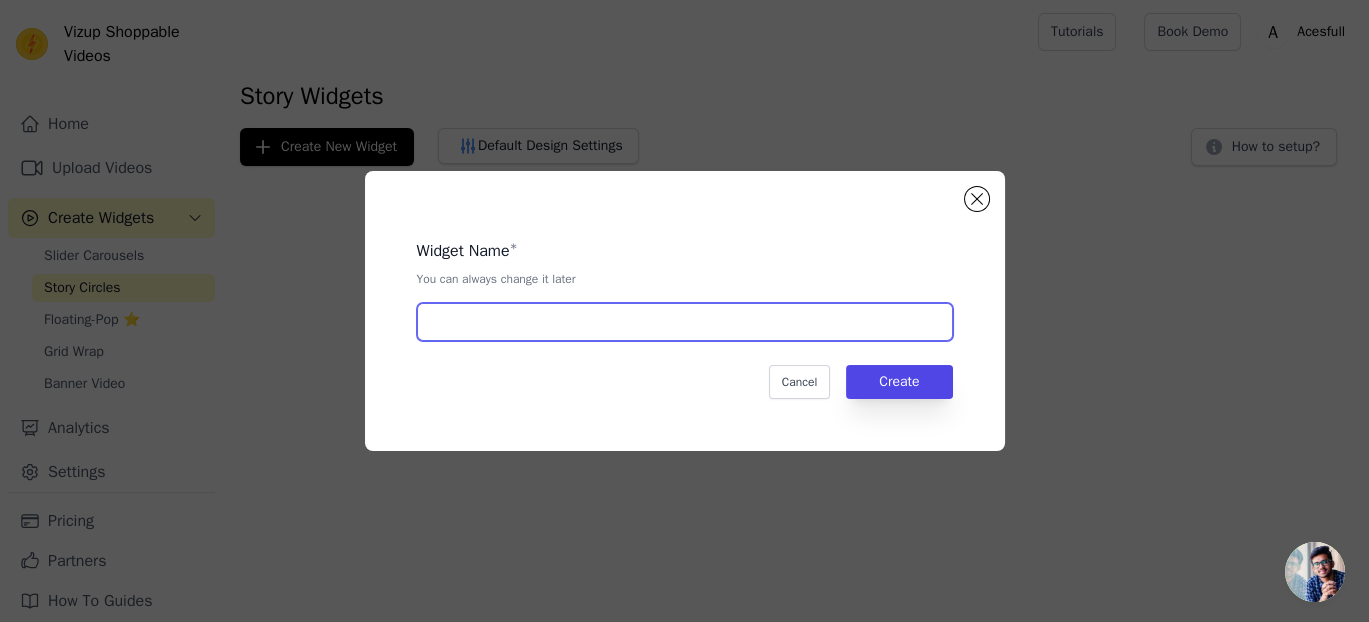 click at bounding box center [685, 322] 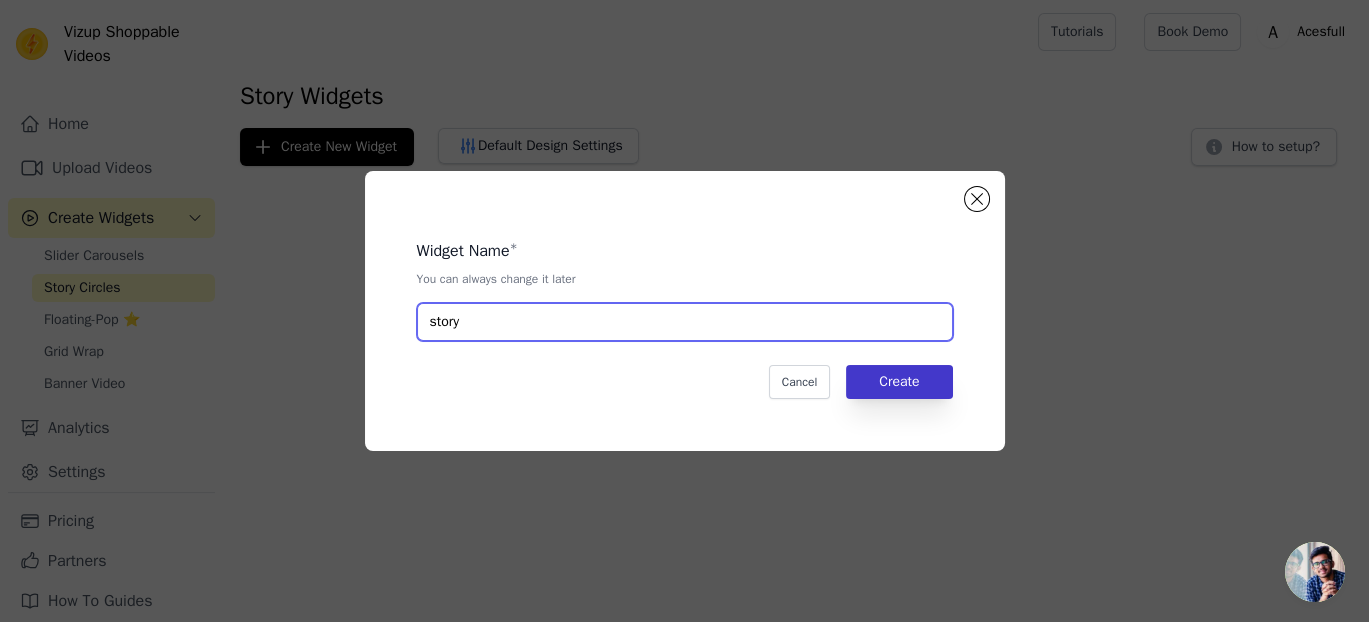 type on "story" 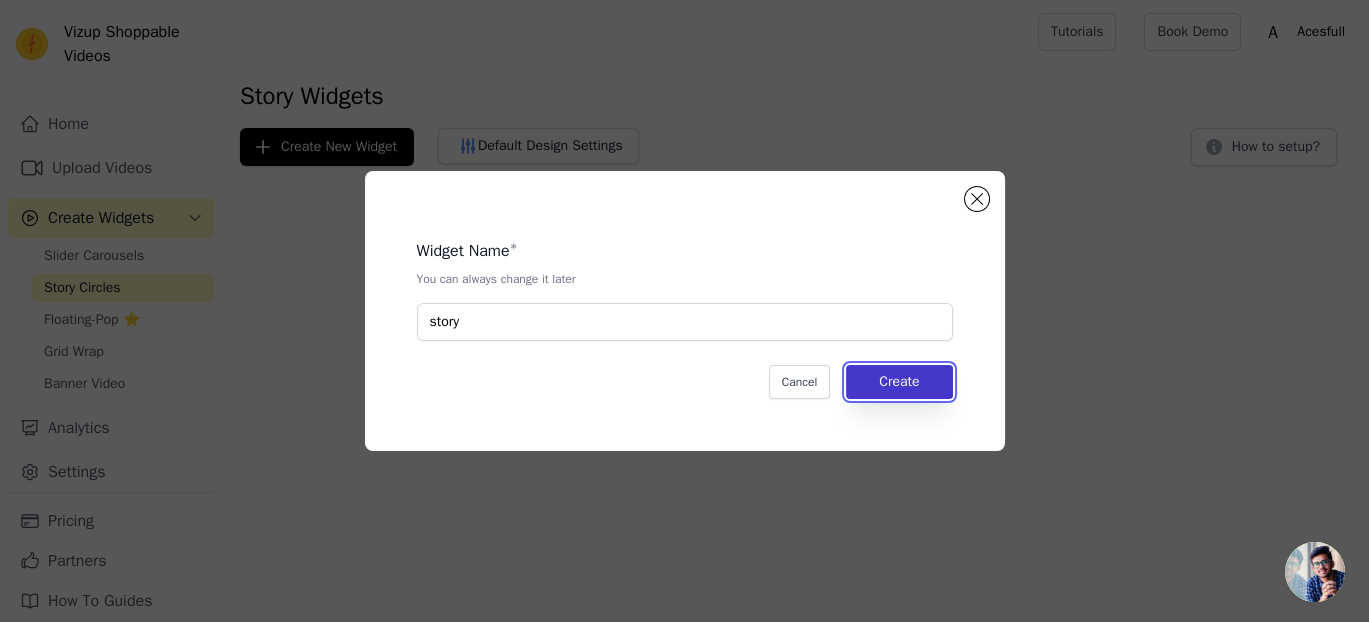 click on "Create" at bounding box center (899, 382) 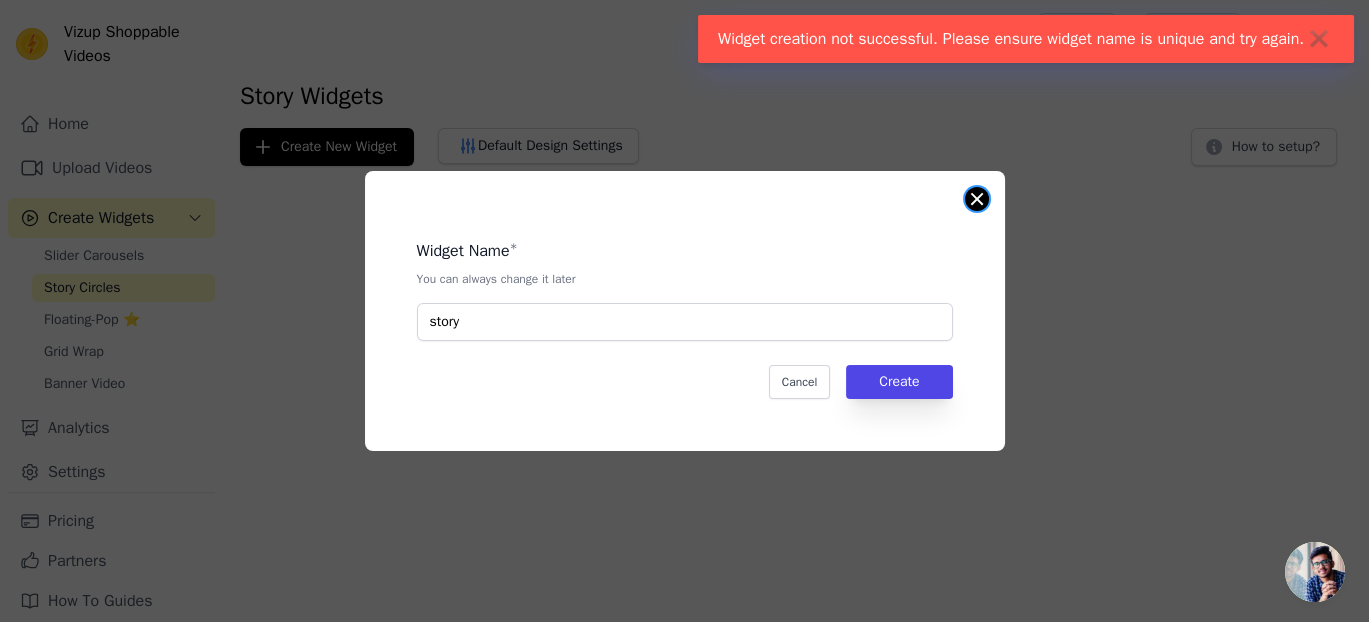 click at bounding box center (977, 199) 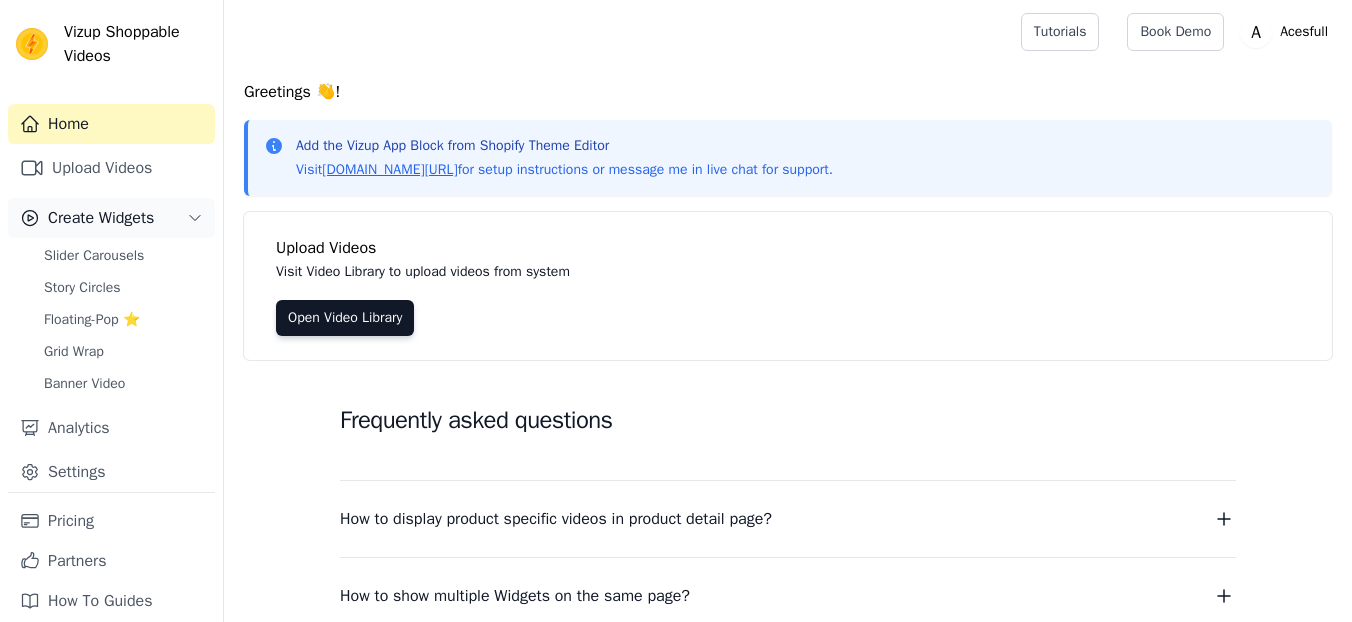 scroll, scrollTop: 0, scrollLeft: 0, axis: both 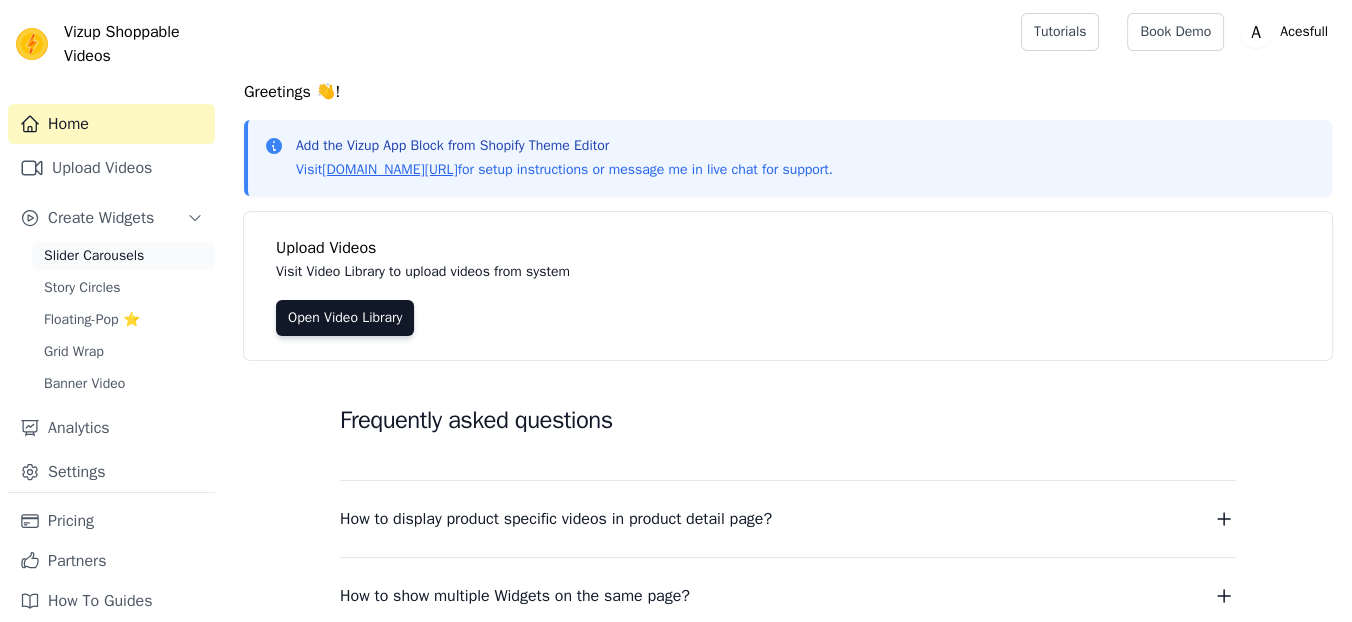click on "Slider Carousels" at bounding box center (94, 256) 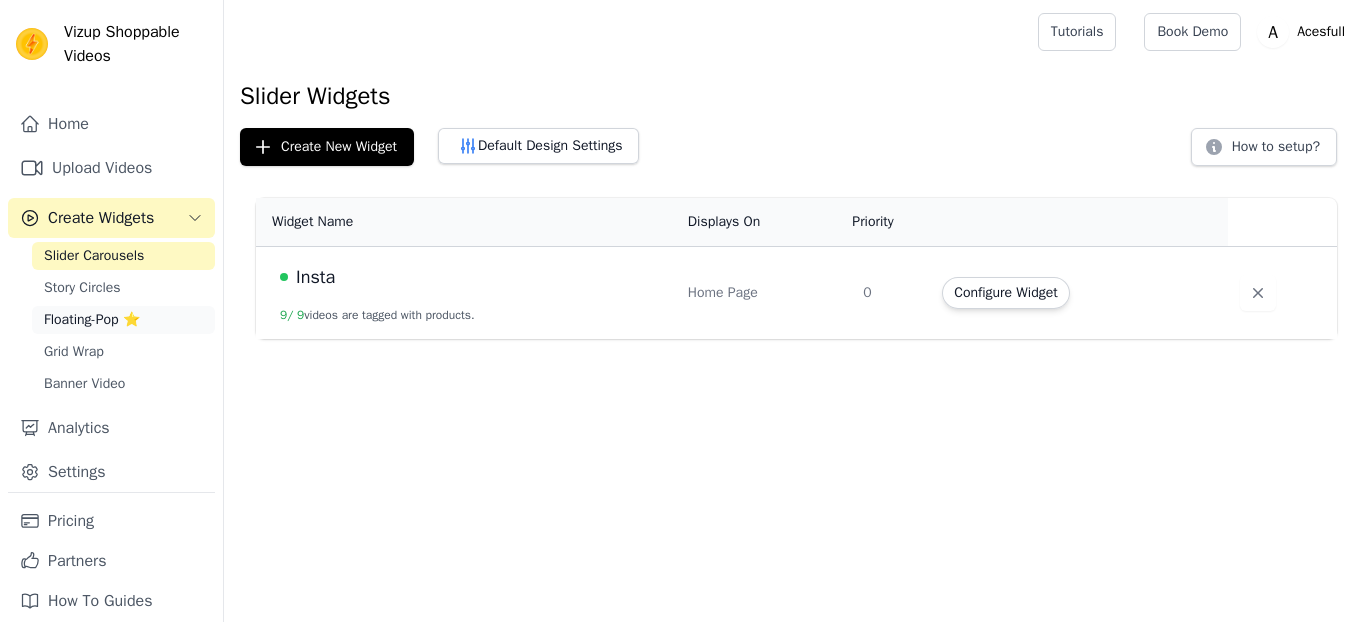 scroll, scrollTop: 0, scrollLeft: 0, axis: both 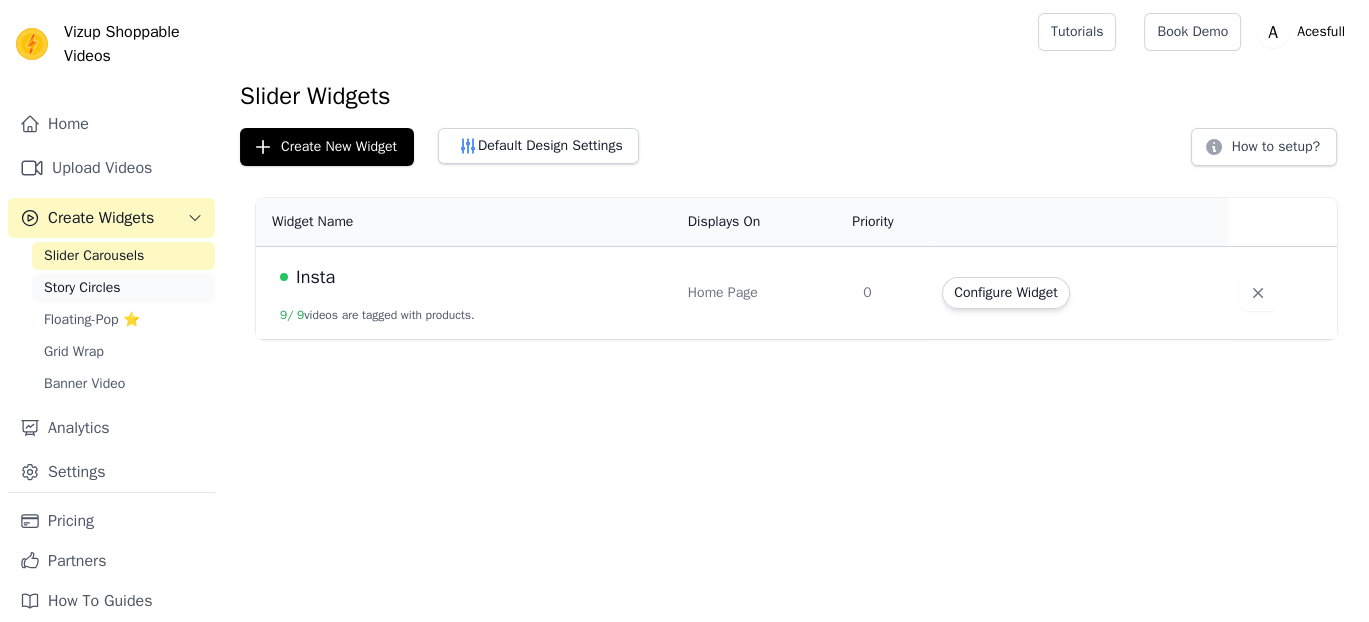 click on "Story Circles" at bounding box center [82, 288] 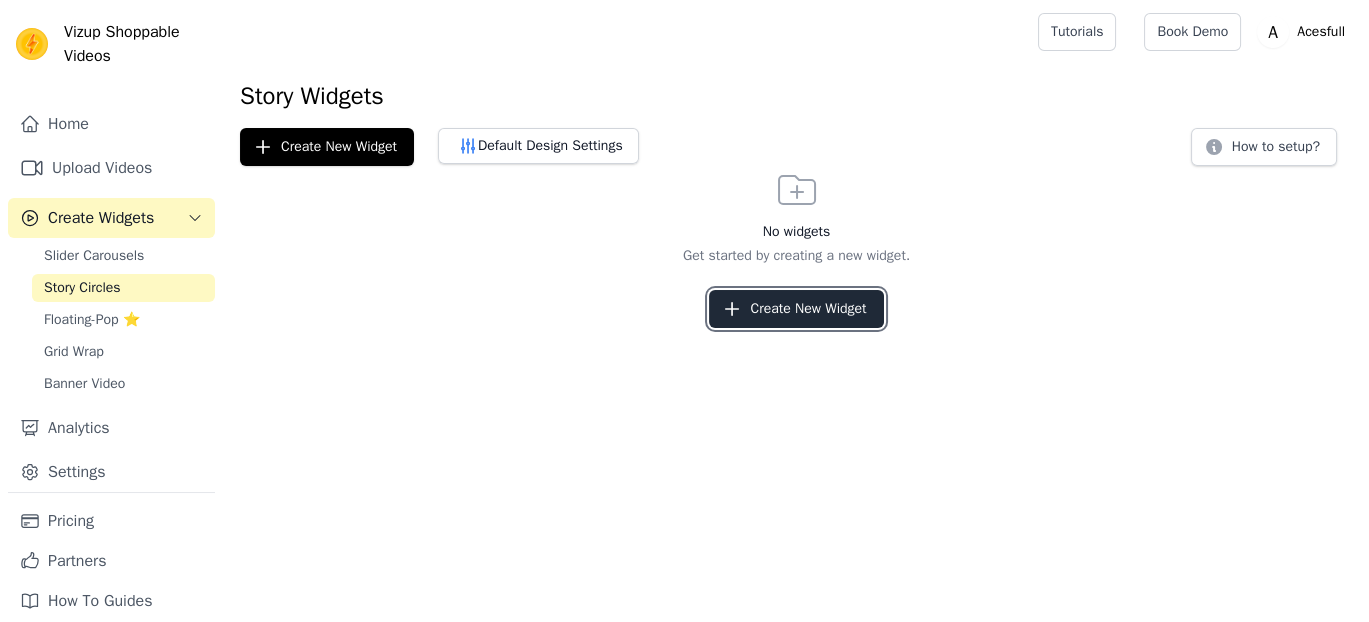 click on "Create New Widget" at bounding box center [796, 309] 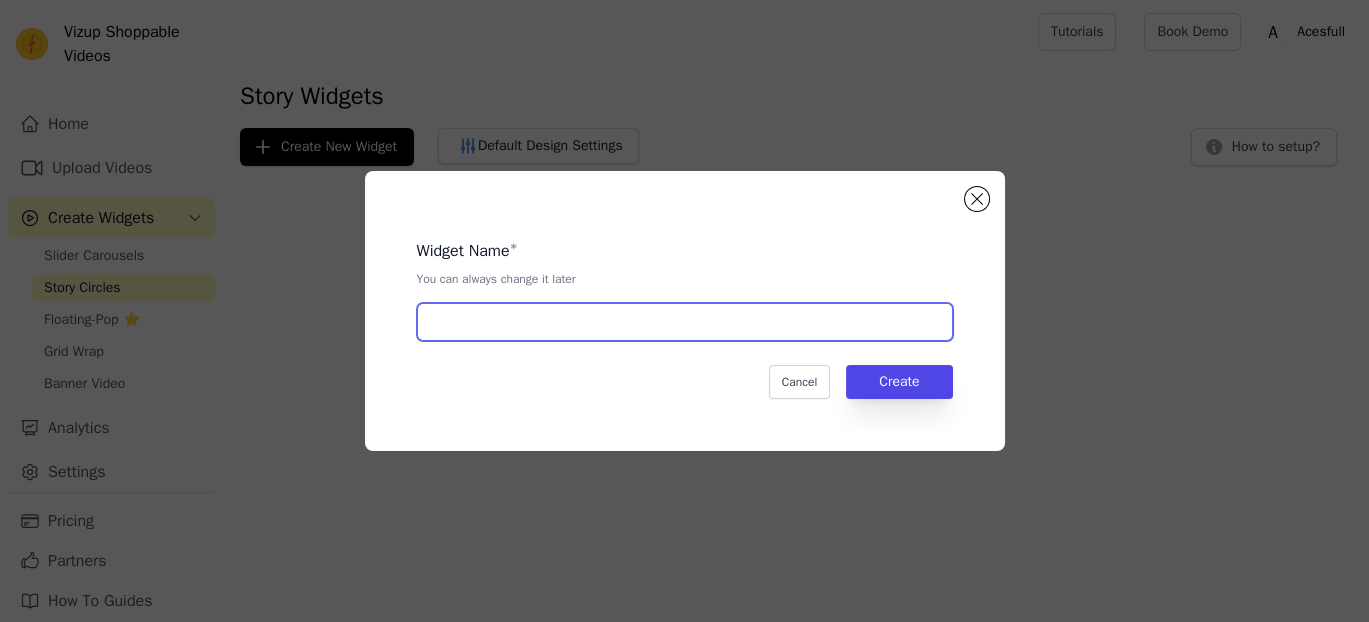 click at bounding box center [685, 322] 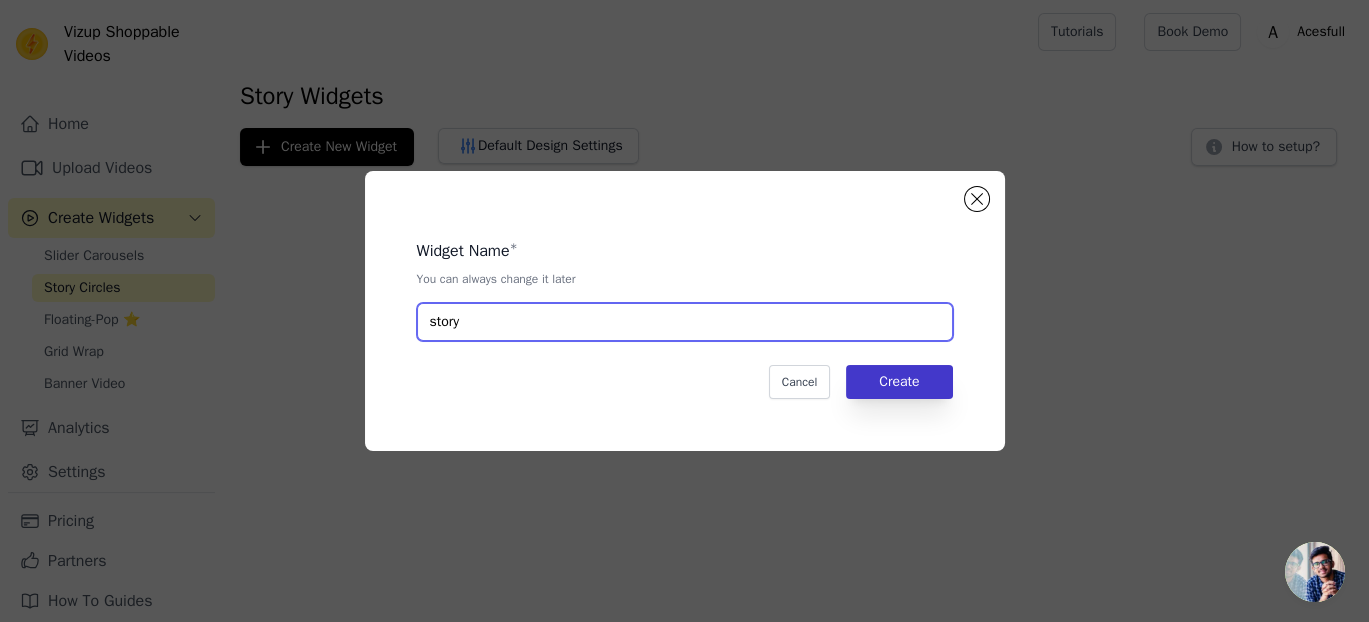 type on "story" 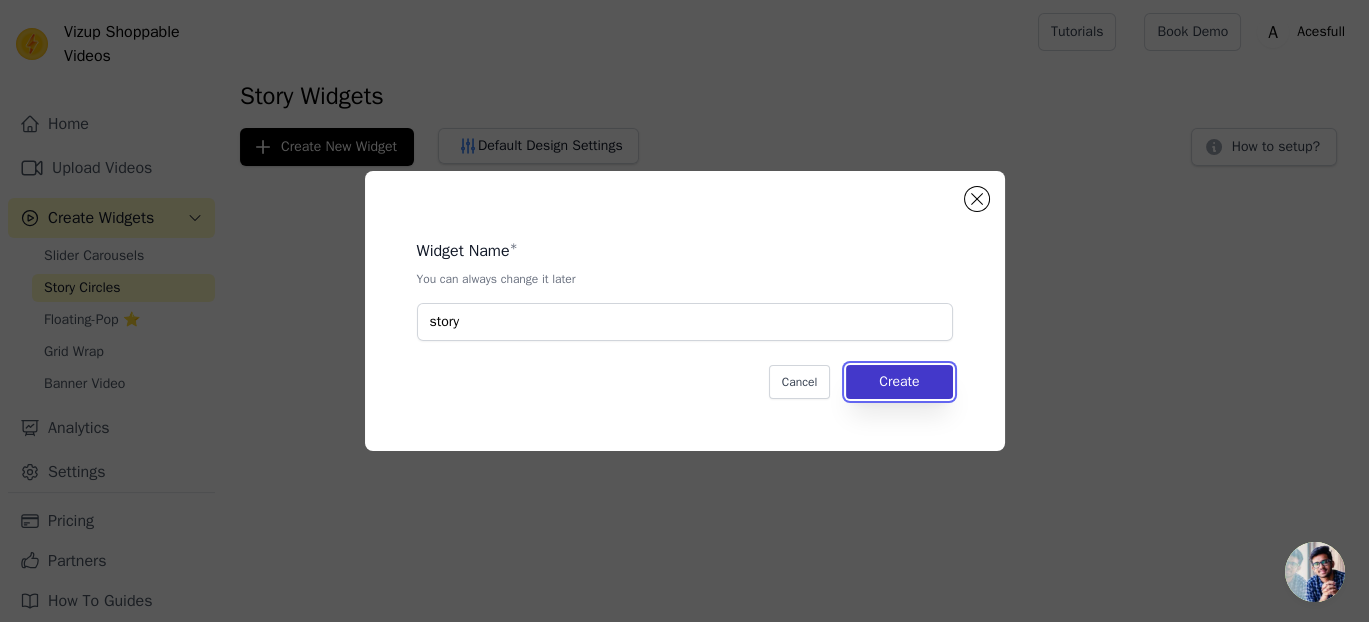 click on "Create" at bounding box center [899, 382] 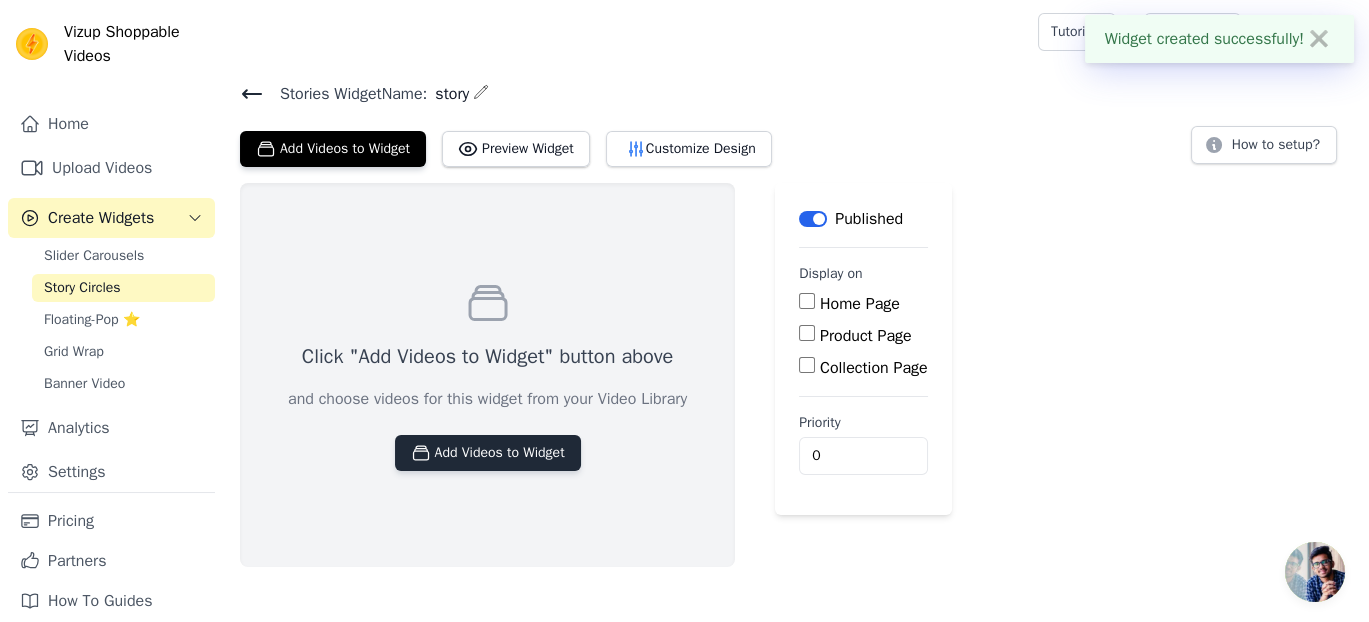 click on "Add Videos to Widget" at bounding box center [488, 453] 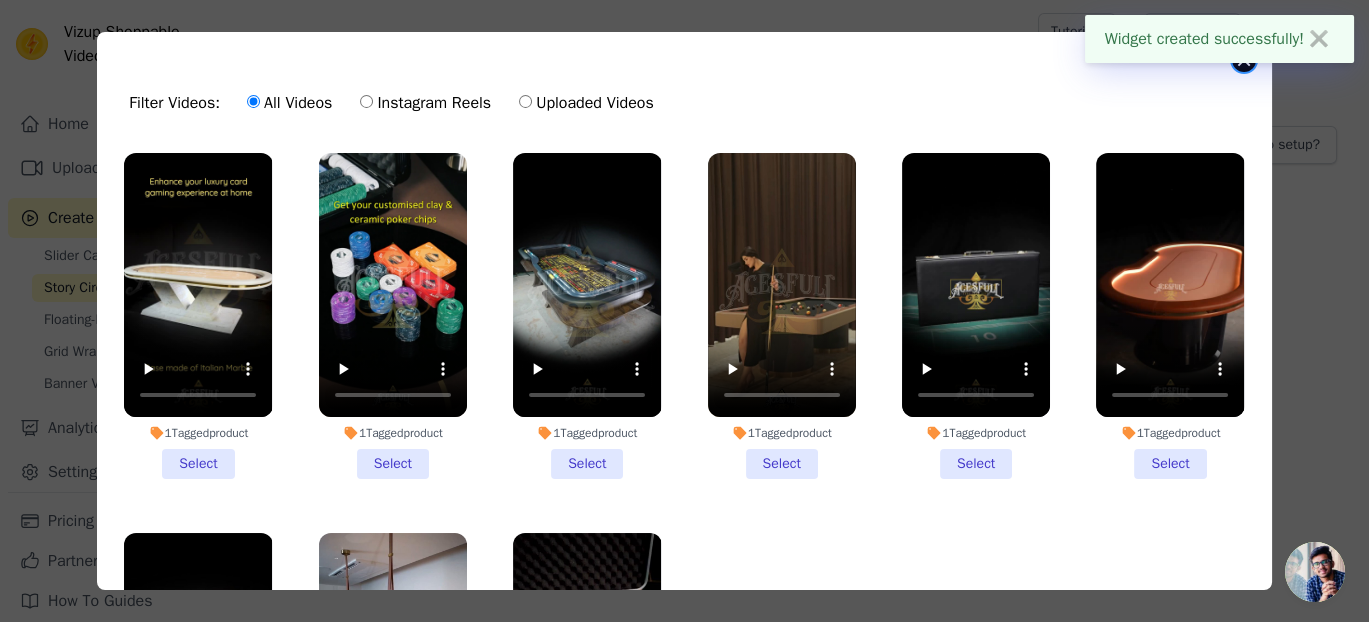 click at bounding box center (1244, 60) 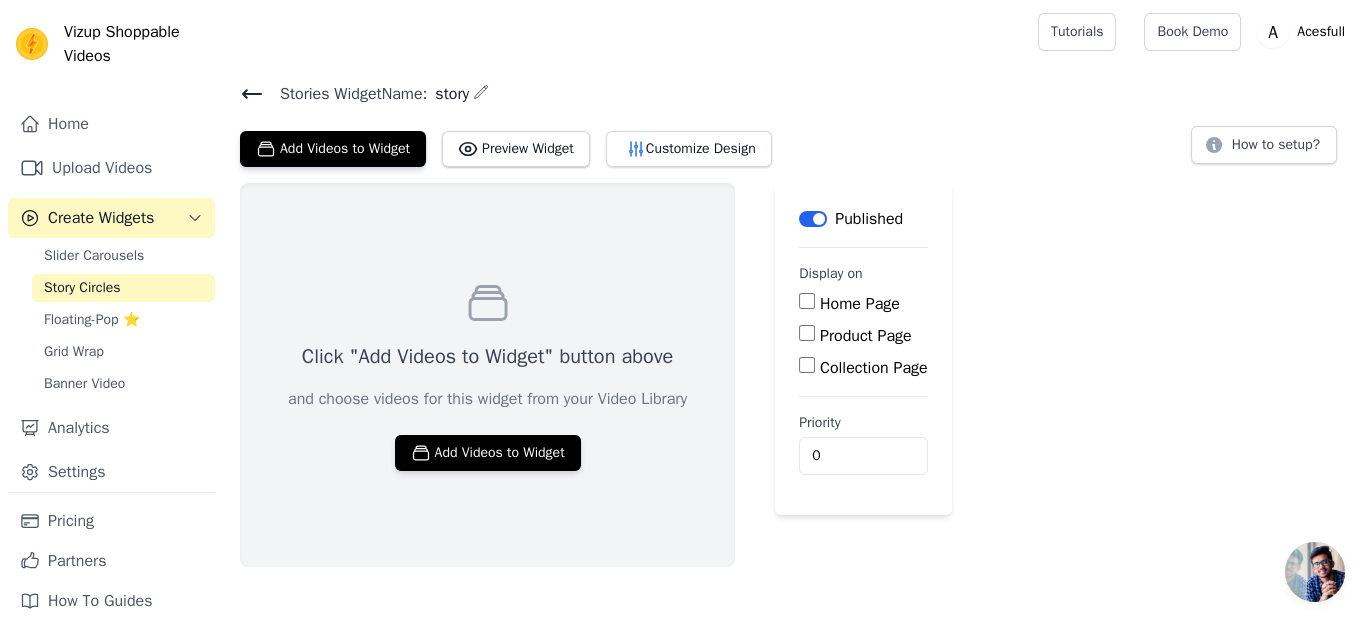 click on "Home Page" at bounding box center [860, 304] 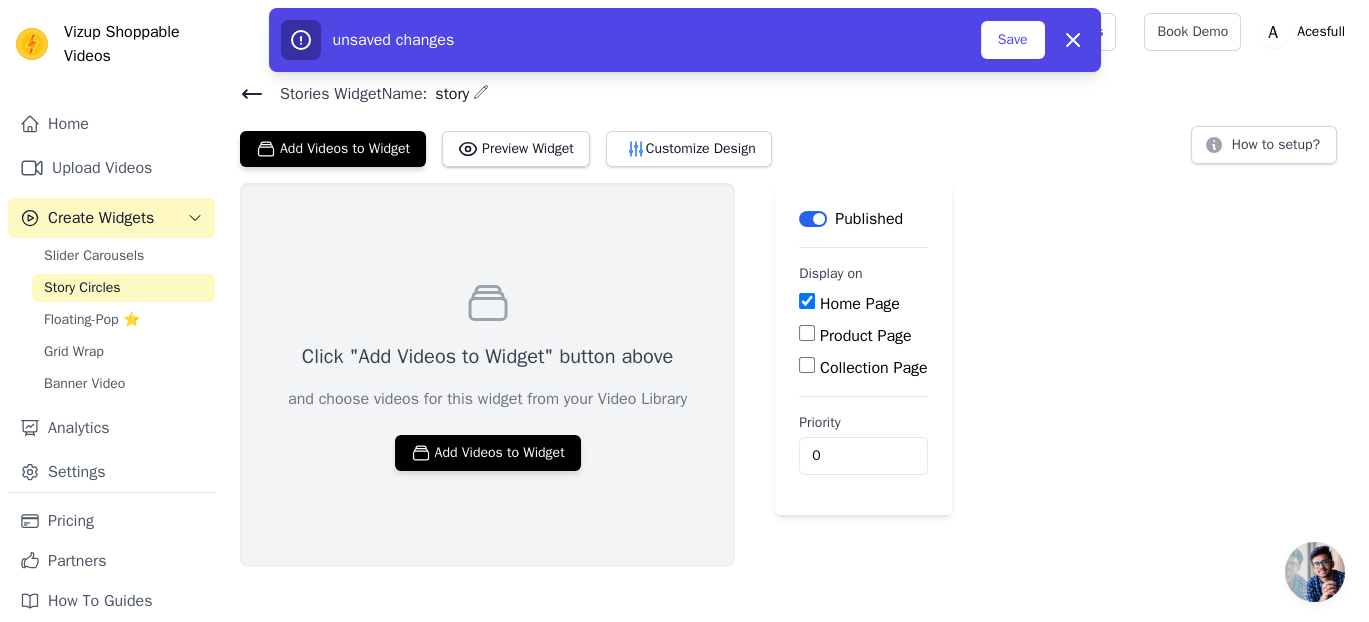 click on "Product Page" at bounding box center [866, 336] 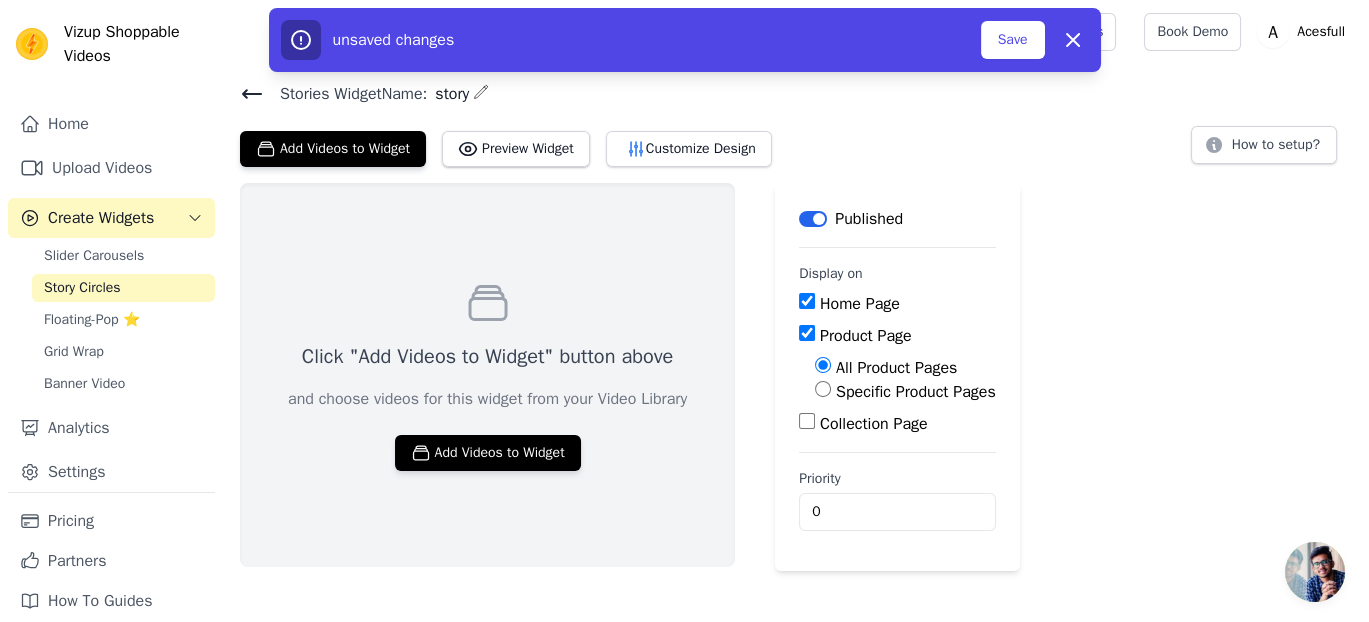 click on "Home Page     Product Page     All Product Pages     Specific Product Pages       Collection Page" at bounding box center (897, 364) 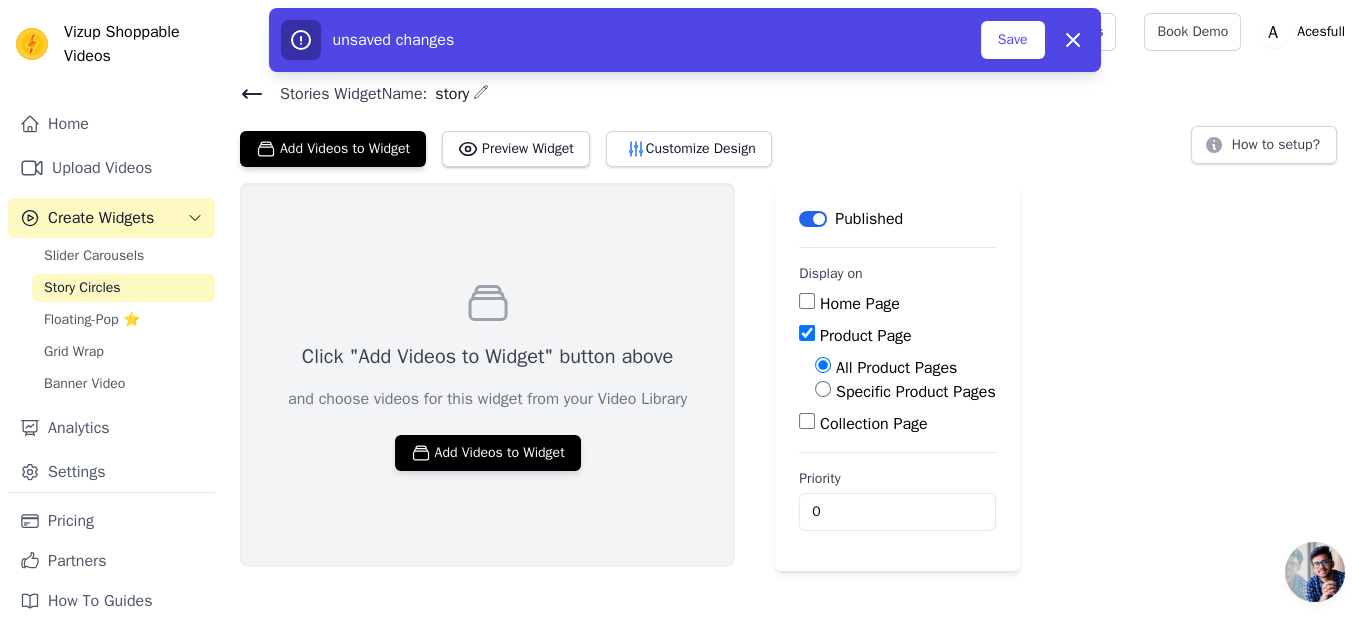 click on "Collection Page" at bounding box center [874, 424] 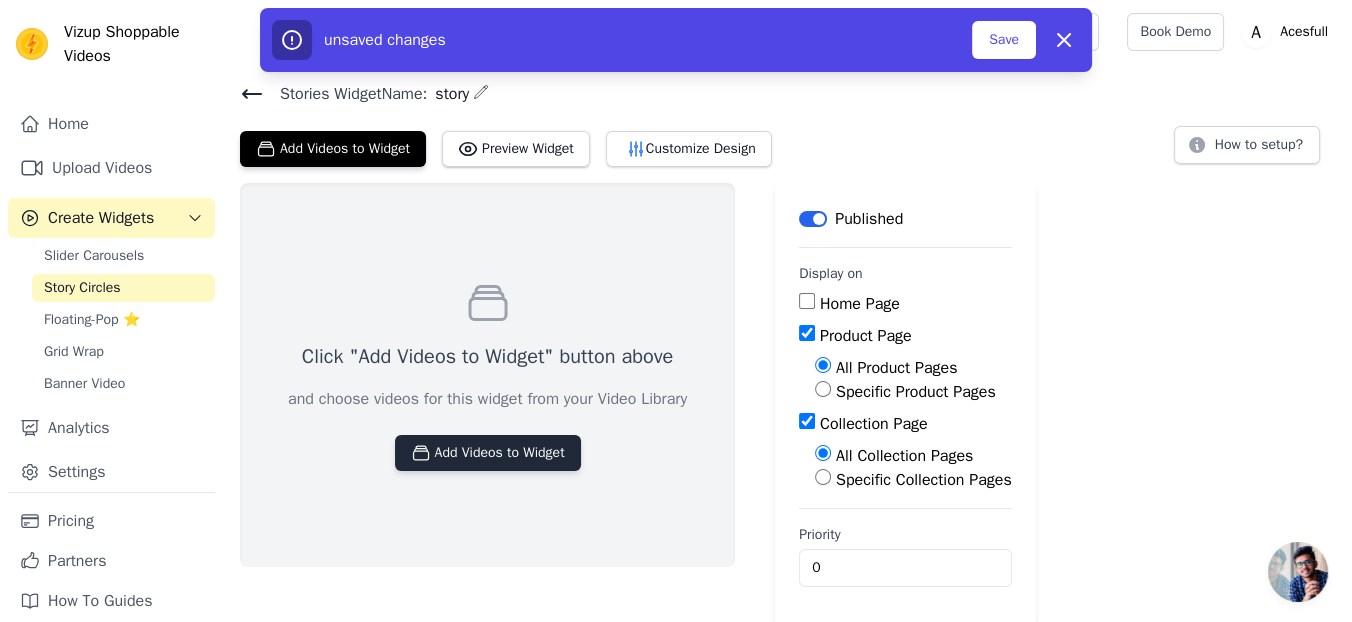 click on "Add Videos to Widget" at bounding box center [488, 453] 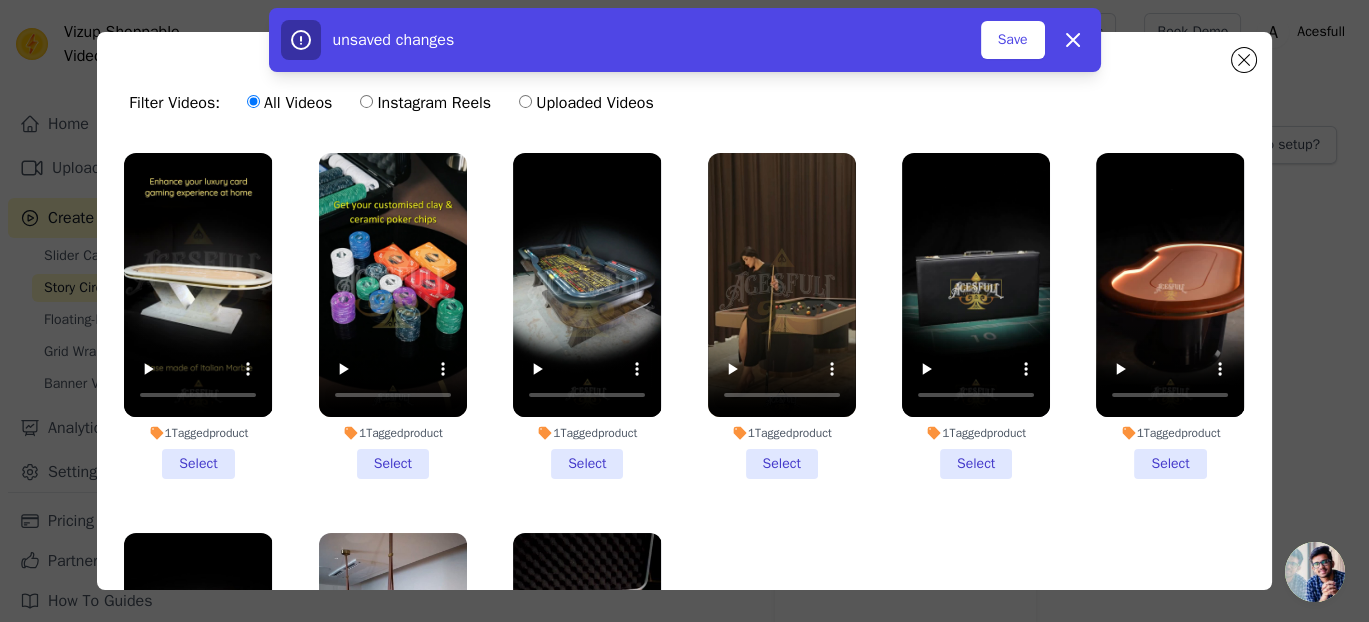 drag, startPoint x: 182, startPoint y: 445, endPoint x: 335, endPoint y: 453, distance: 153.20901 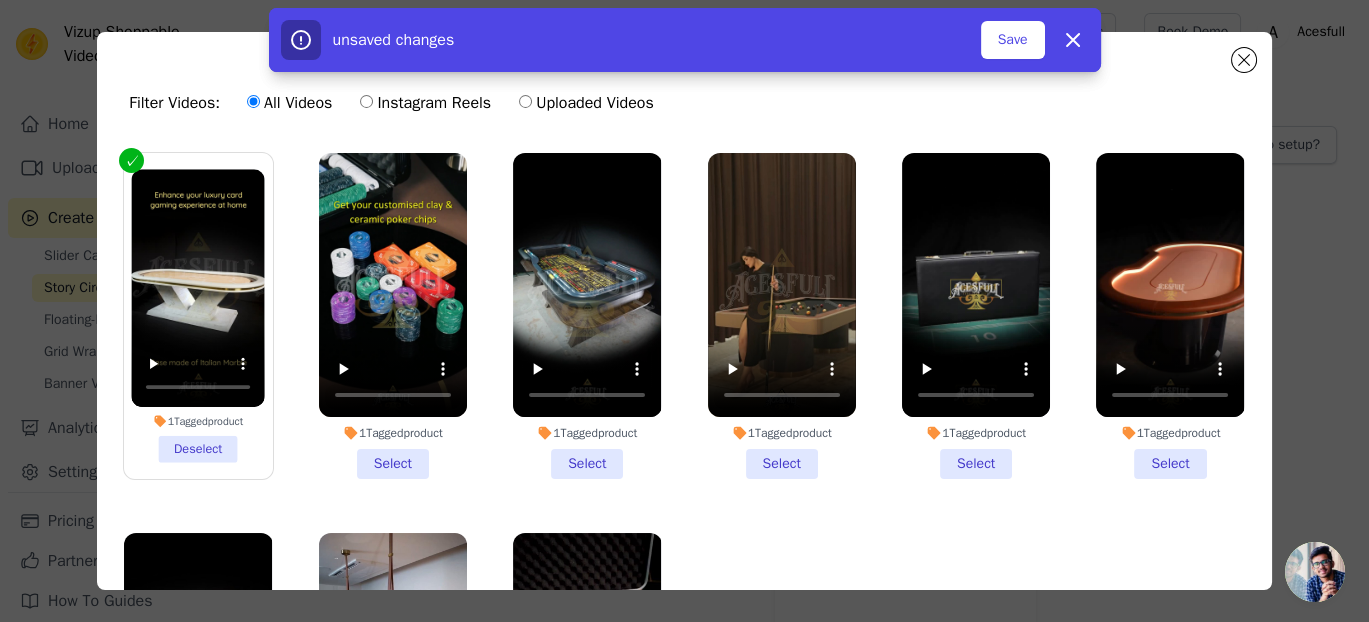 drag, startPoint x: 382, startPoint y: 451, endPoint x: 449, endPoint y: 459, distance: 67.47592 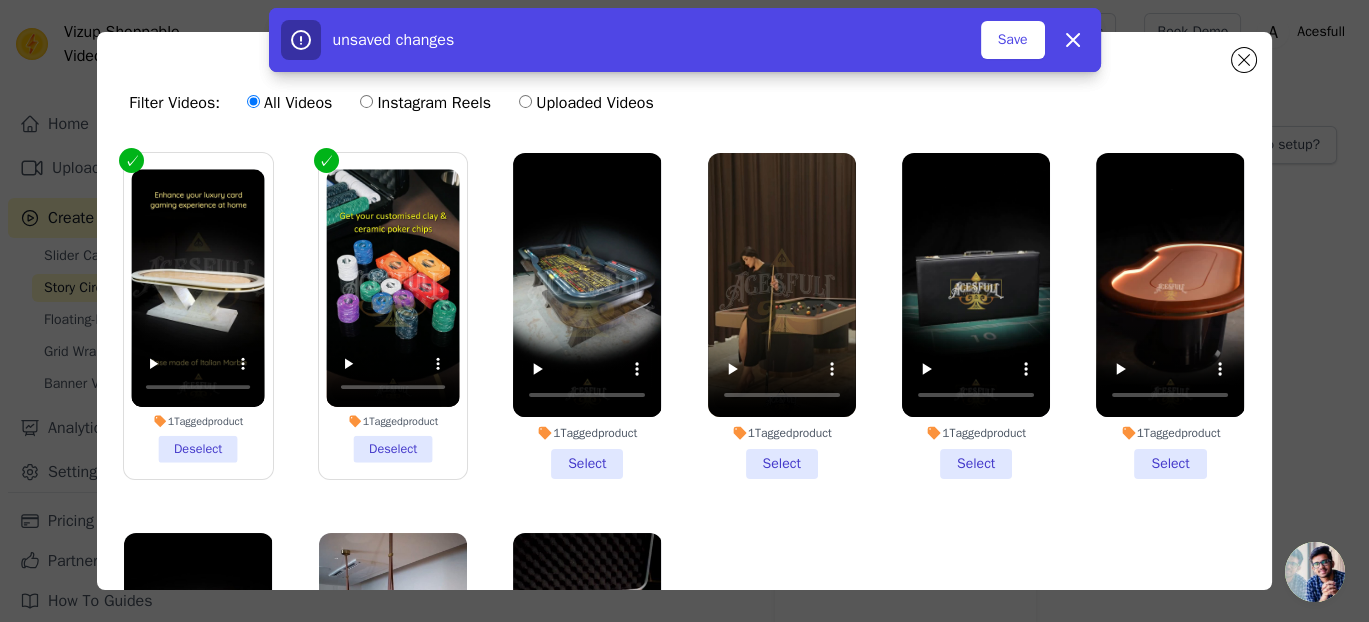 click on "1  Tagged  product     Select" at bounding box center [587, 316] 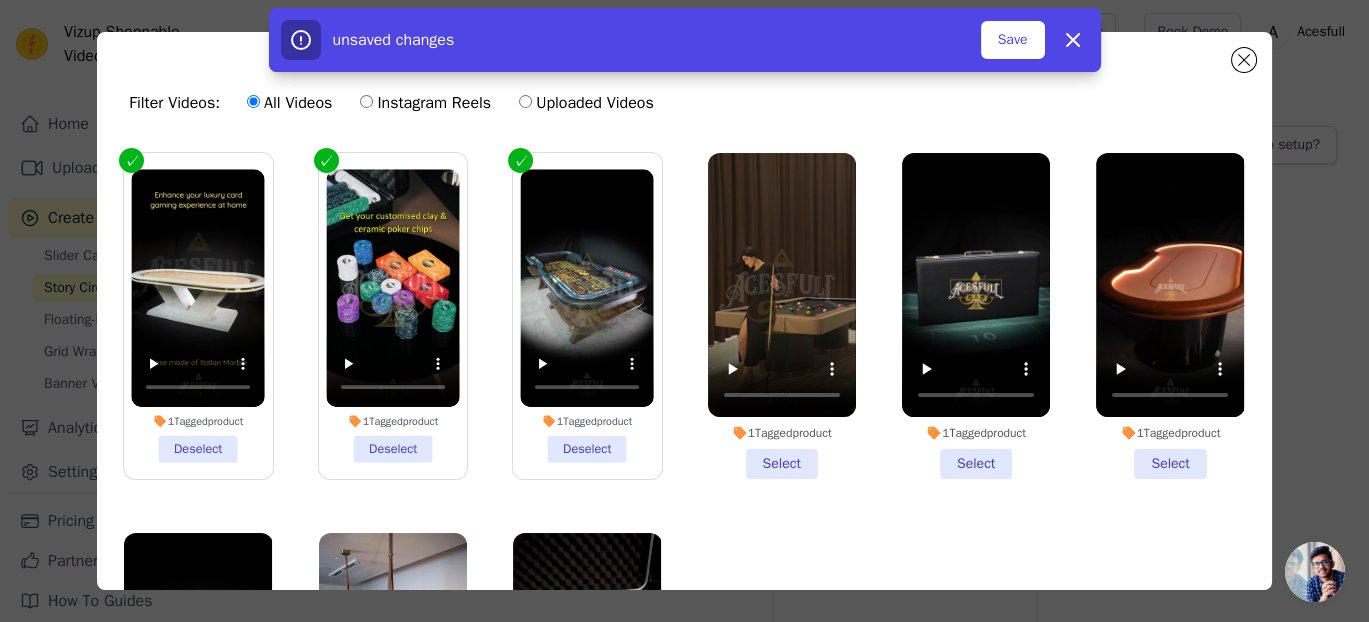 drag, startPoint x: 751, startPoint y: 451, endPoint x: 902, endPoint y: 451, distance: 151 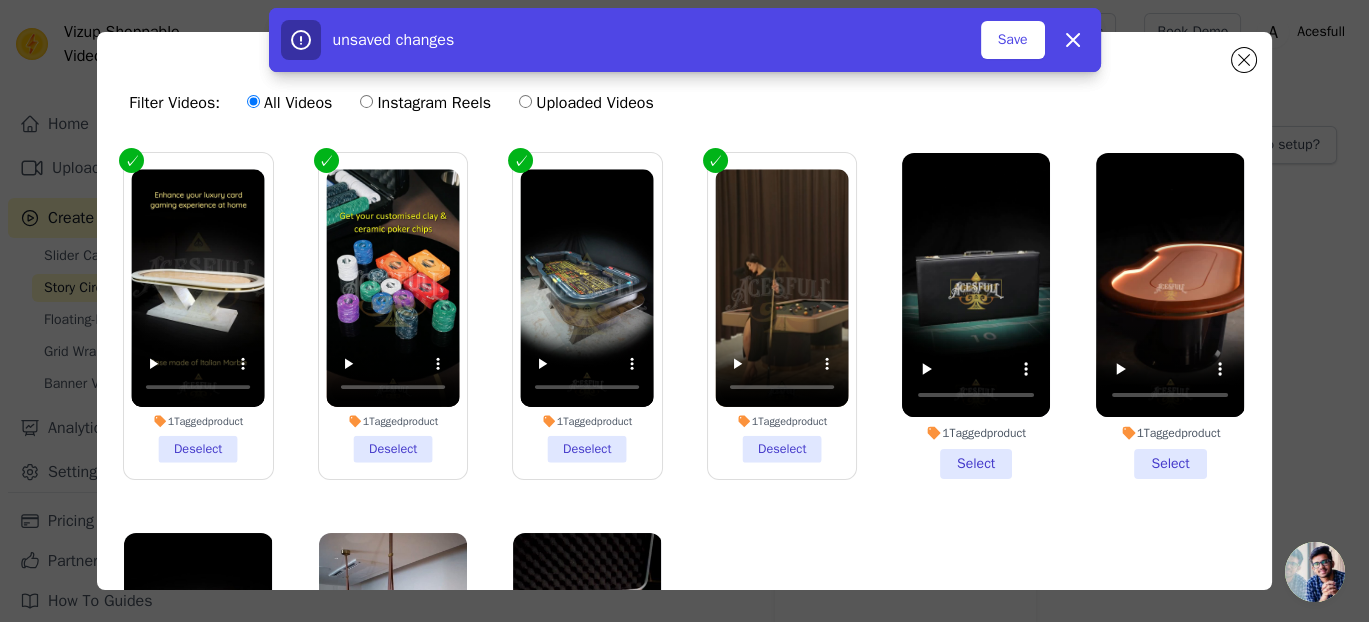 drag, startPoint x: 943, startPoint y: 449, endPoint x: 1128, endPoint y: 461, distance: 185.38878 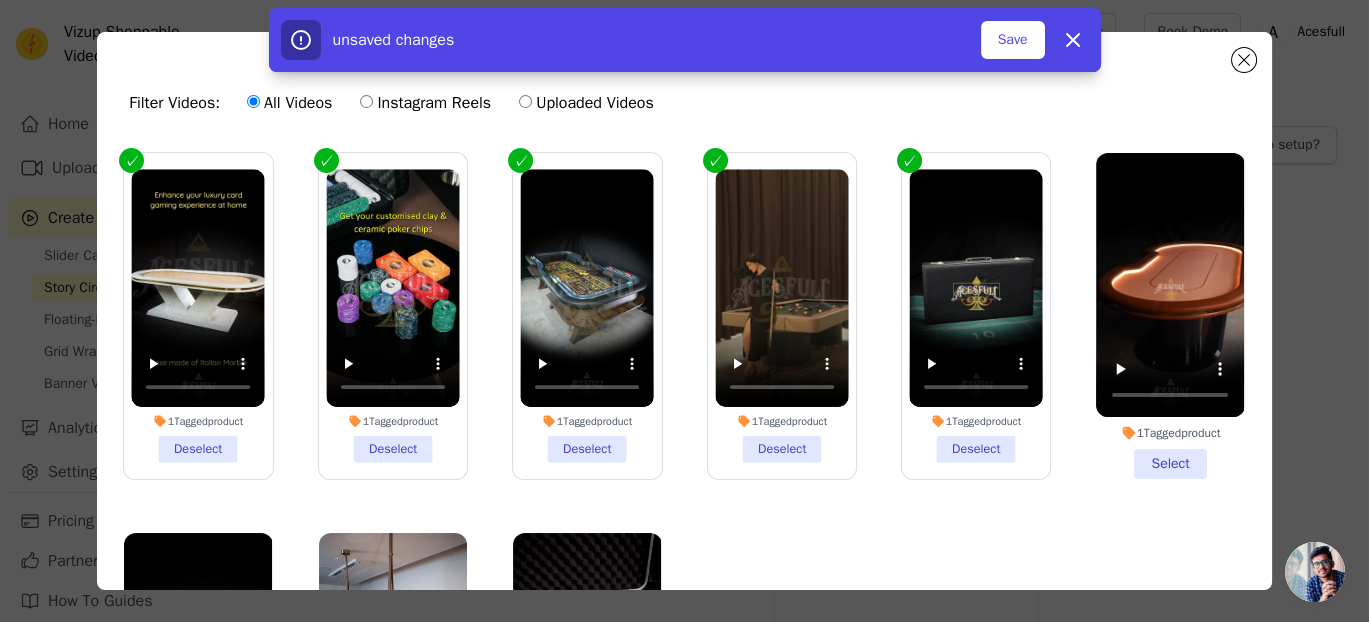 click on "1  Tagged  product     Select" at bounding box center (1170, 316) 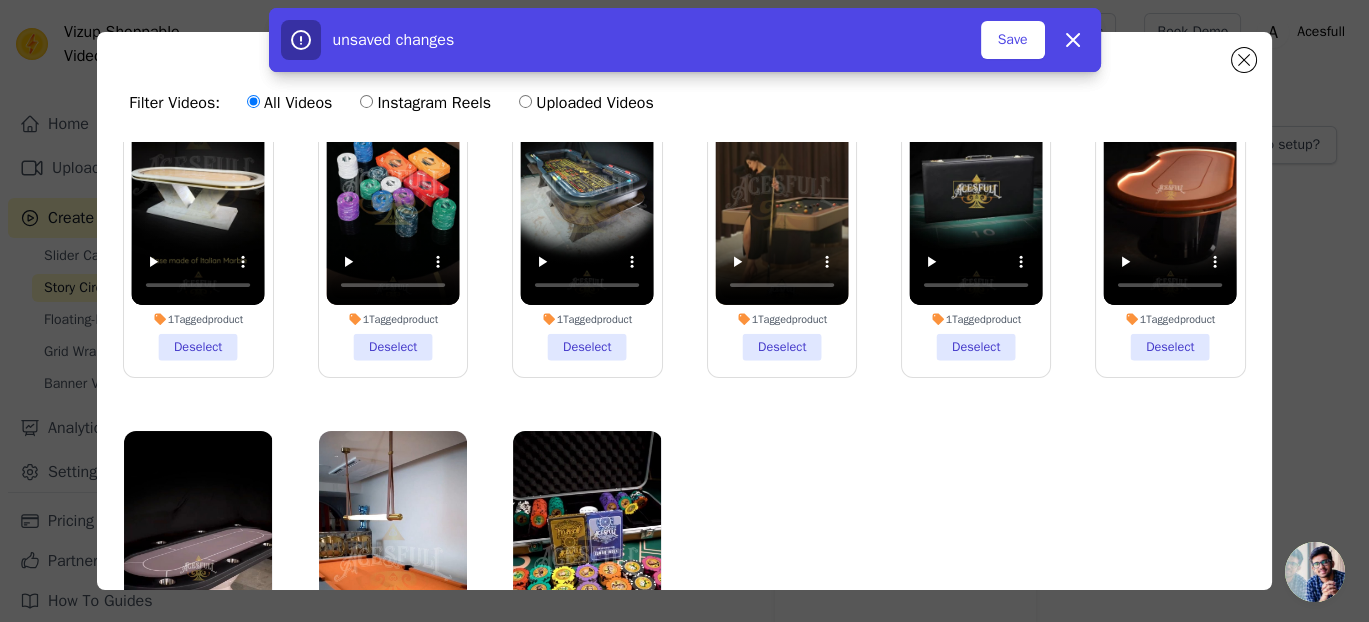 scroll, scrollTop: 195, scrollLeft: 0, axis: vertical 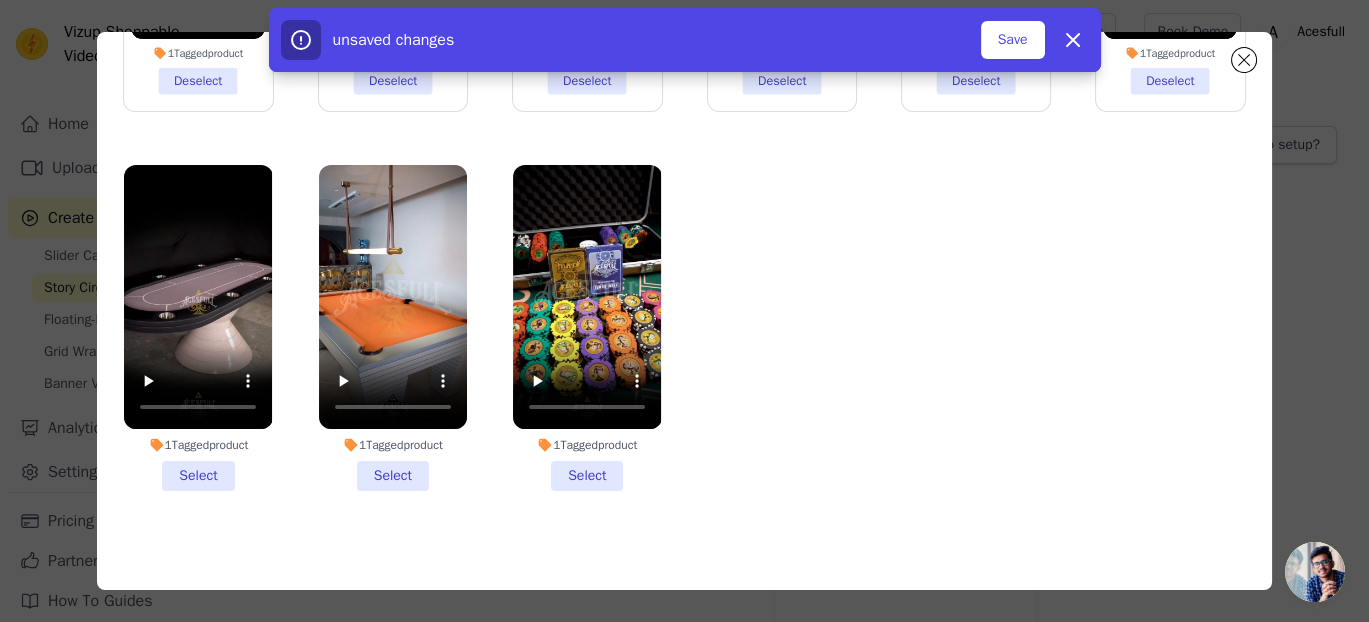 click on "1  Tagged  product     Select" at bounding box center (587, 328) 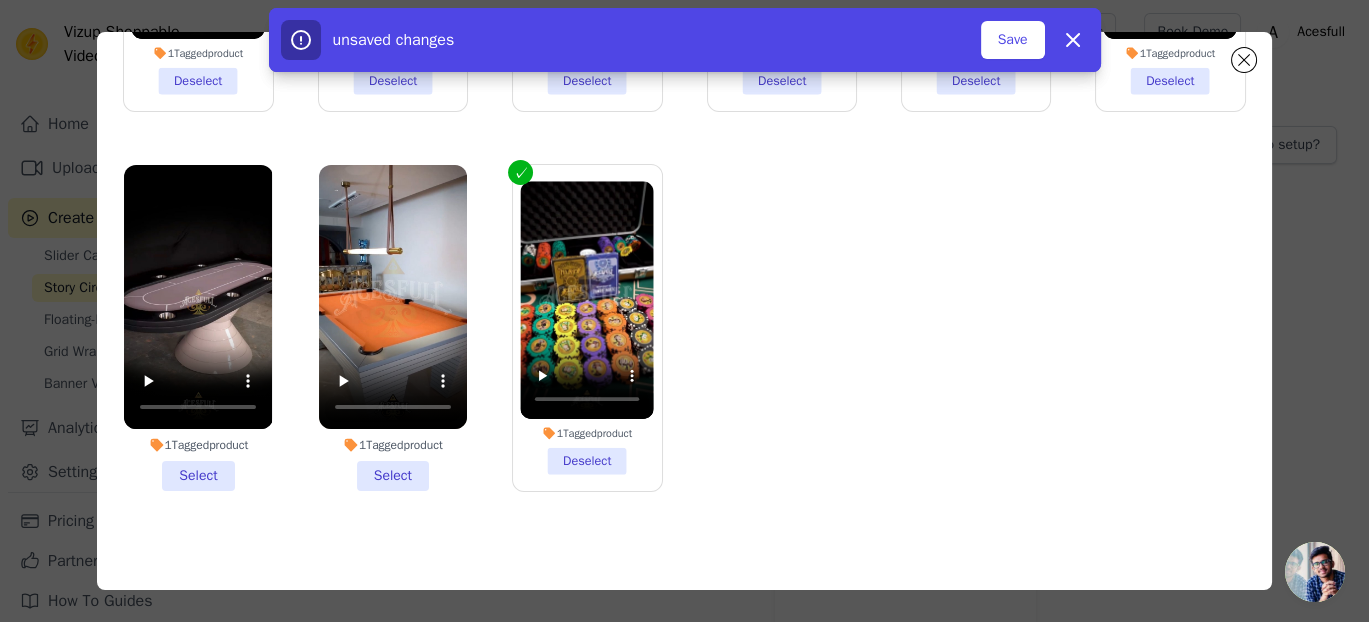 click on "1  Tagged  product     Select" at bounding box center (393, 328) 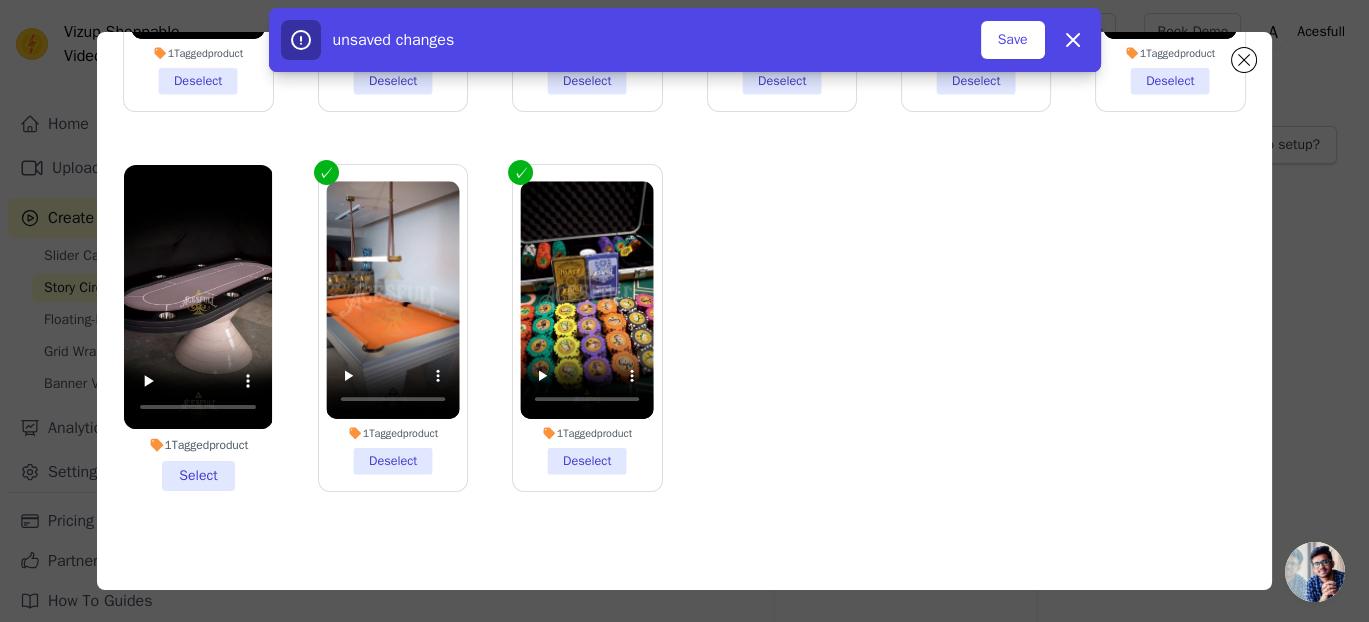 click on "1  Tagged  product     Select" at bounding box center (198, 328) 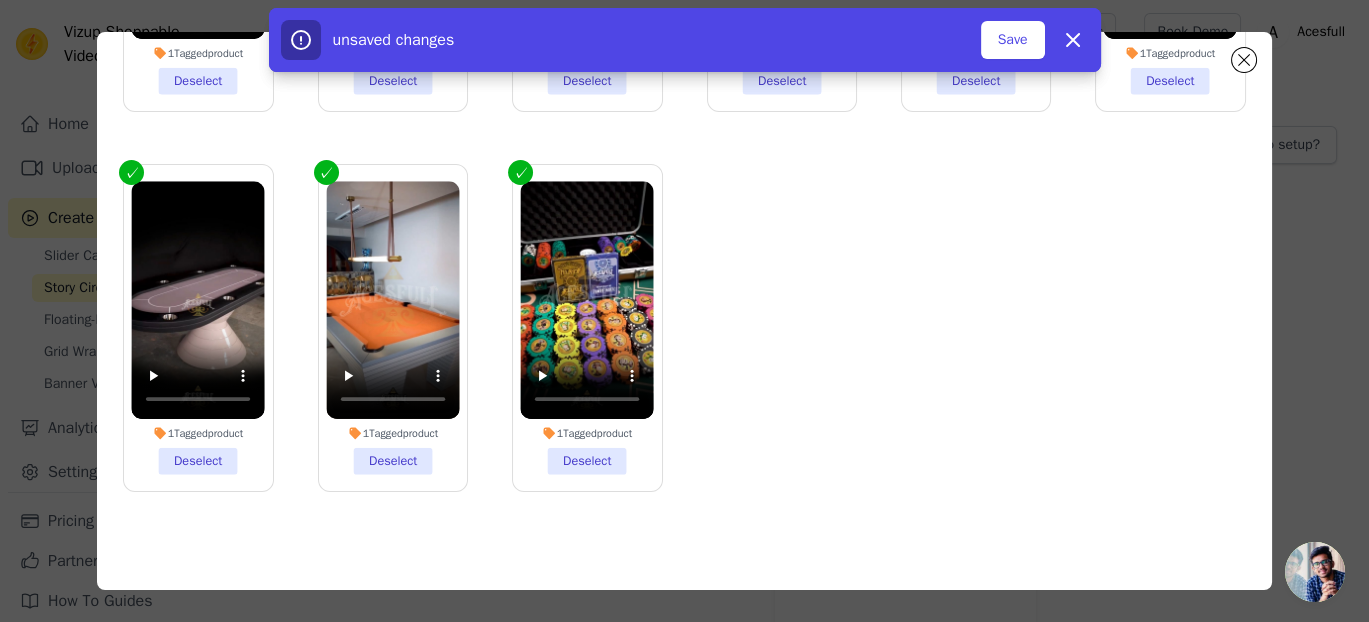 scroll, scrollTop: 0, scrollLeft: 0, axis: both 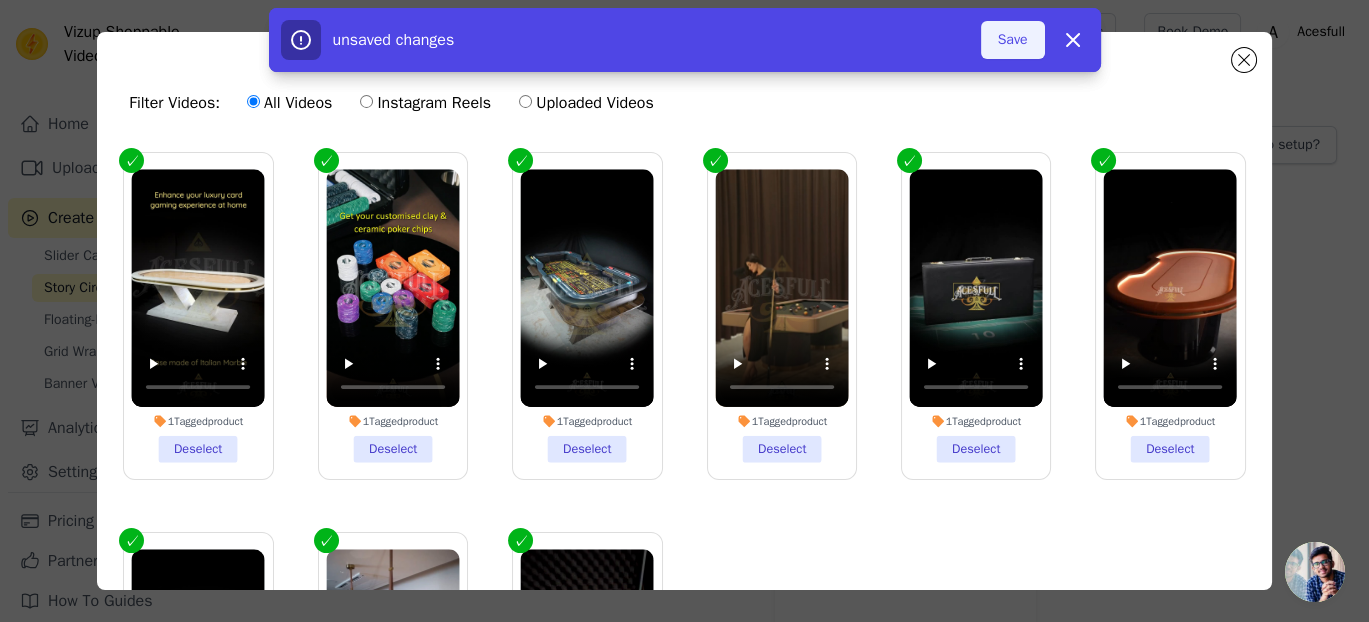 click on "Save" at bounding box center [1013, 40] 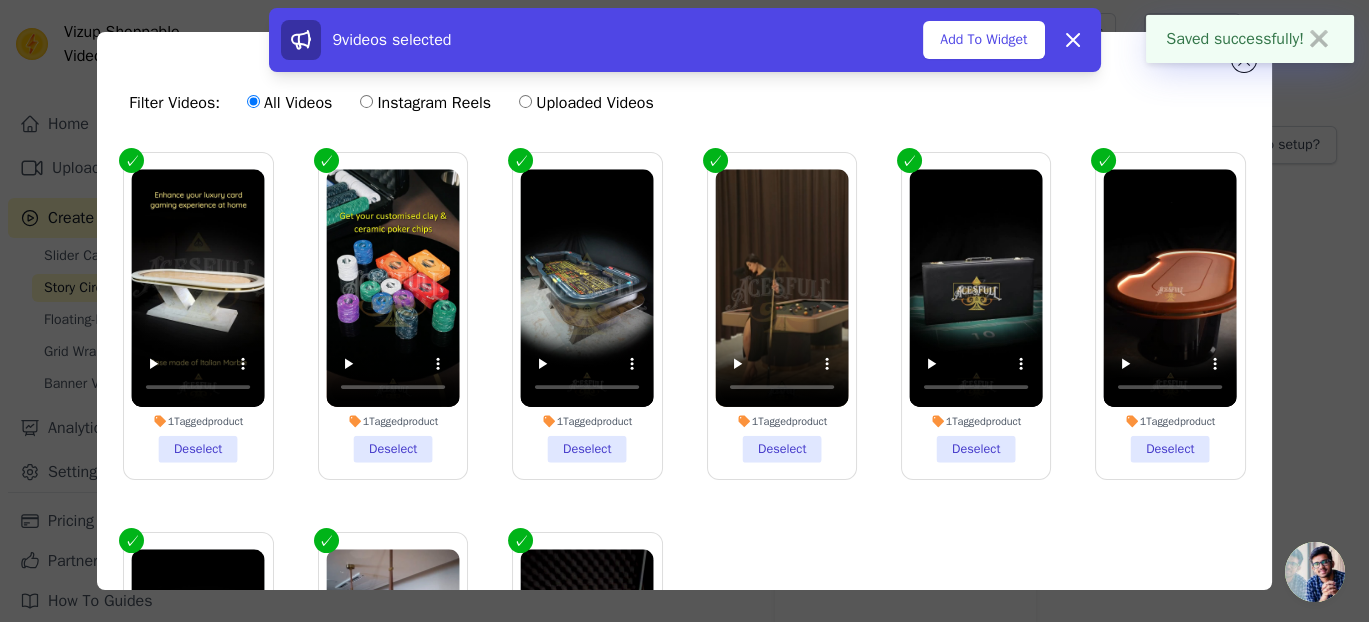 click on "✖" at bounding box center [1319, 39] 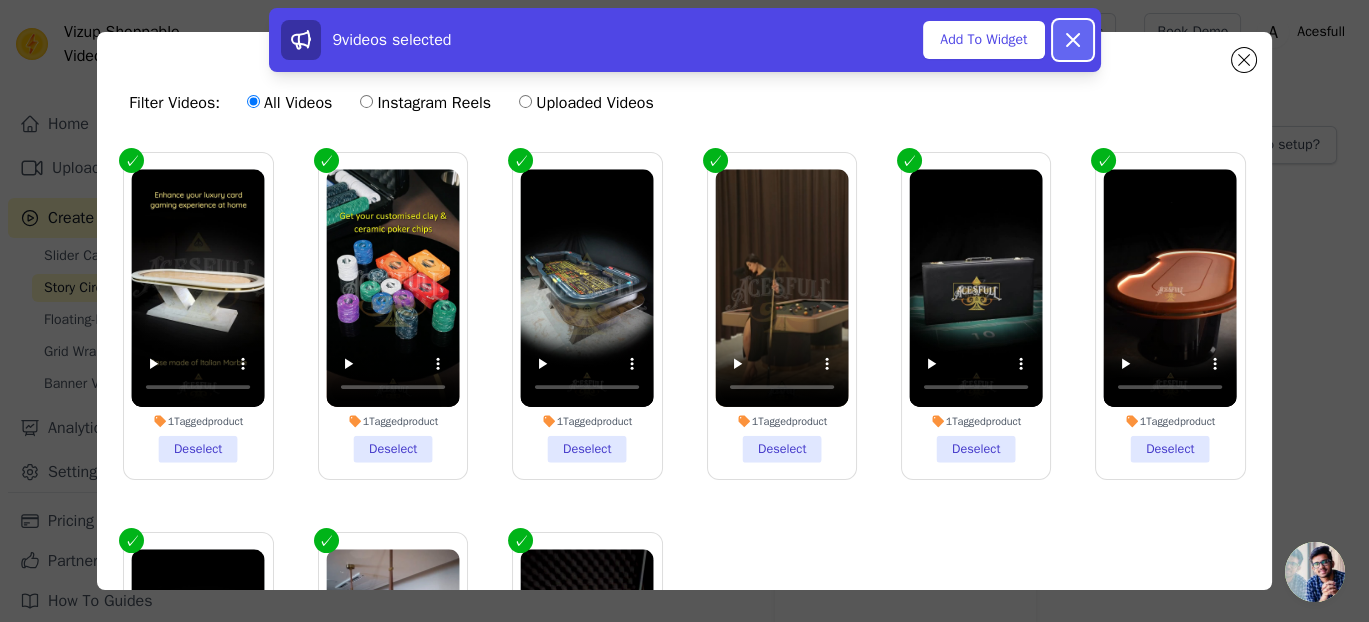 click 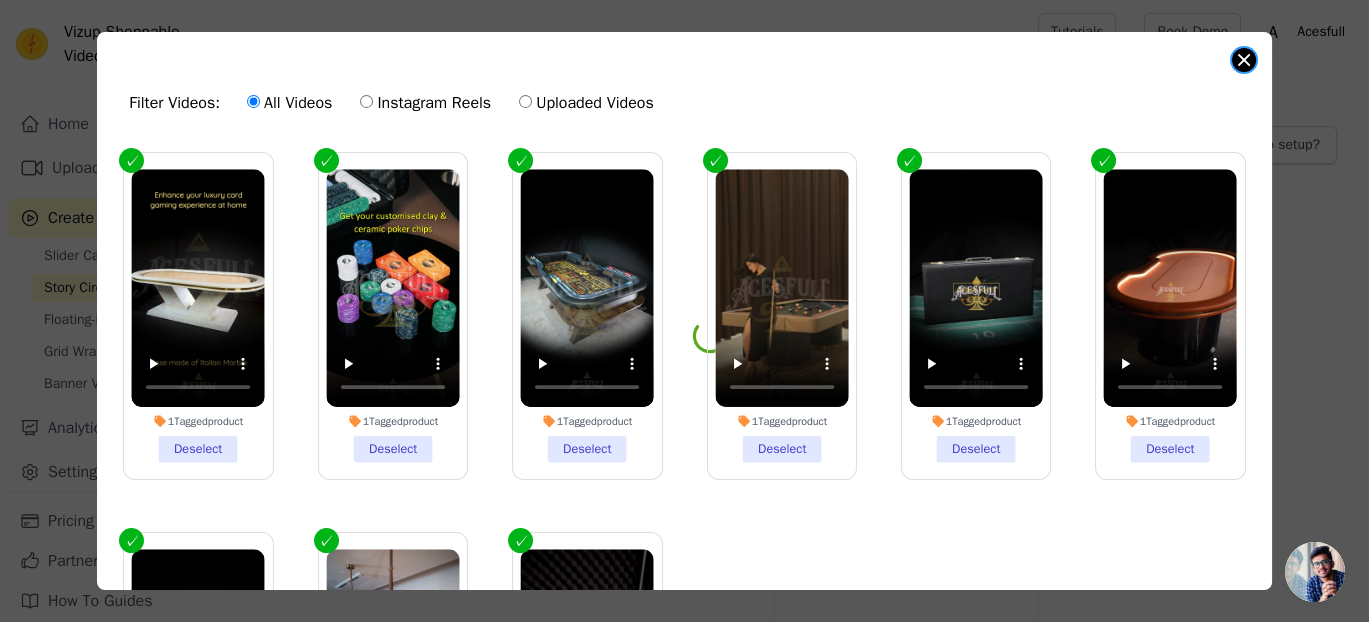 click at bounding box center (1244, 60) 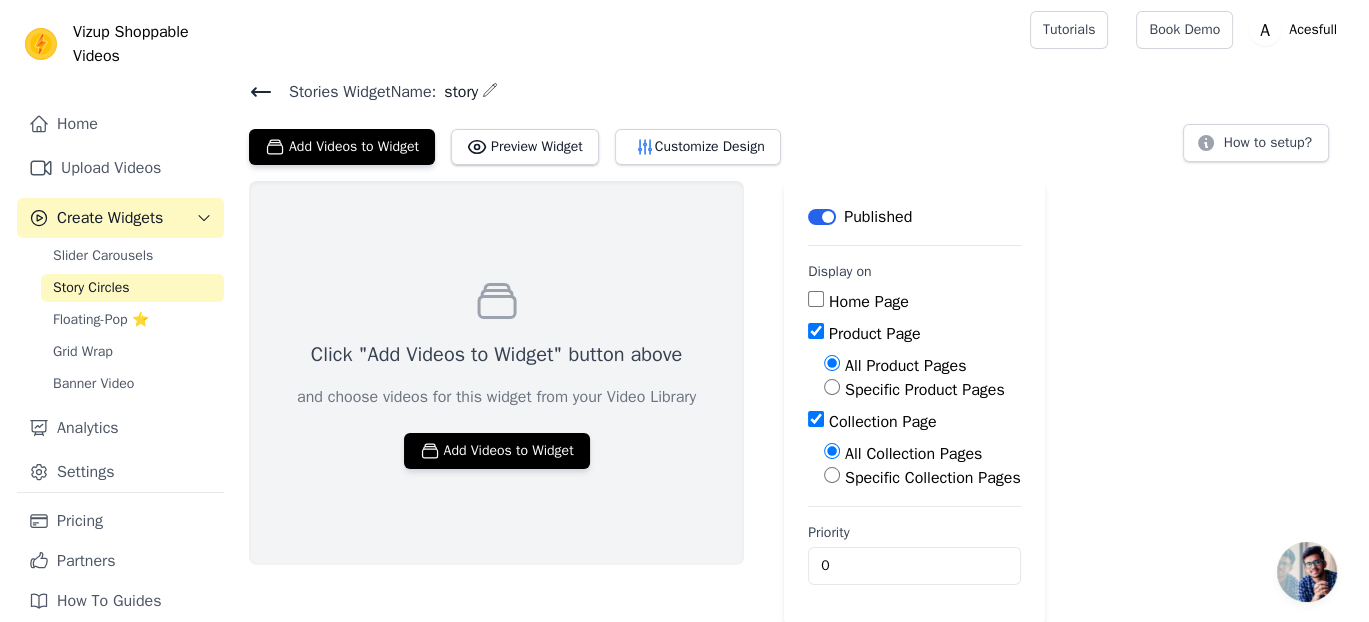 scroll, scrollTop: 0, scrollLeft: 0, axis: both 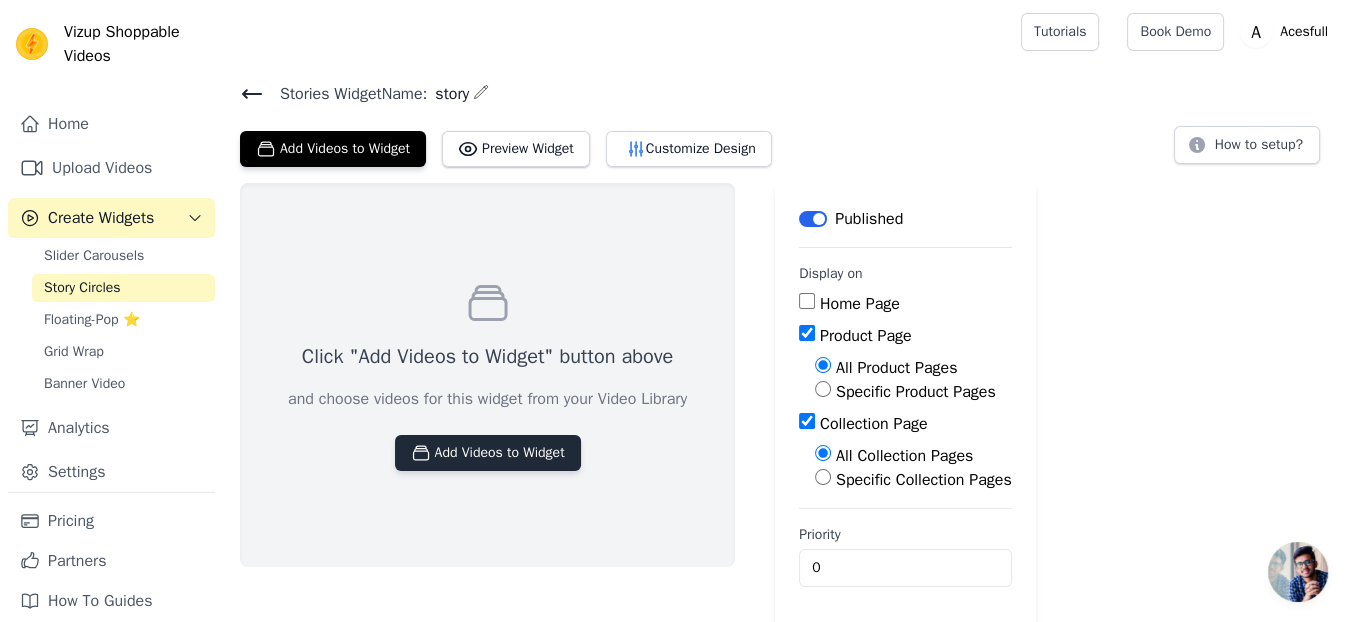 click on "Add Videos to Widget" at bounding box center [488, 453] 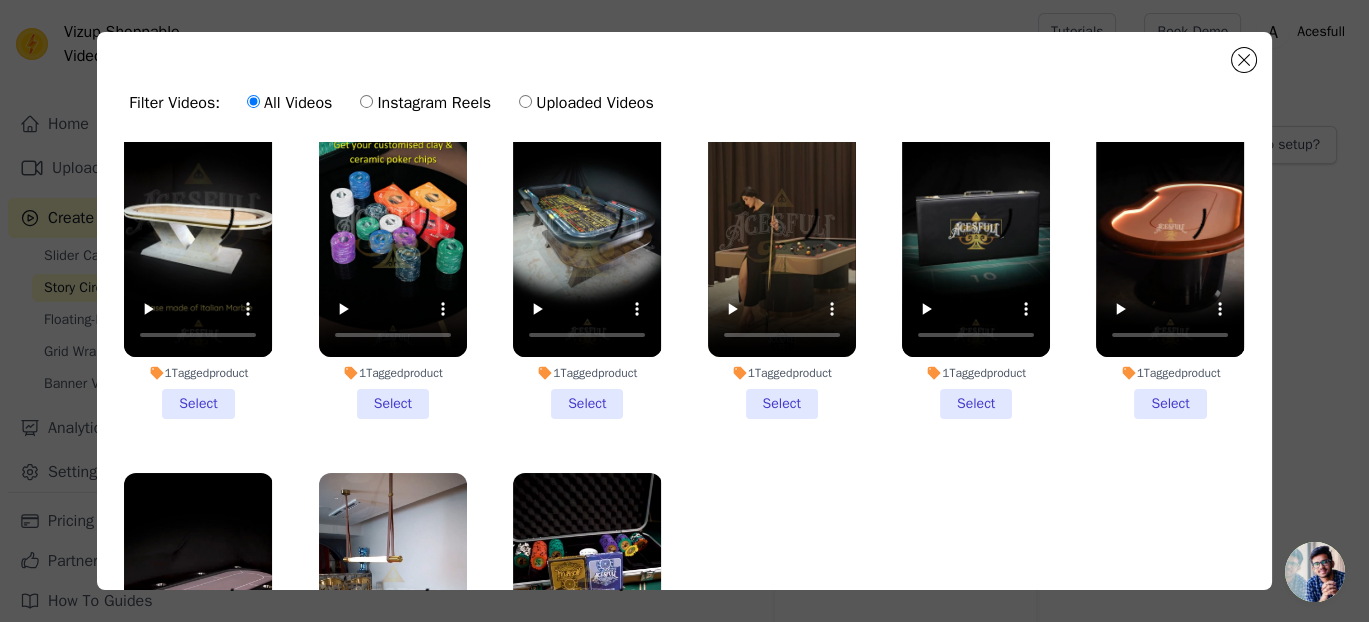 scroll, scrollTop: 0, scrollLeft: 0, axis: both 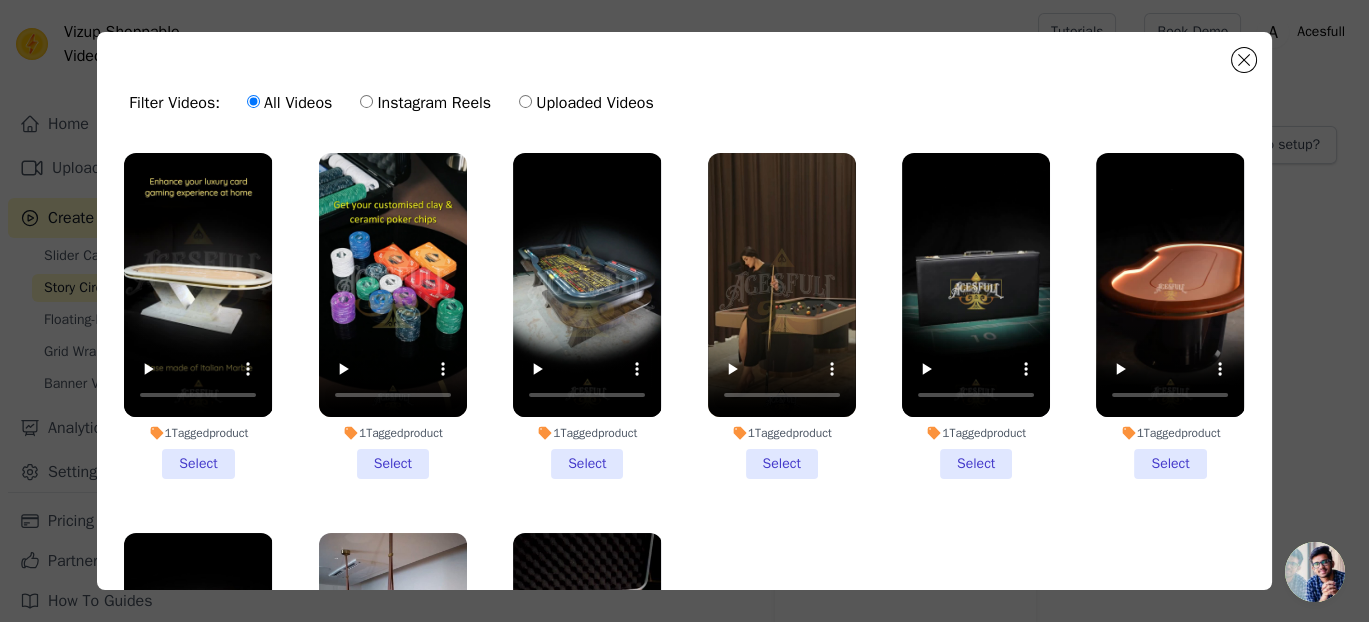 click on "1  Tagged  product     Select" at bounding box center [198, 316] 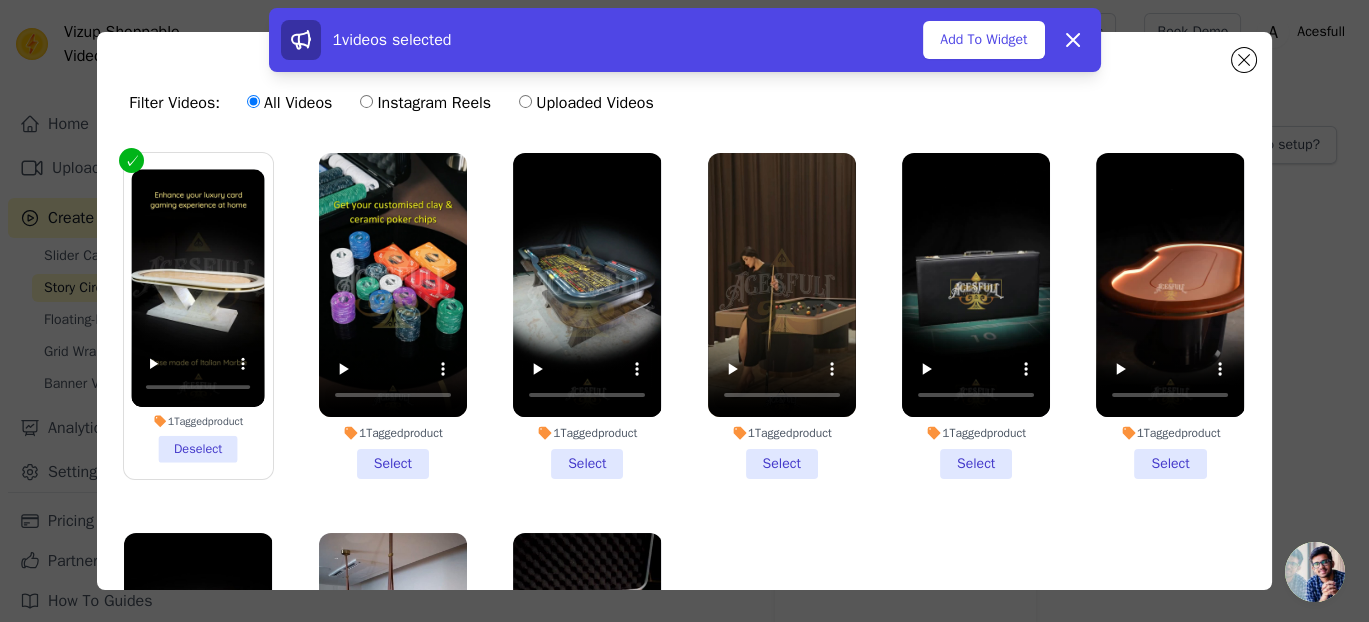 click on "1  Tagged  product     Select" at bounding box center (393, 316) 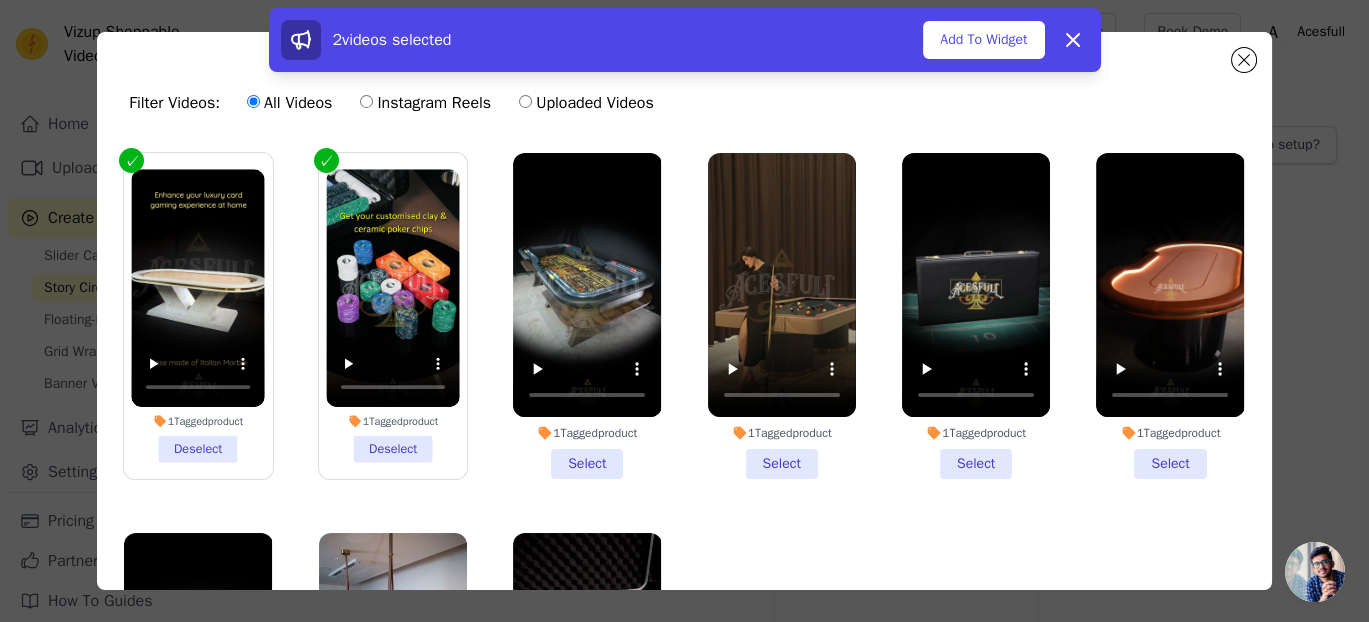 drag, startPoint x: 600, startPoint y: 465, endPoint x: 632, endPoint y: 462, distance: 32.140316 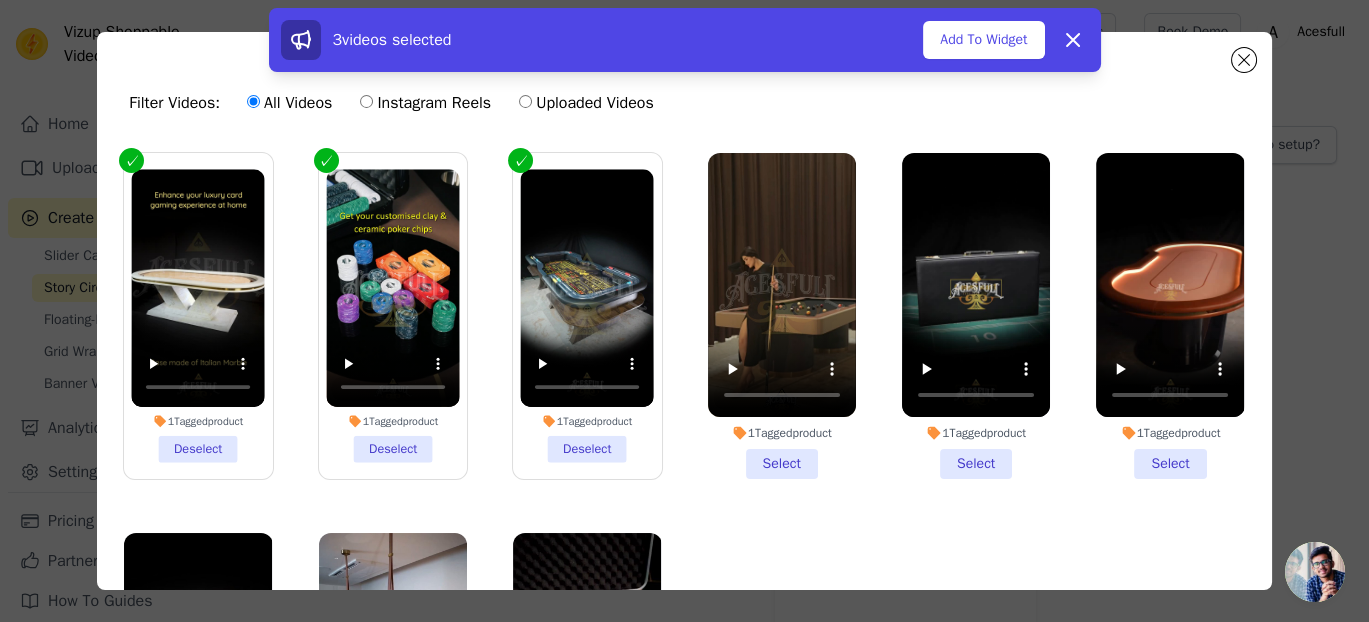 drag, startPoint x: 766, startPoint y: 462, endPoint x: 887, endPoint y: 464, distance: 121.016525 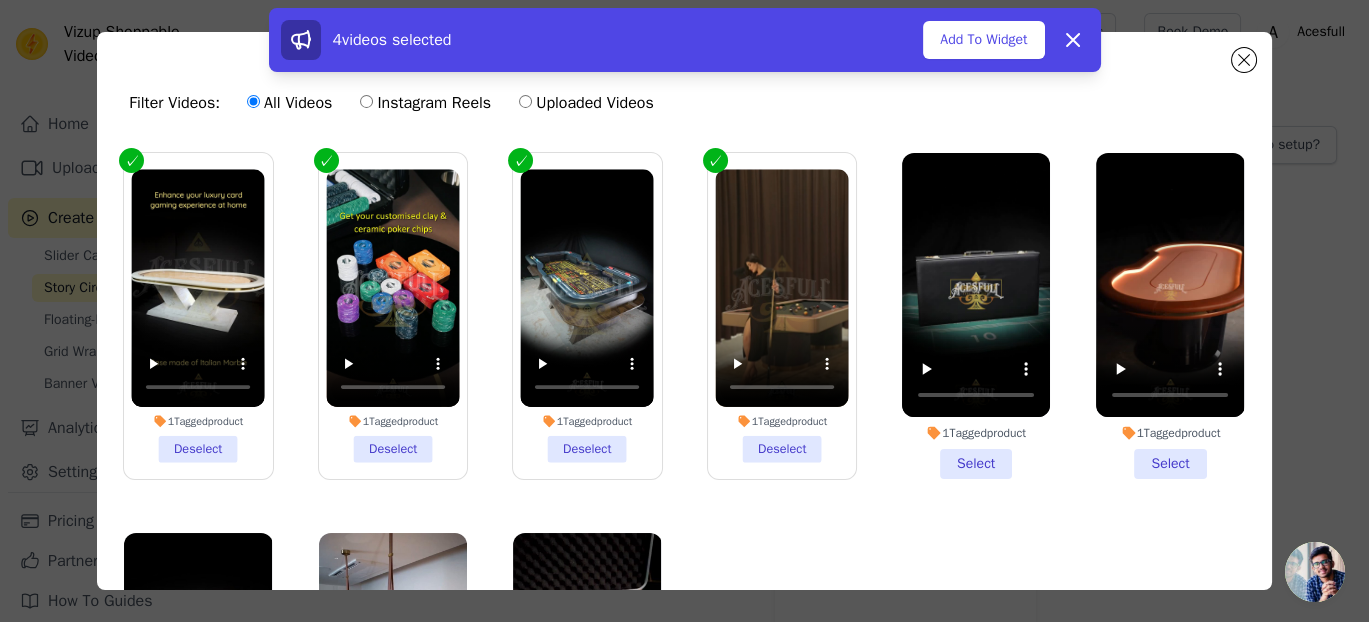 click on "1  Tagged  product     Select" at bounding box center (976, 316) 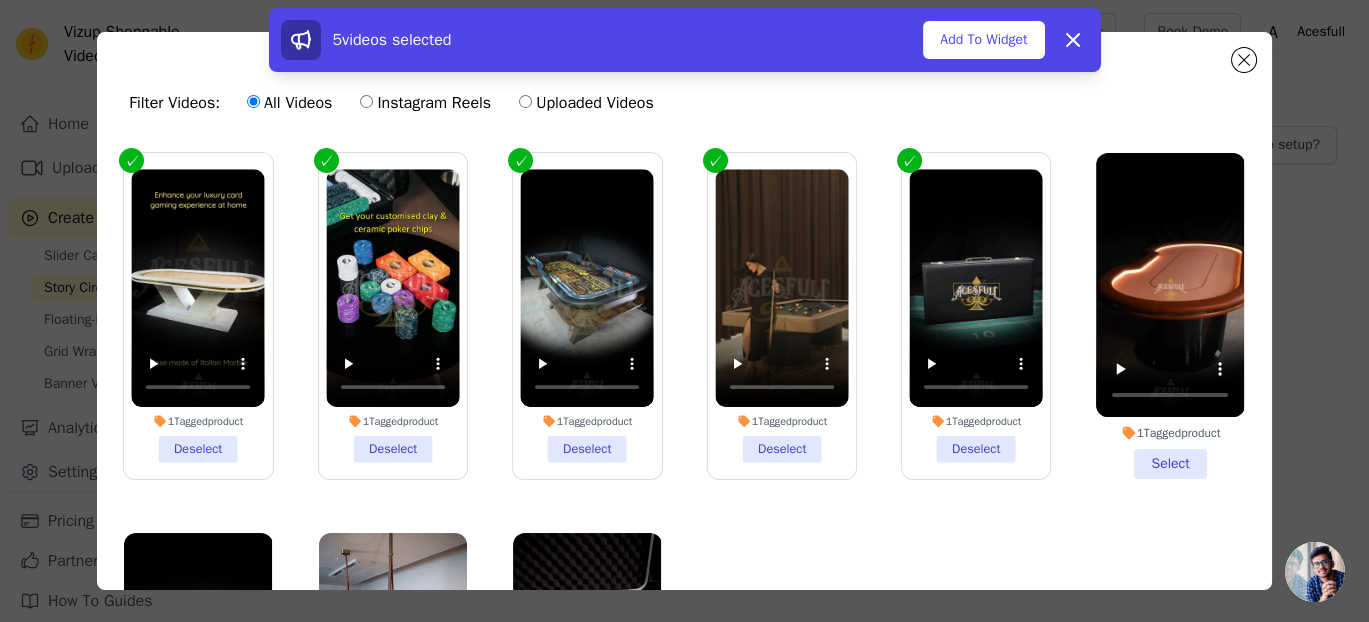 click on "1  Tagged  product     Select" at bounding box center [1170, 316] 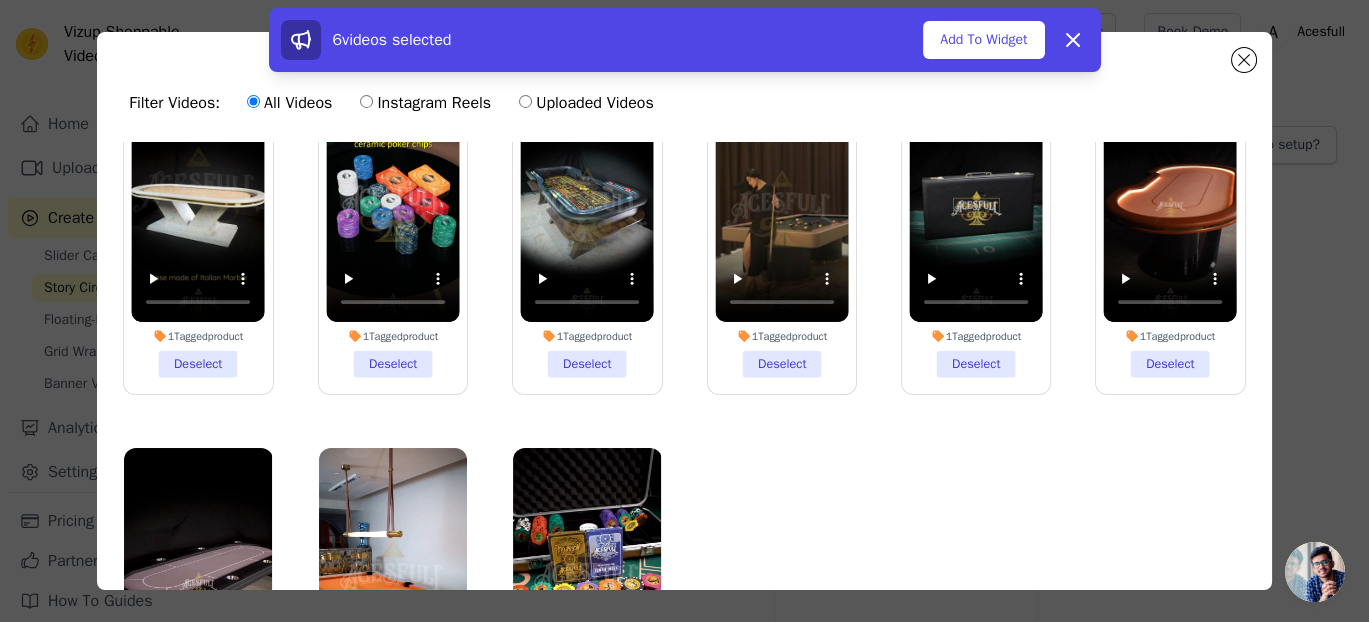 scroll, scrollTop: 195, scrollLeft: 0, axis: vertical 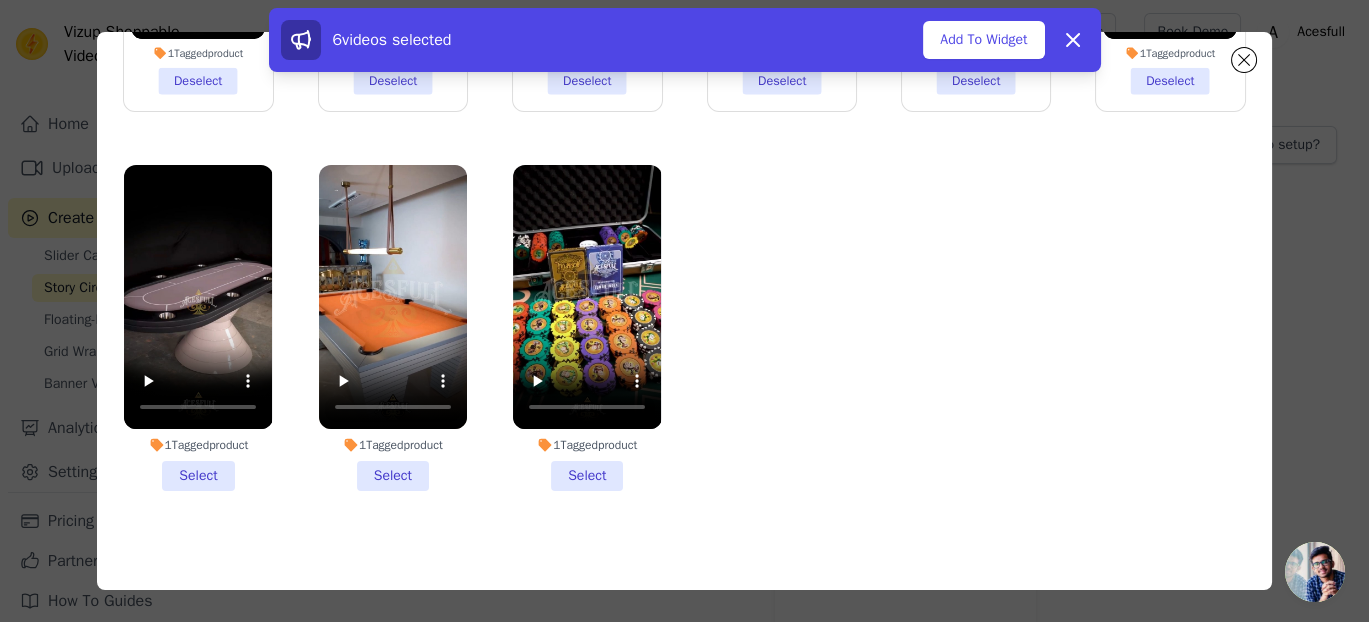 click on "1  Tagged  product     Select" at bounding box center (587, 328) 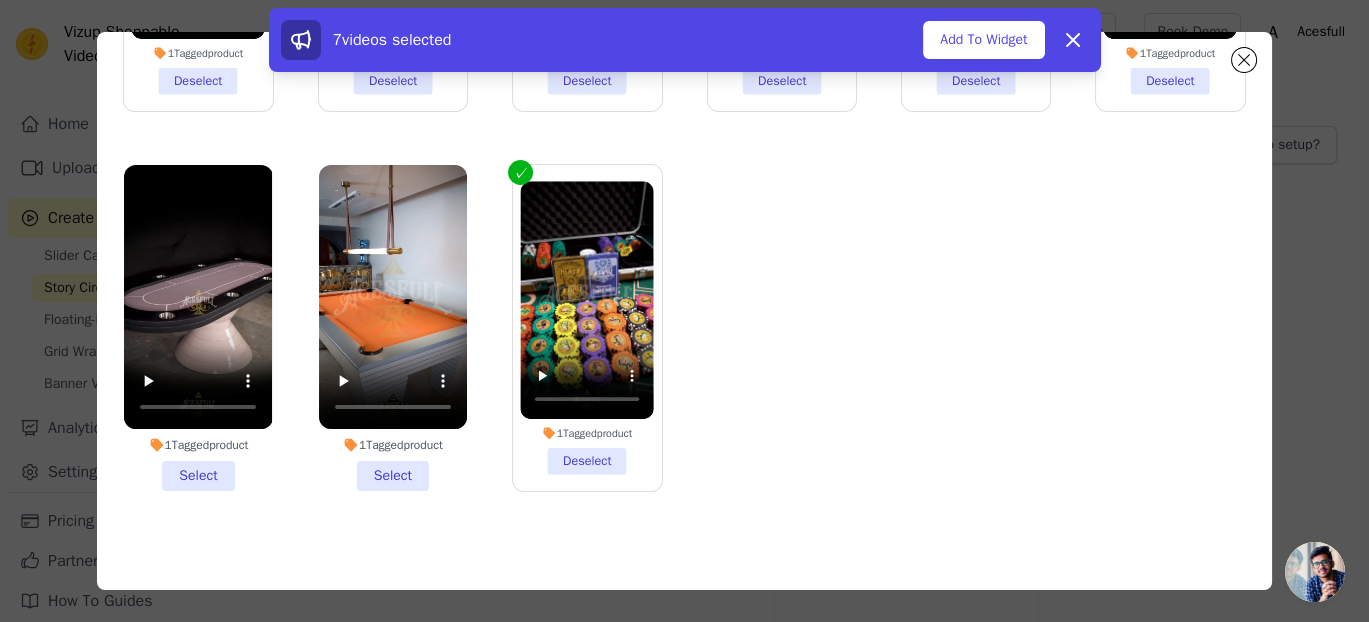 click on "1  Tagged  product     Select" at bounding box center (393, 328) 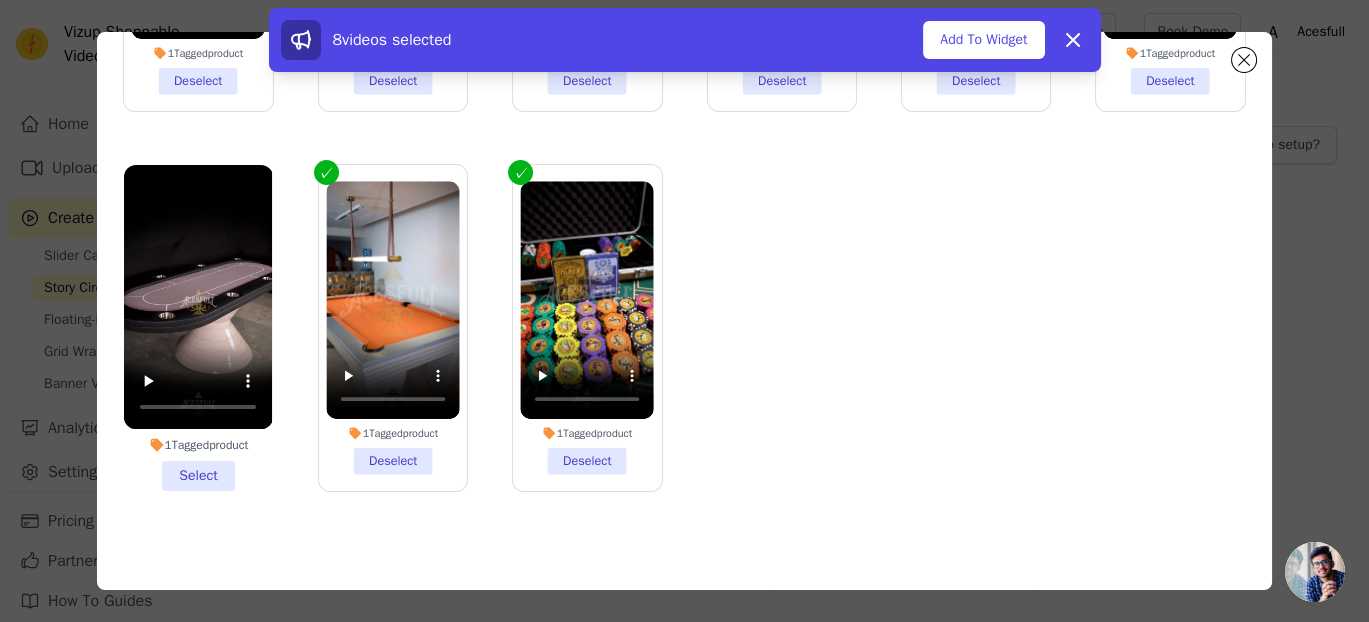 click on "1  Tagged  product     Select" at bounding box center [198, 328] 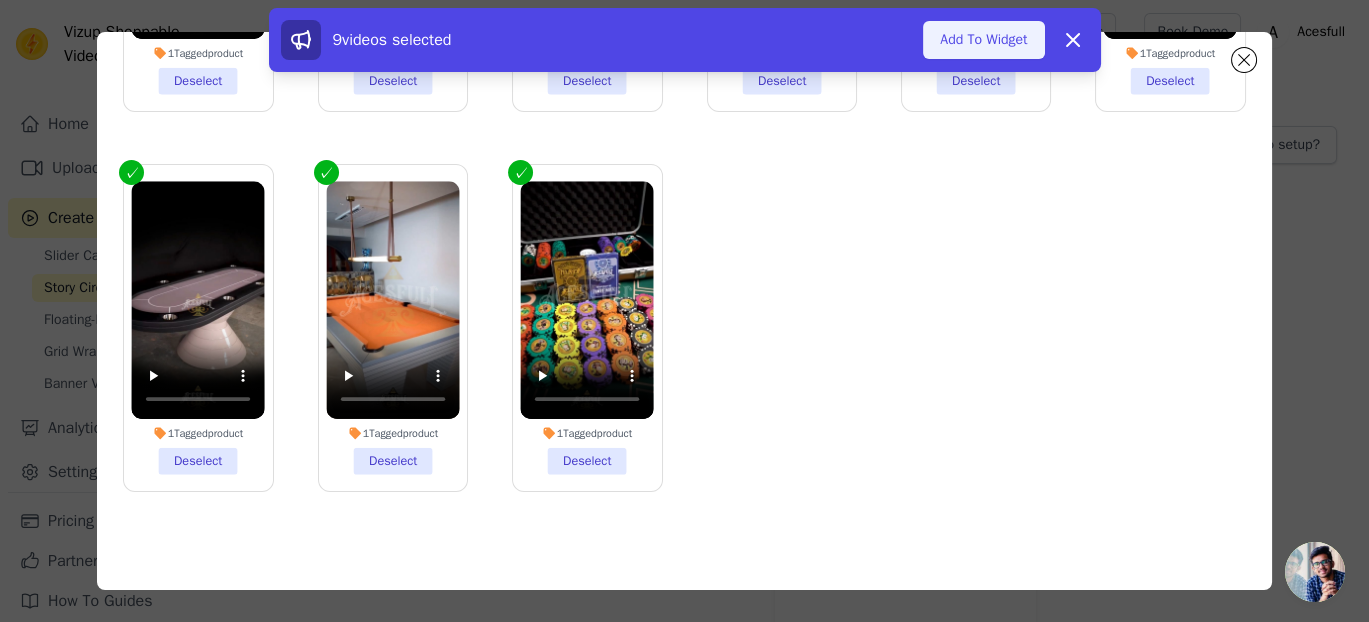click on "Add To Widget" at bounding box center [983, 40] 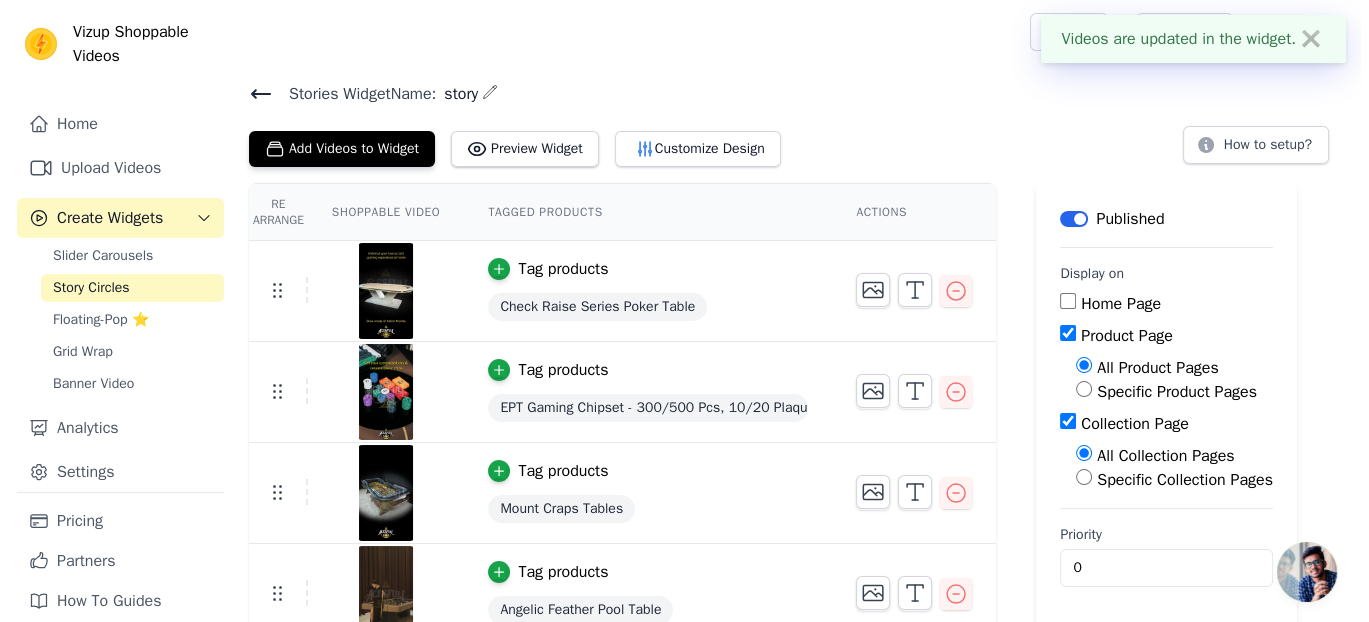 scroll, scrollTop: 0, scrollLeft: 0, axis: both 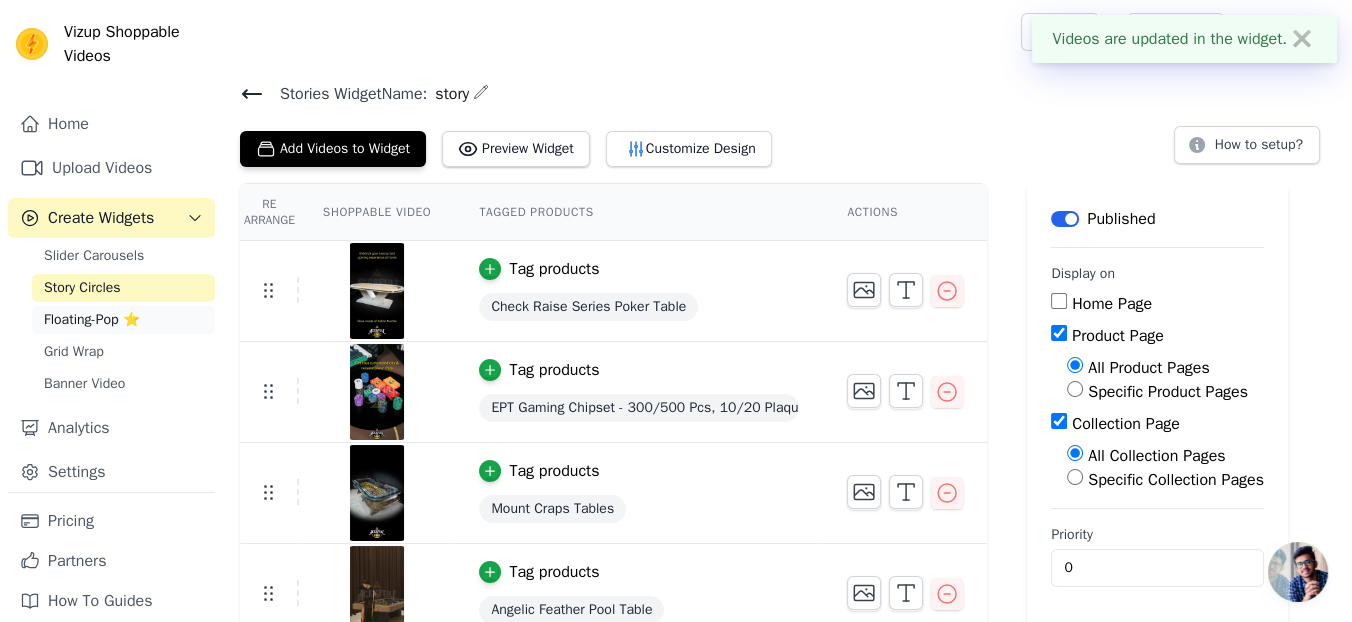 click on "Floating-Pop ⭐" at bounding box center (92, 320) 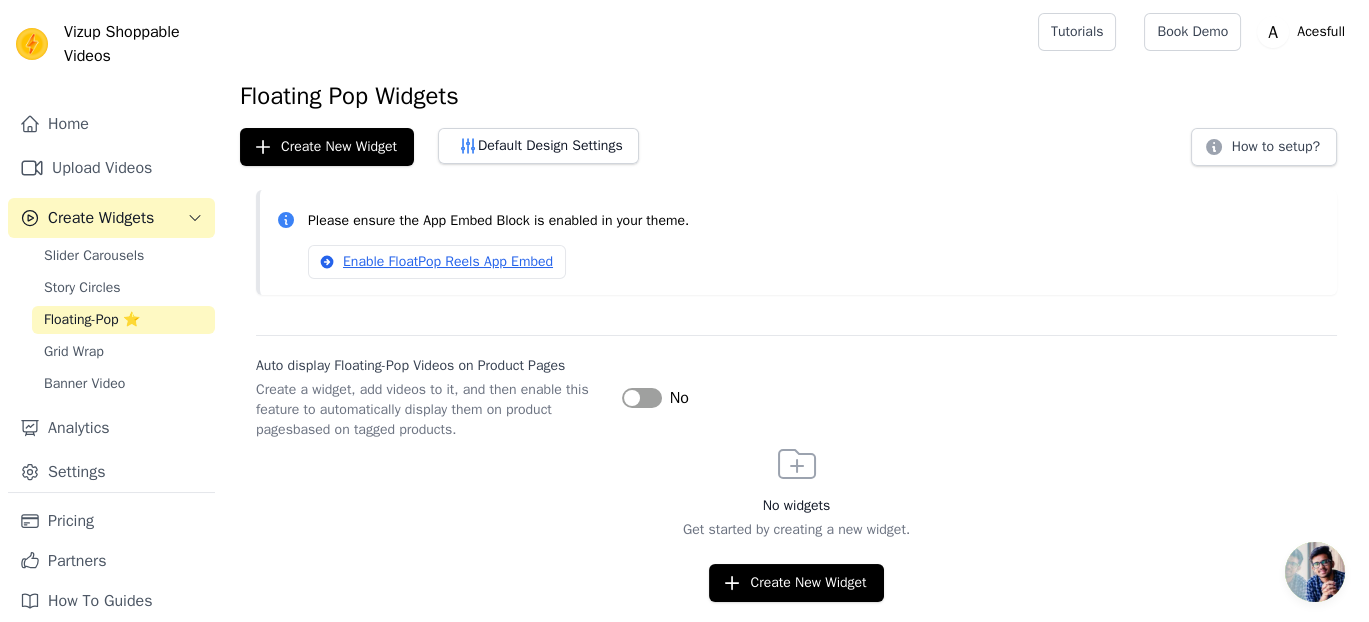 click on "Label" at bounding box center [642, 398] 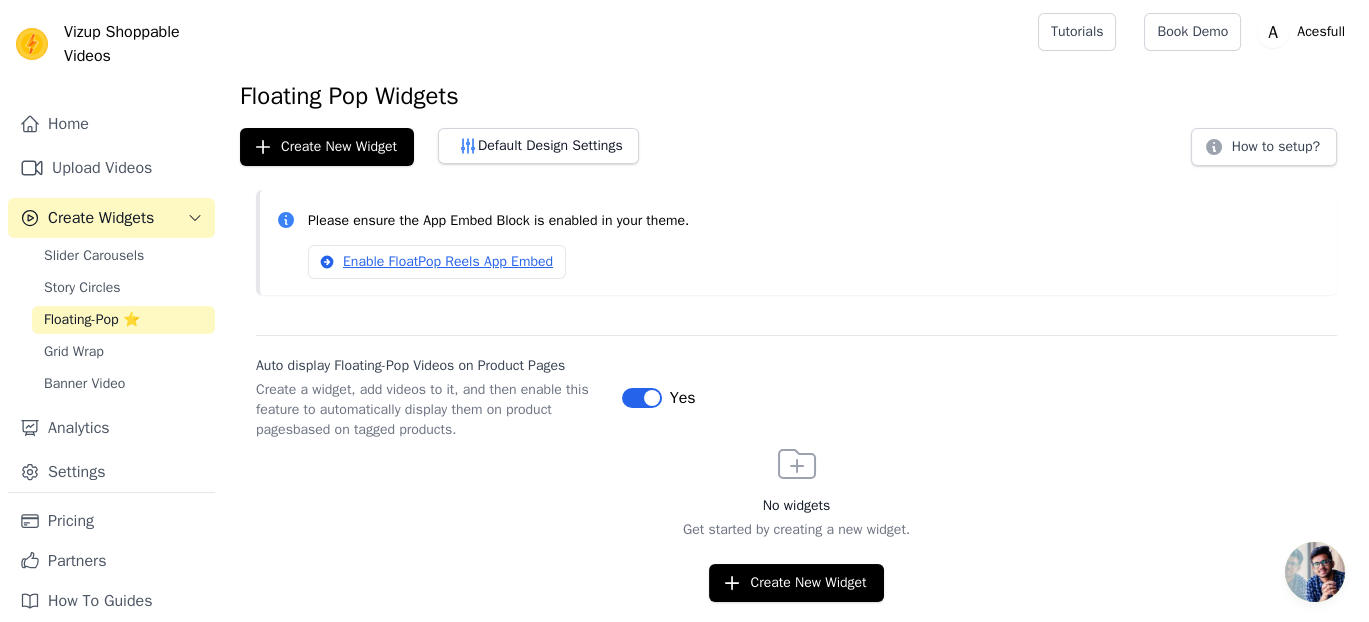 click on "Floating Pop Widgets
Create New Widget       Default Design Settings
How to setup?     Please ensure the App Embed Block is enabled in your theme.
Enable FloatPop Reels App Embed   Auto display Floating-Pop Videos on Product Pages   Create a widget, add videos to it, and then enable this feature to automatically display them on product pages  based on tagged products.   Label     Yes     No widgets   Get started by creating a new widget.
Create New Widget" at bounding box center (796, 341) 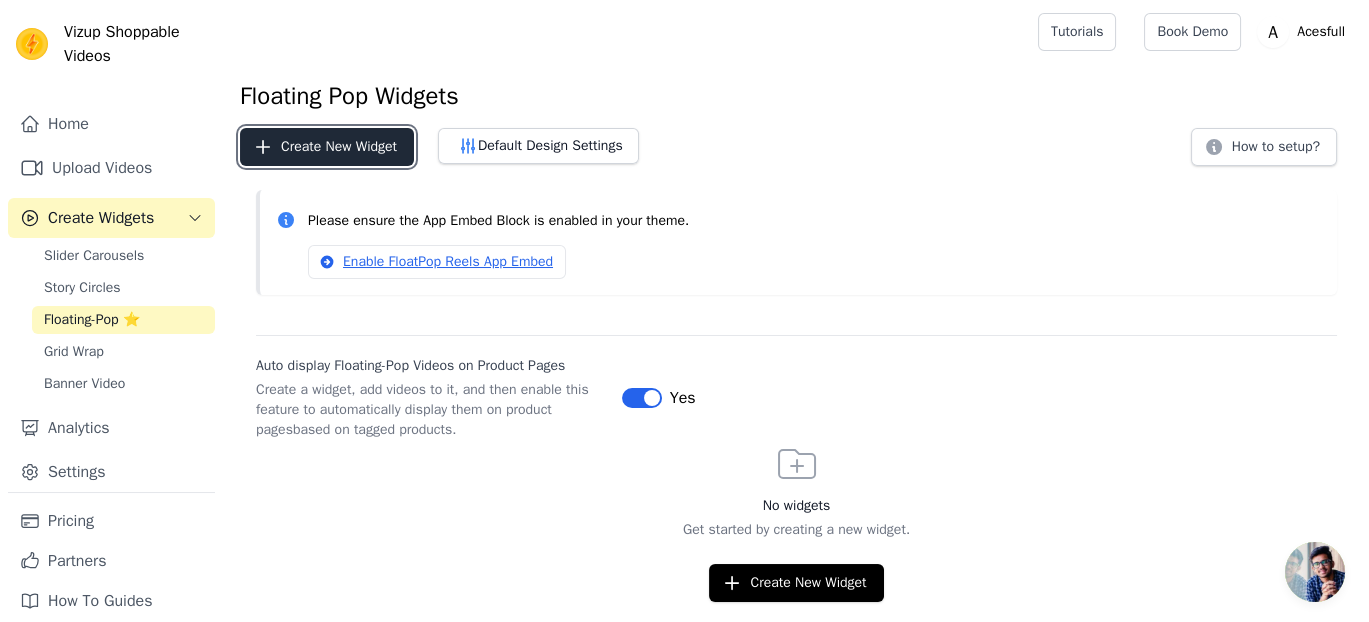click on "Create New Widget" at bounding box center [327, 147] 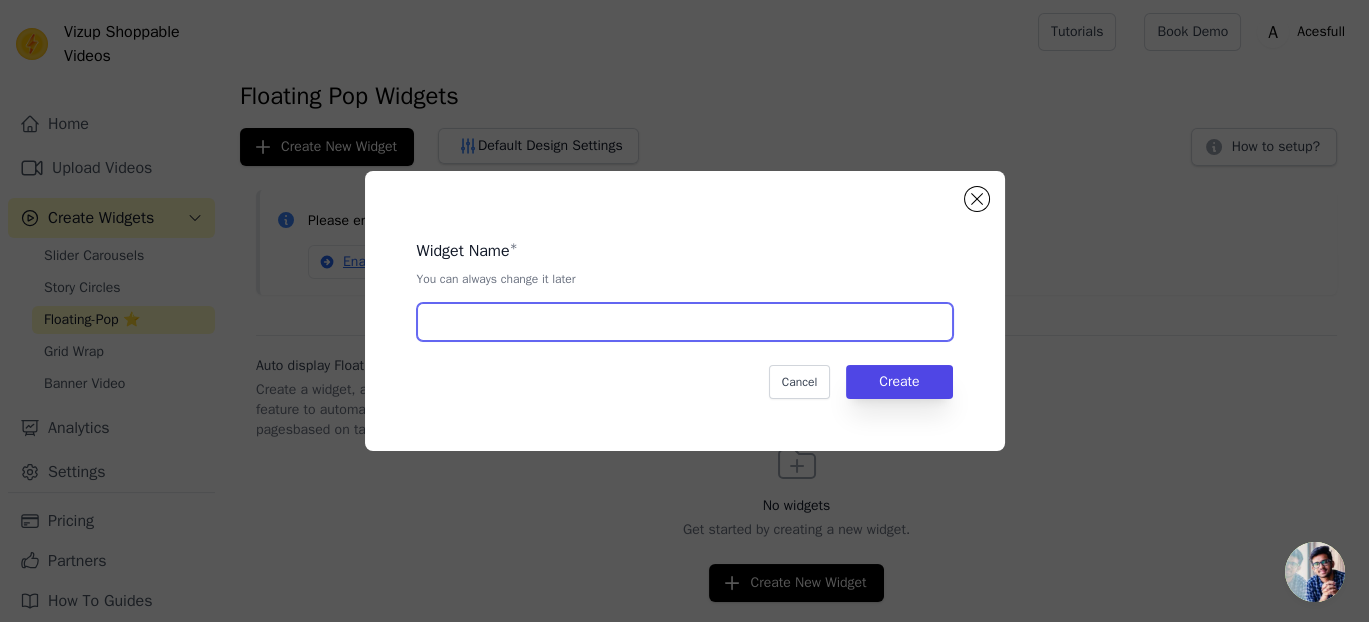 click at bounding box center (685, 322) 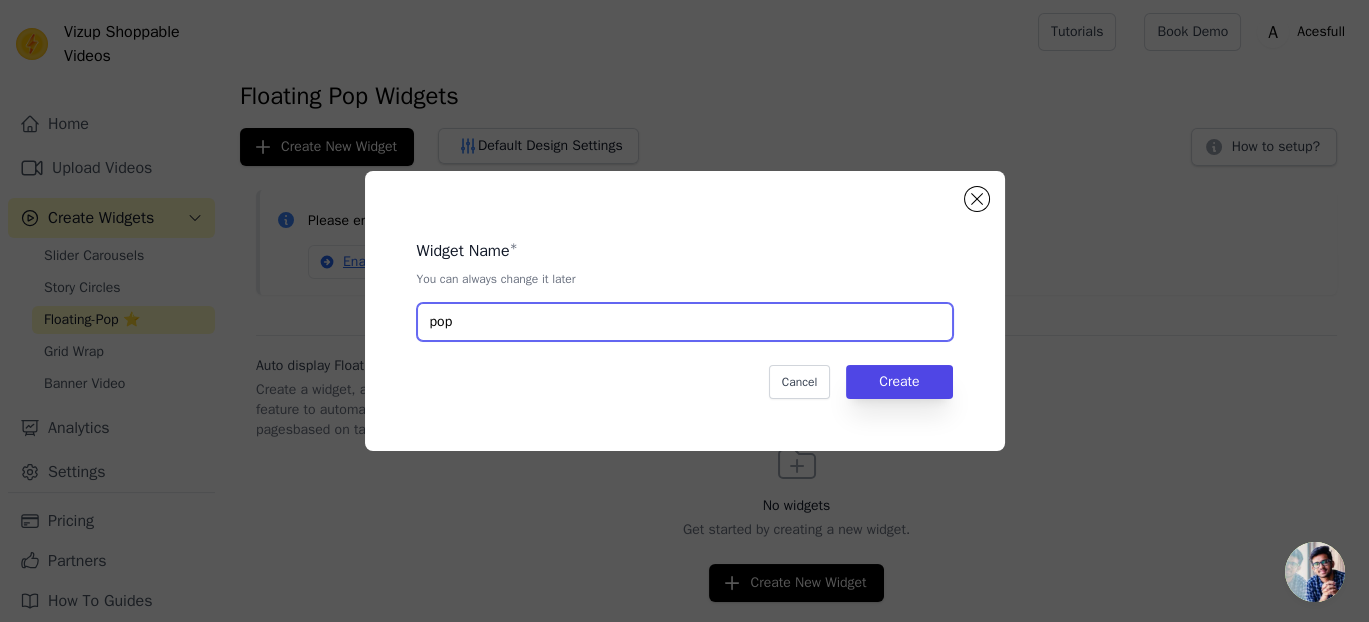 type on "pop" 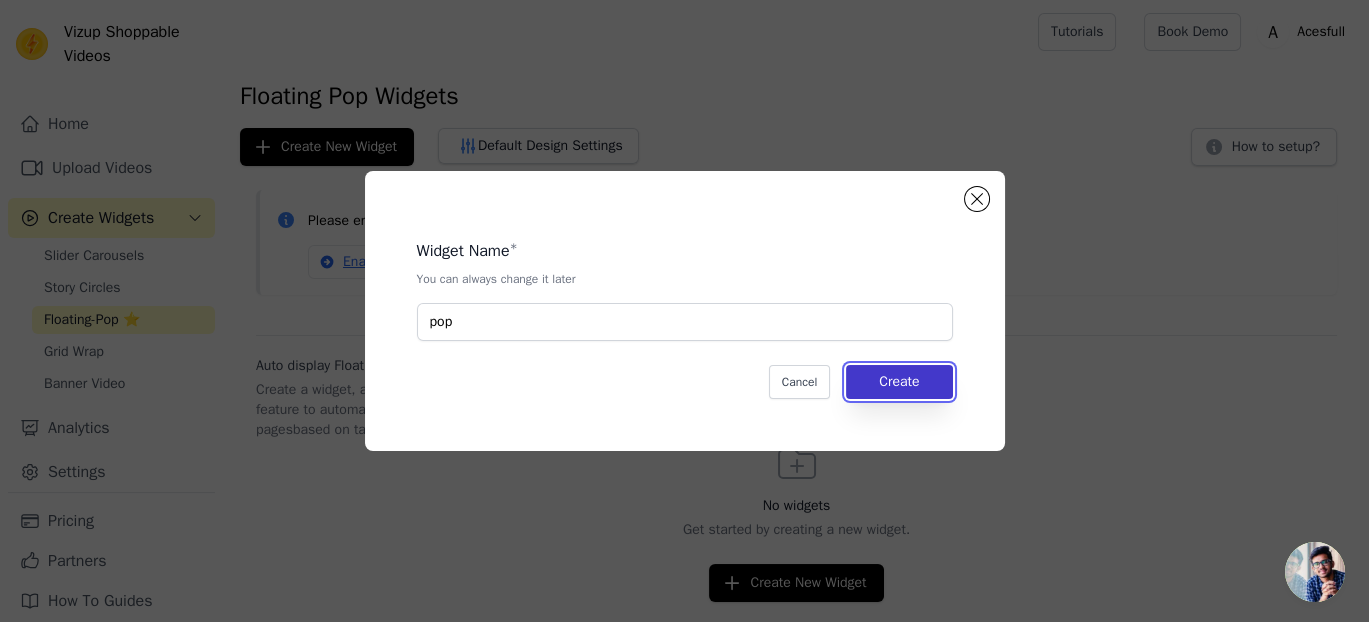 click on "Create" at bounding box center (899, 382) 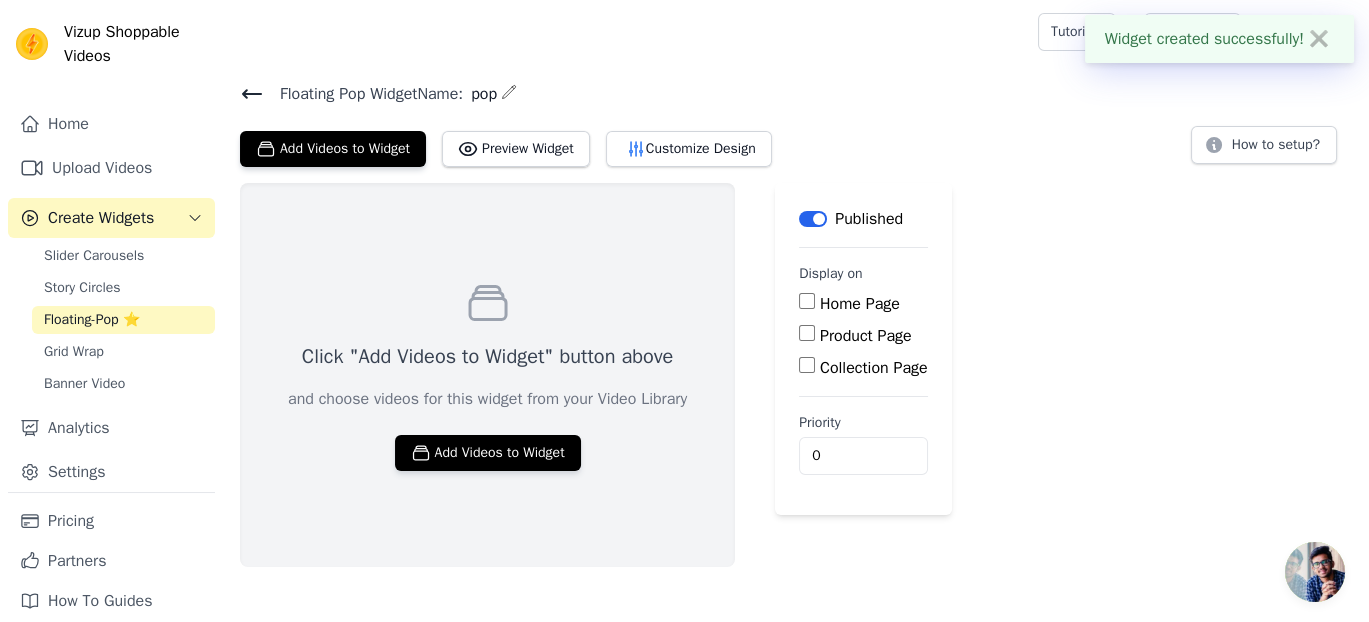 click on "Home Page" at bounding box center (860, 304) 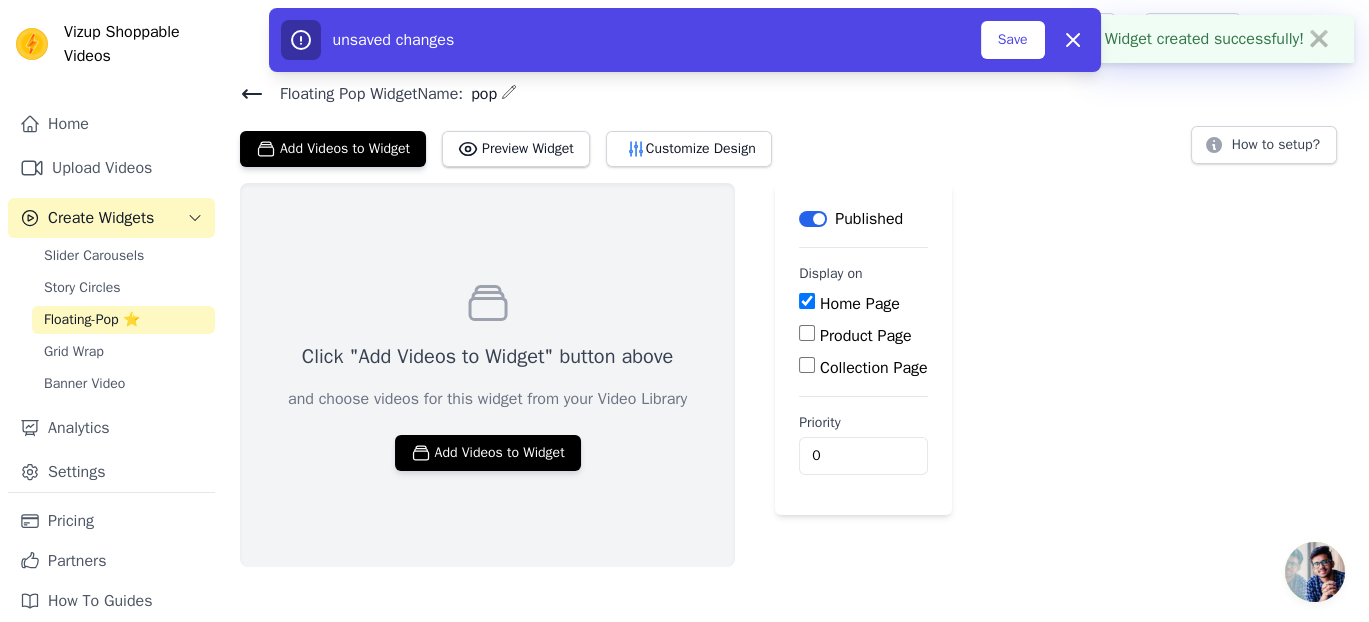 drag, startPoint x: 818, startPoint y: 342, endPoint x: 822, endPoint y: 355, distance: 13.601471 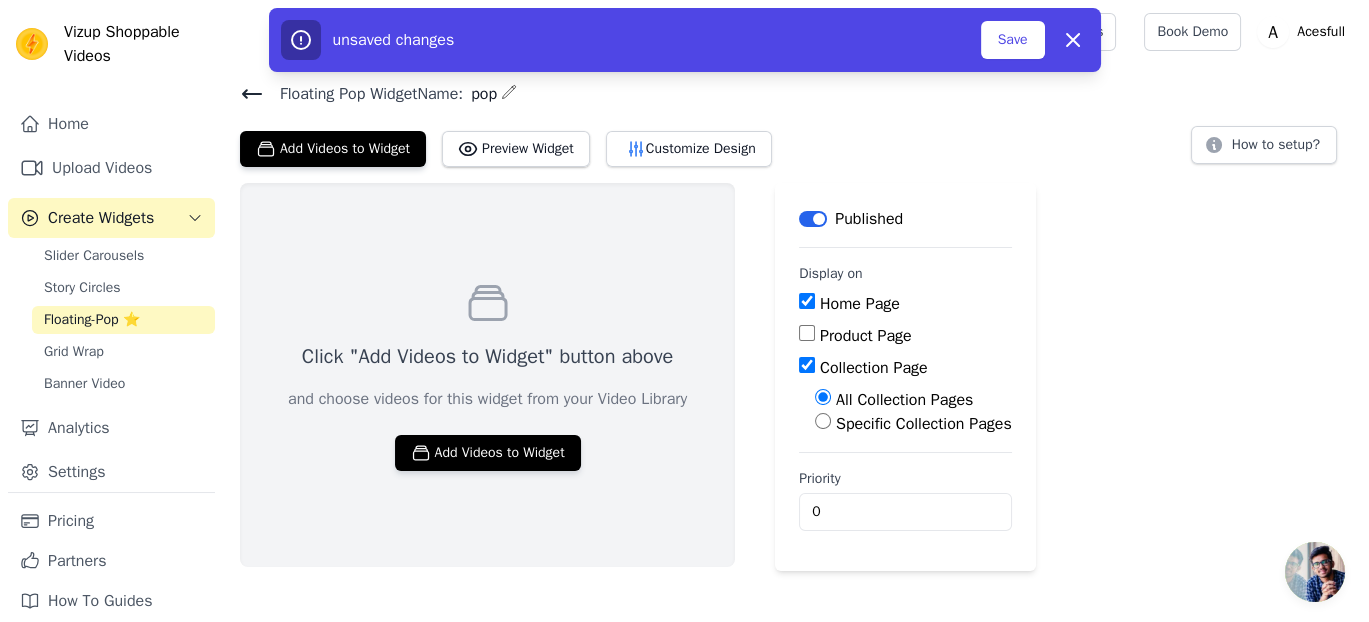 click on "Product Page" at bounding box center [807, 333] 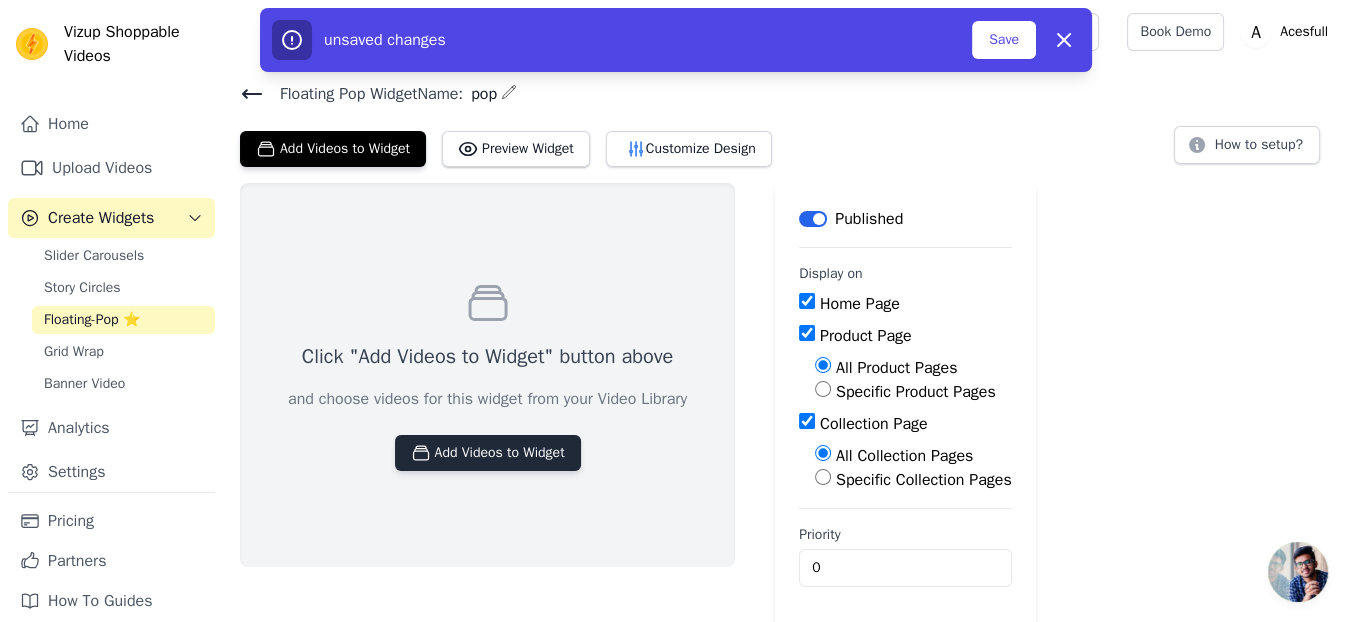 click on "Add Videos to Widget" at bounding box center [488, 453] 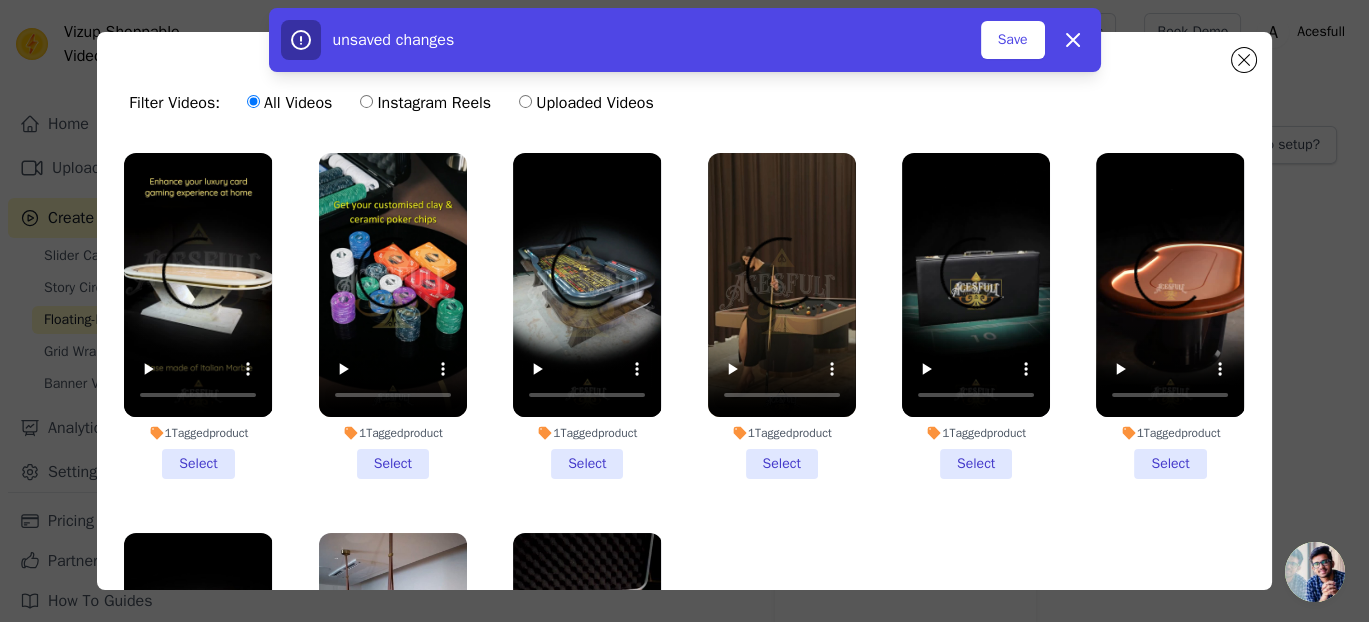 click on "1  Tagged  product     Select" at bounding box center (198, 316) 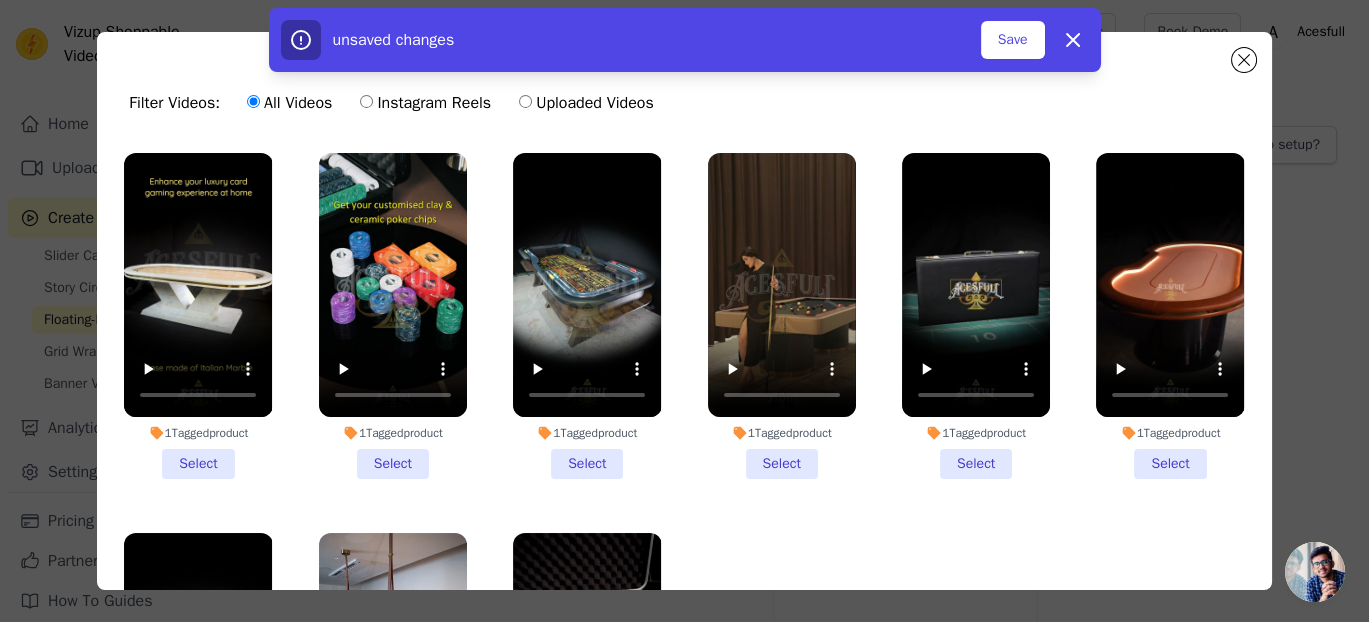 click on "1  Tagged  product     Select" at bounding box center [0, 0] 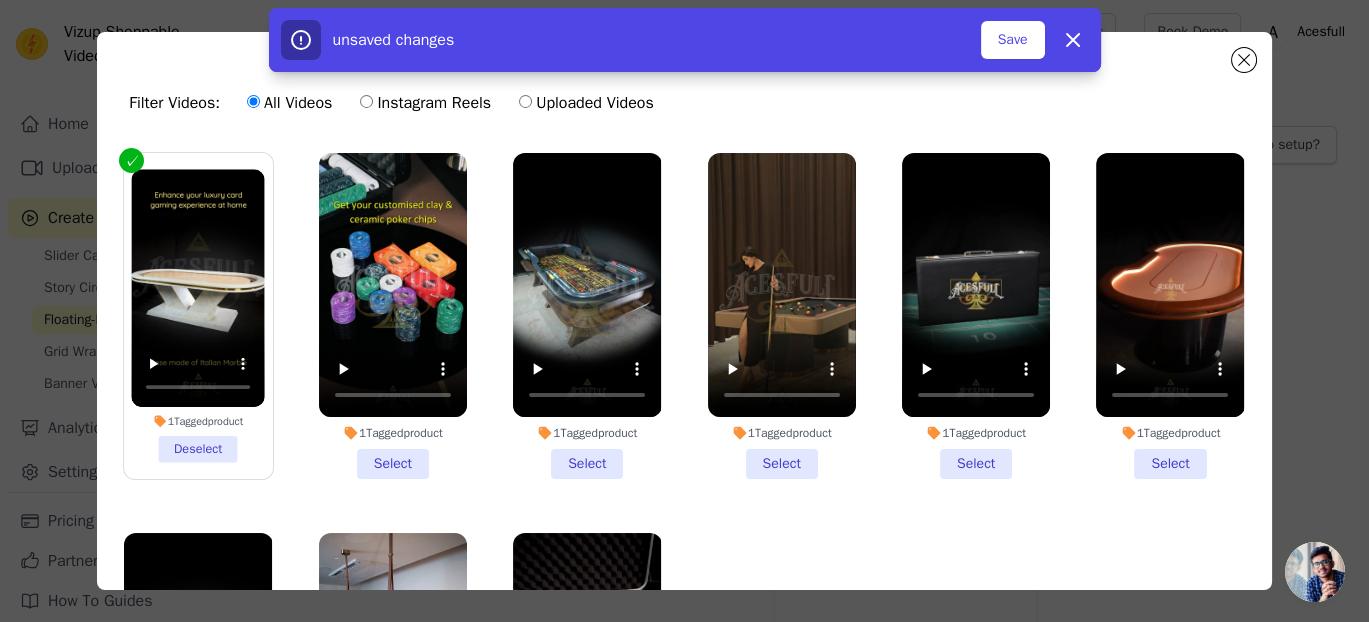 click on "1  Tagged  product     Select" at bounding box center [393, 316] 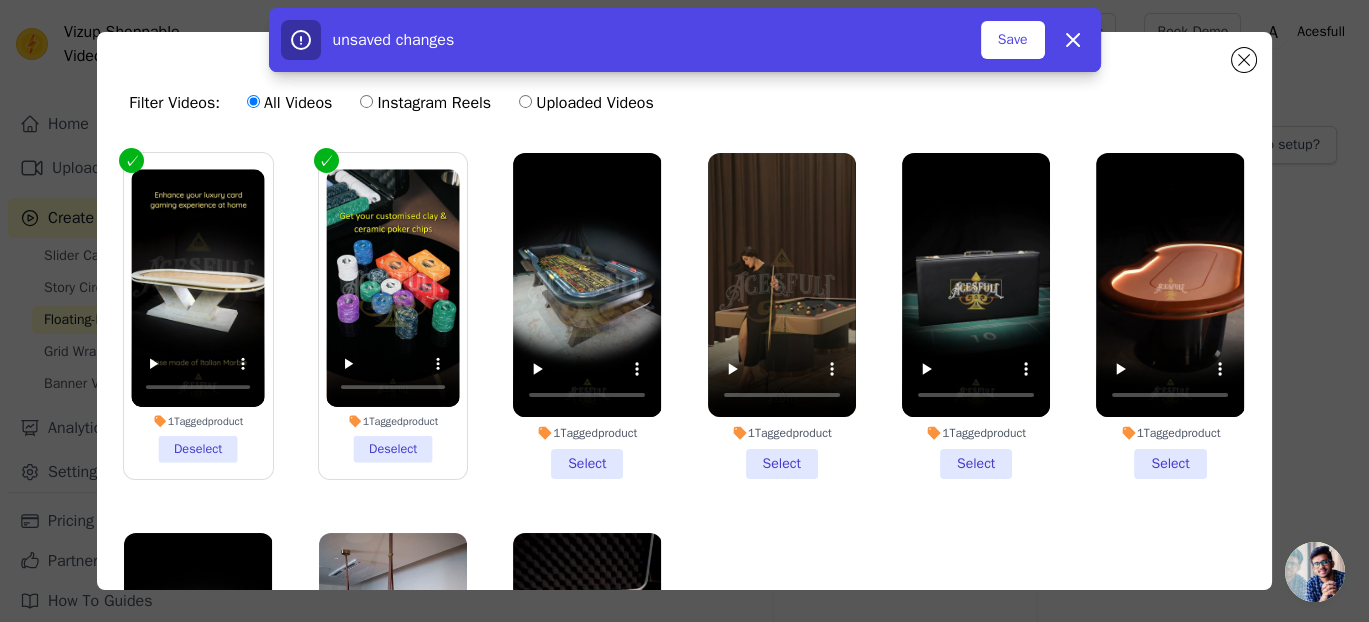 click on "1  Tagged  product     Select" at bounding box center (587, 316) 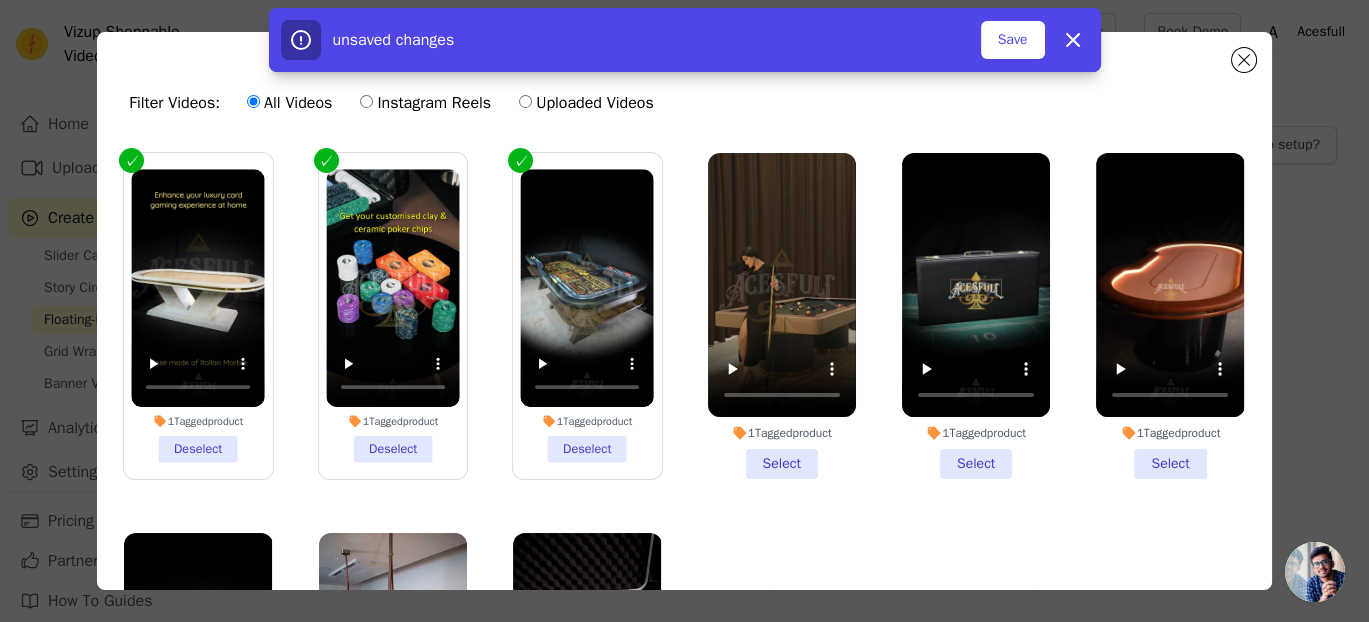 click on "1  Tagged  product     Select" at bounding box center (782, 316) 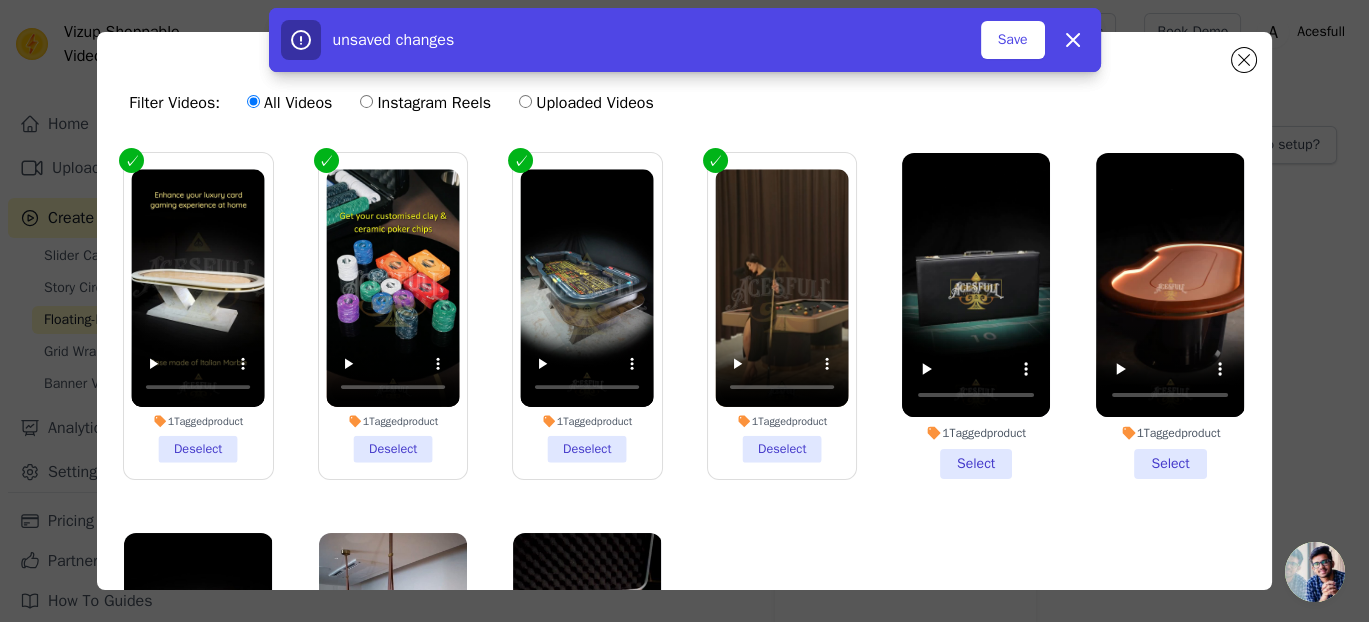 drag, startPoint x: 937, startPoint y: 458, endPoint x: 965, endPoint y: 459, distance: 28.01785 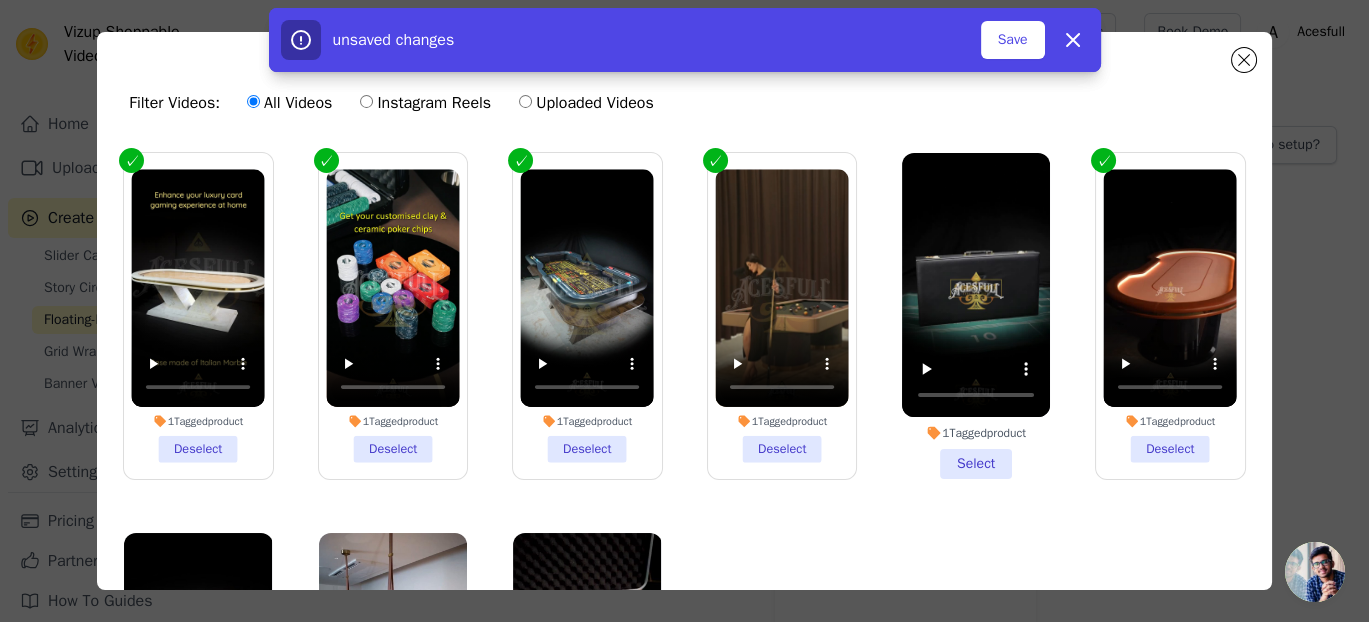 click on "1  Tagged  product     Select" at bounding box center (976, 316) 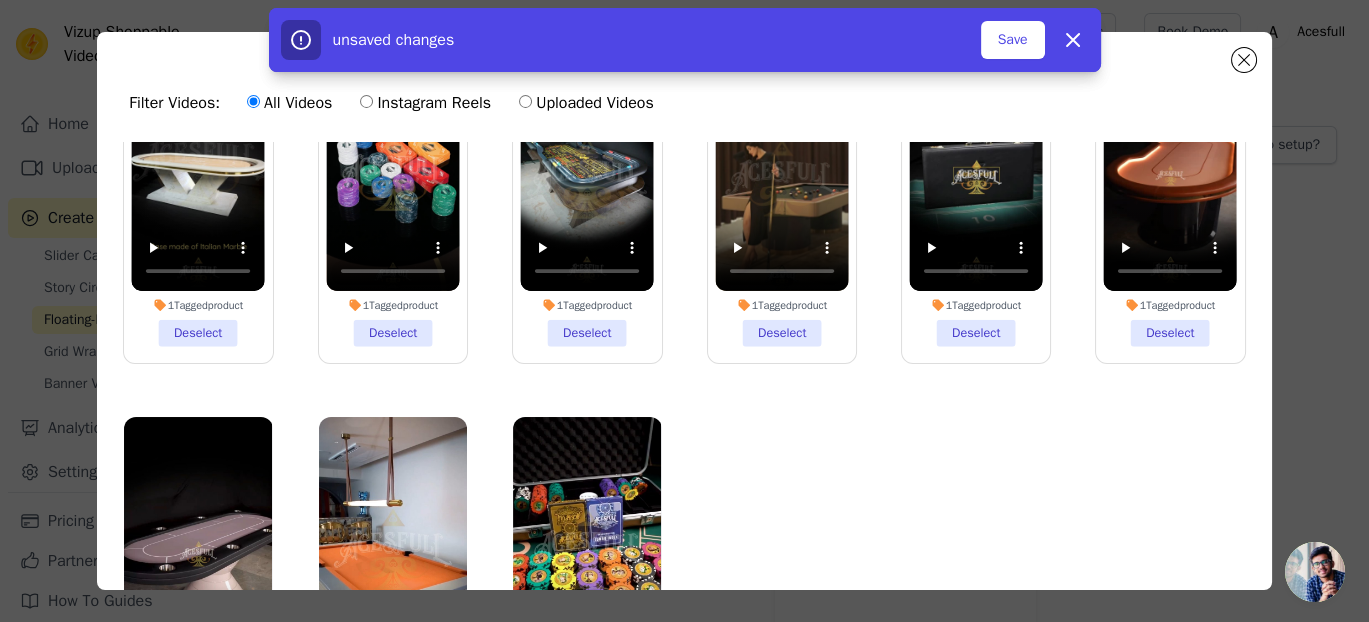 scroll, scrollTop: 195, scrollLeft: 0, axis: vertical 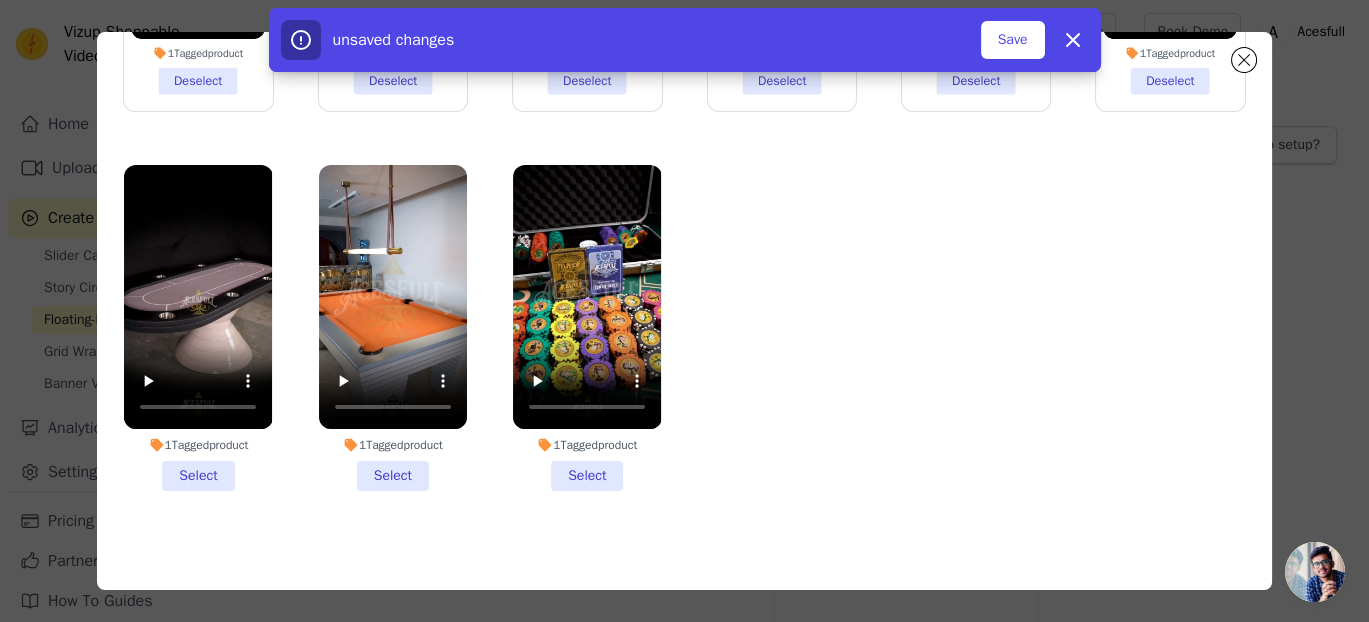 drag, startPoint x: 194, startPoint y: 450, endPoint x: 212, endPoint y: 450, distance: 18 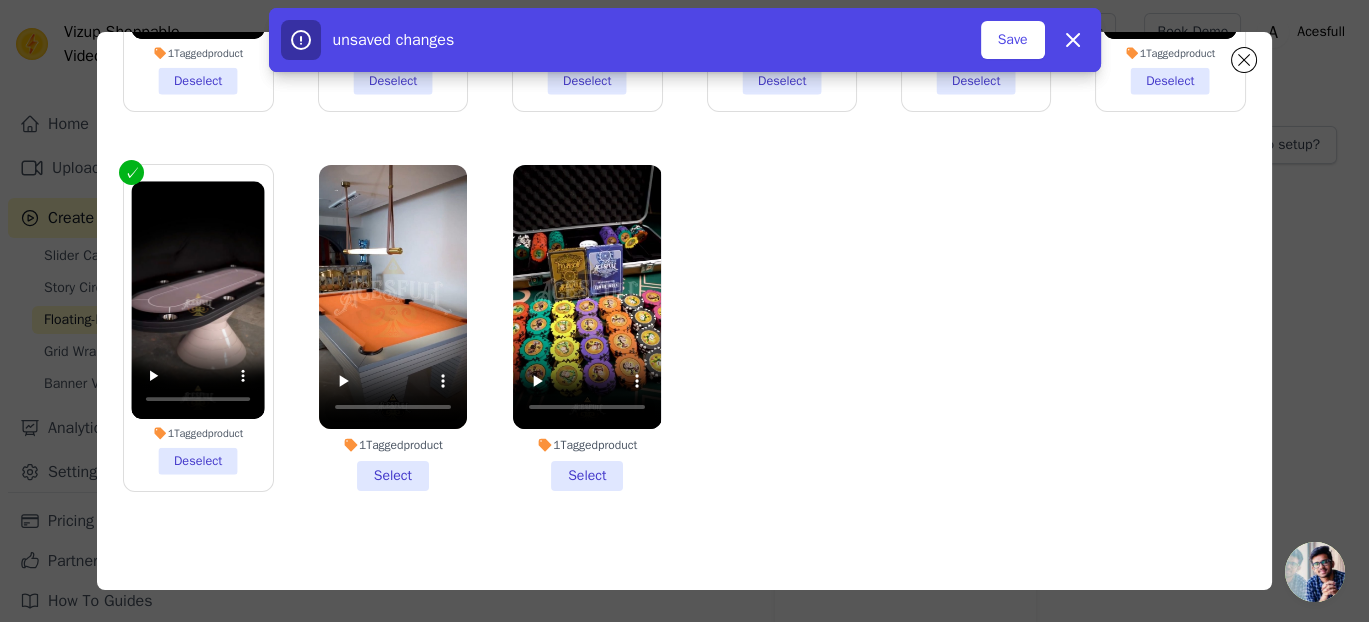 drag, startPoint x: 406, startPoint y: 450, endPoint x: 511, endPoint y: 456, distance: 105.17129 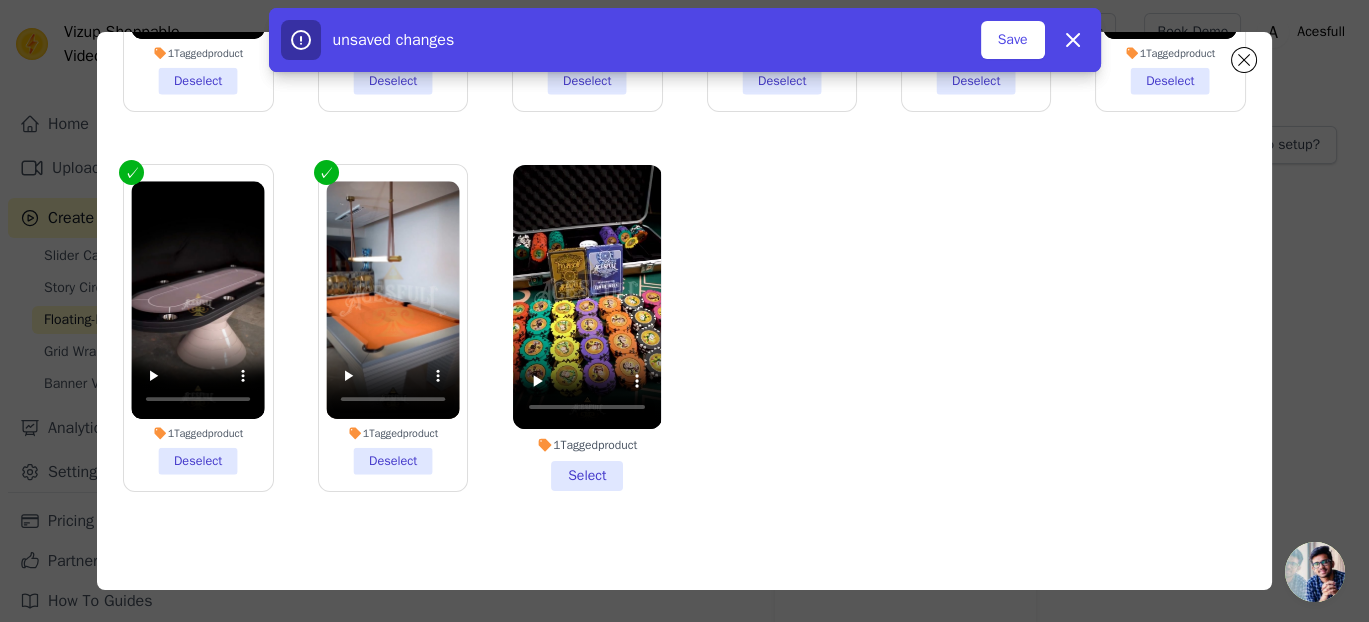 drag, startPoint x: 580, startPoint y: 458, endPoint x: 599, endPoint y: 459, distance: 19.026299 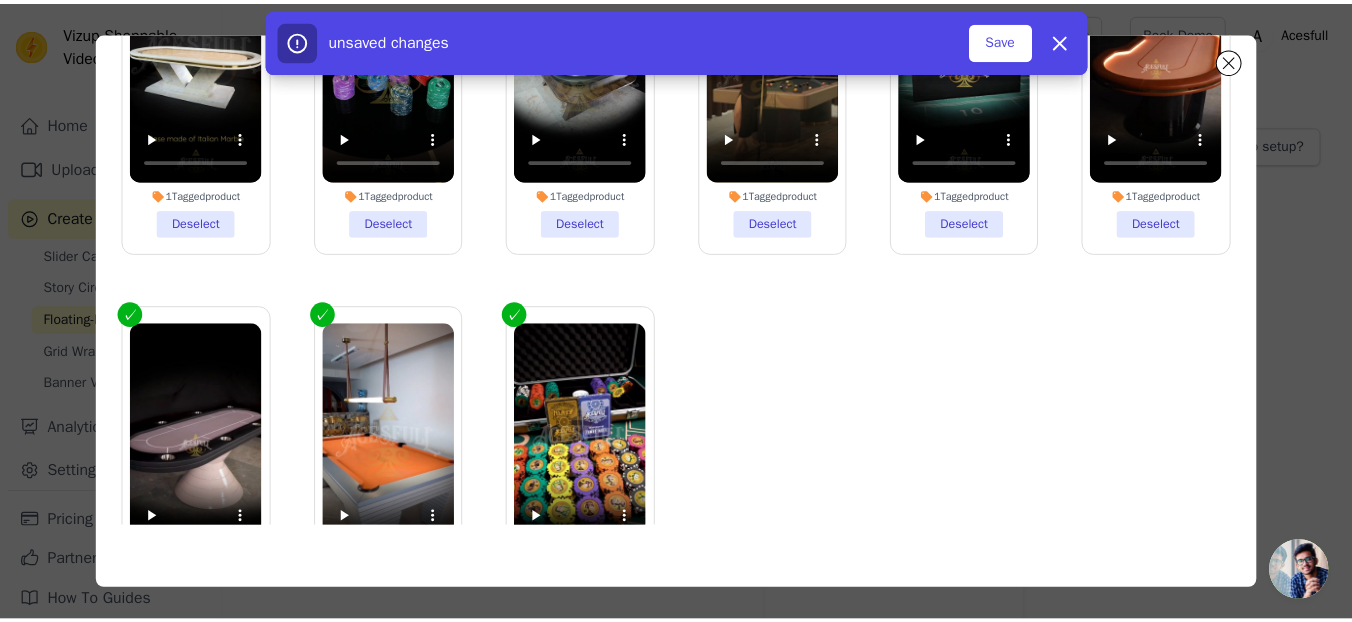 scroll, scrollTop: 0, scrollLeft: 0, axis: both 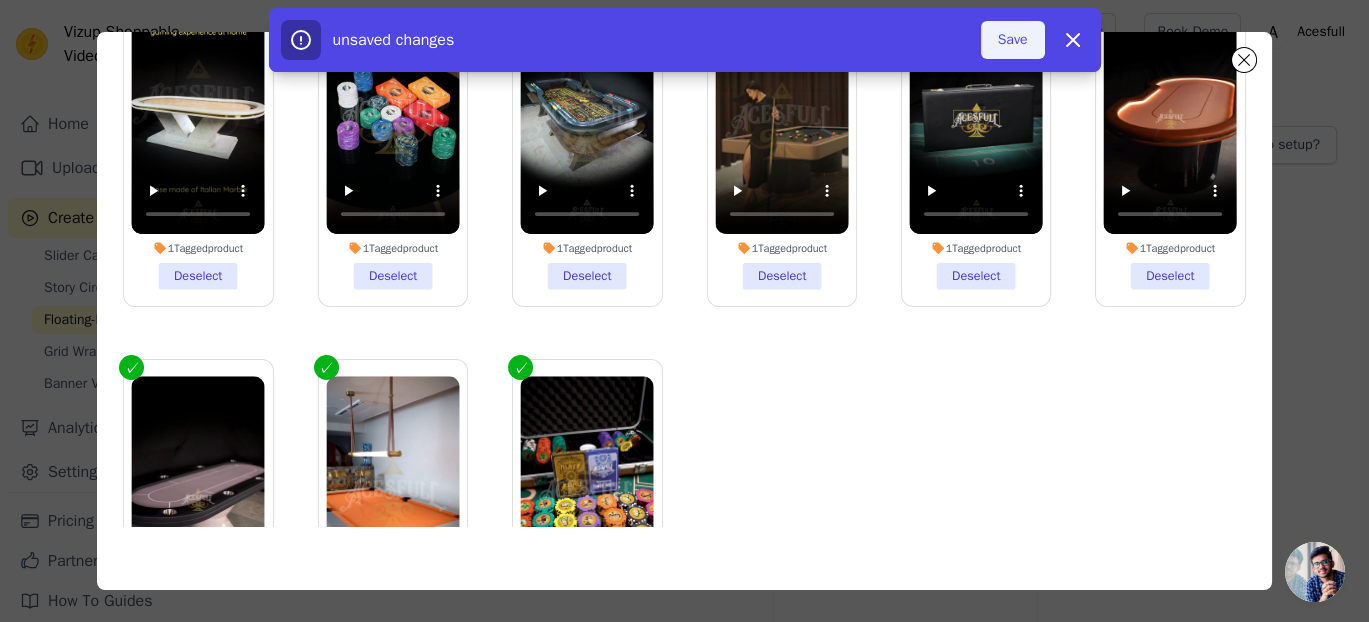 click on "Save" at bounding box center [1013, 40] 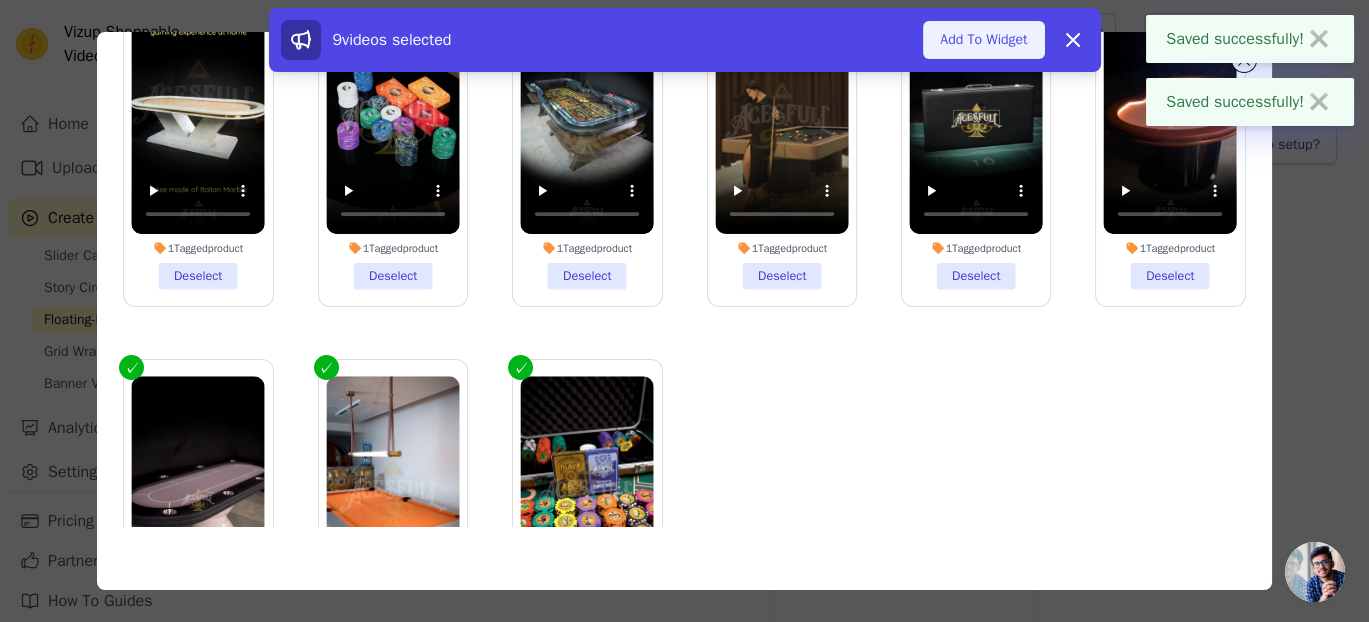 click on "Add To Widget" at bounding box center [983, 40] 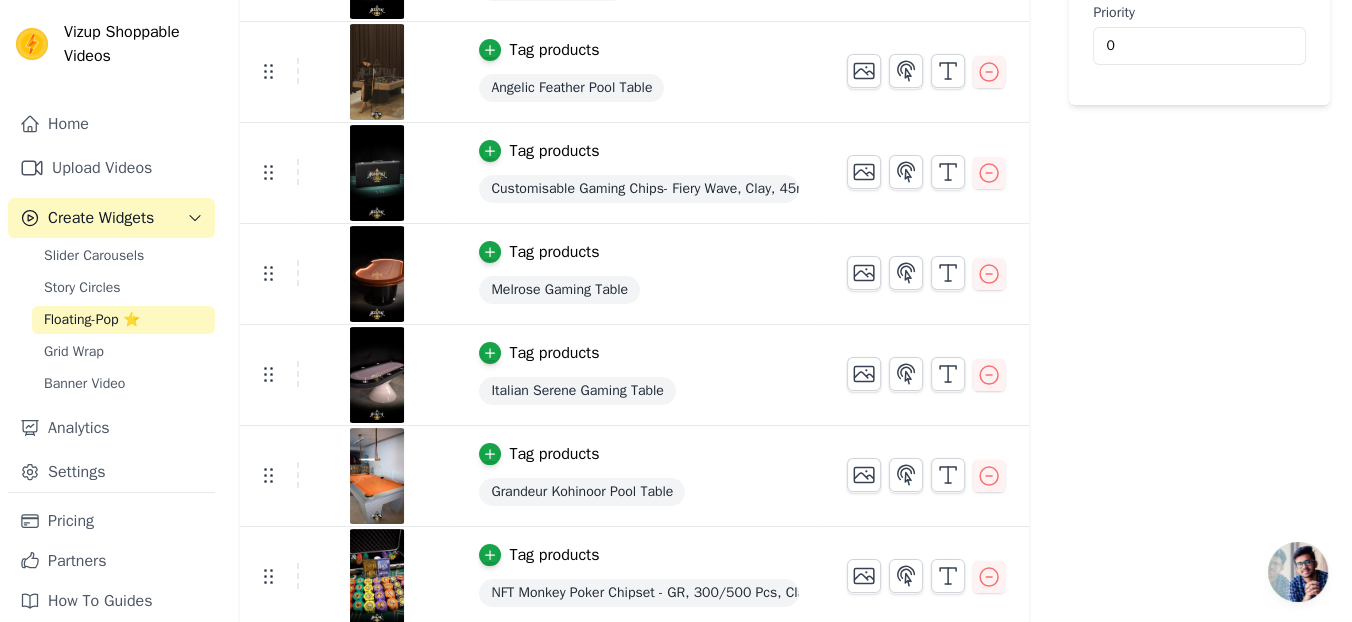 scroll, scrollTop: 0, scrollLeft: 0, axis: both 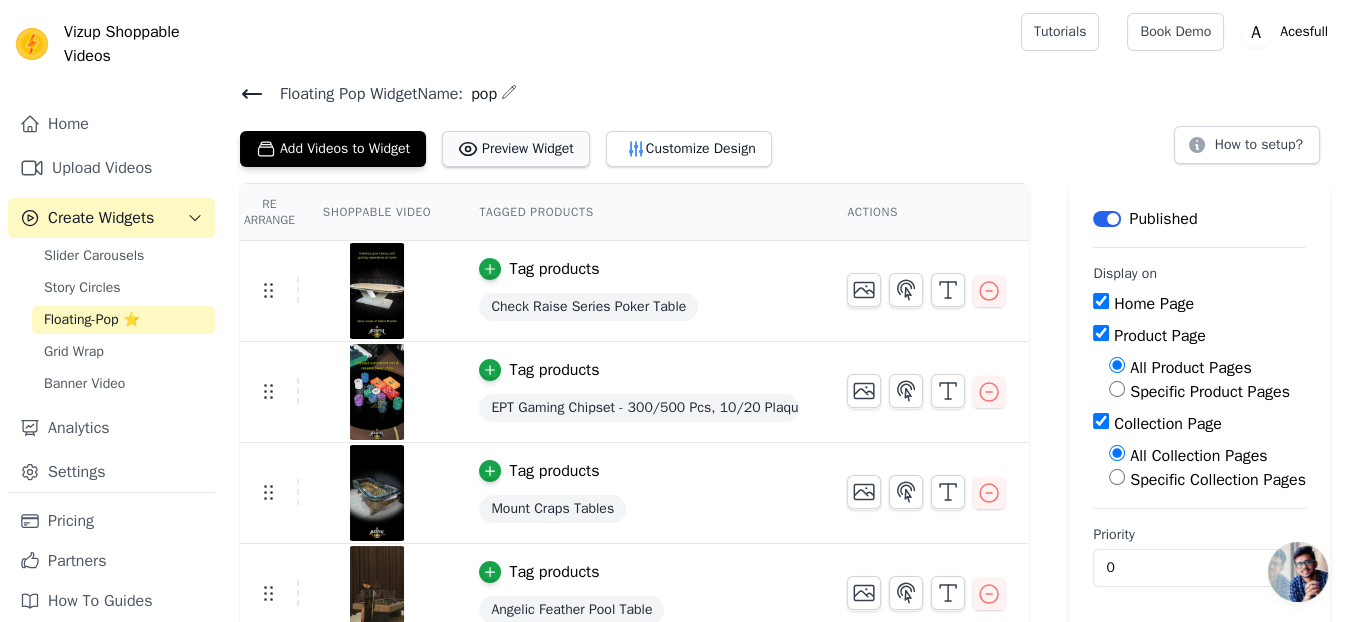 click on "Preview Widget" at bounding box center [516, 149] 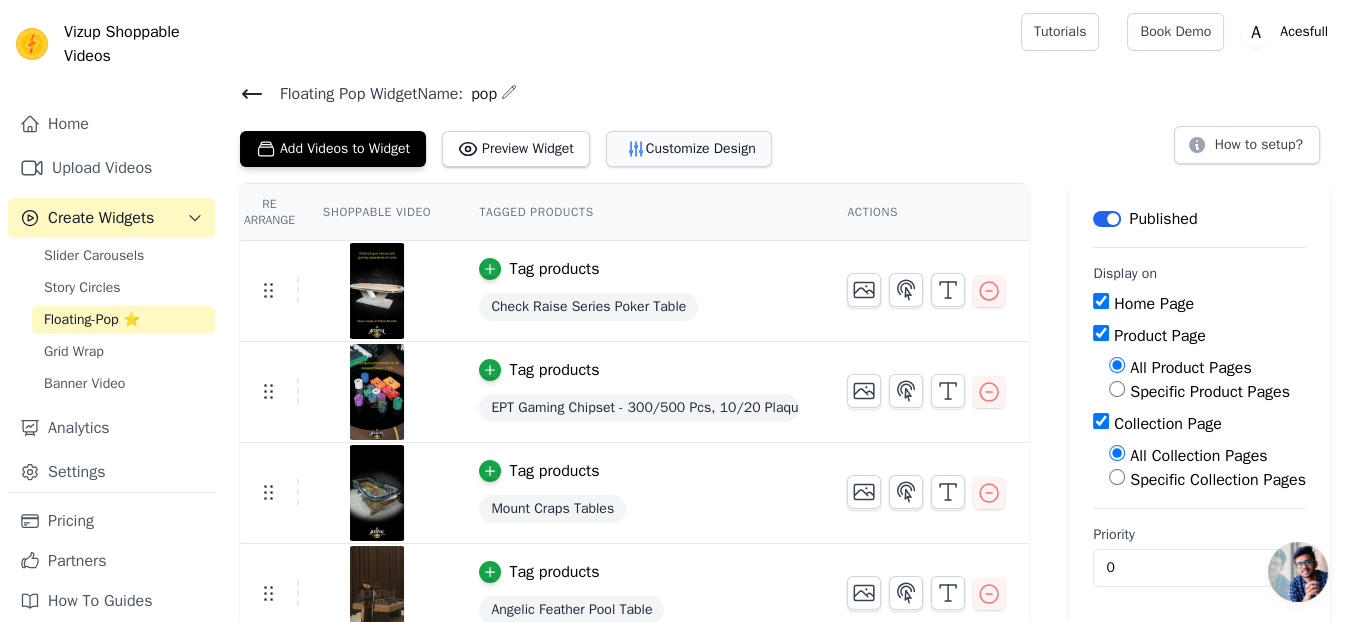 click on "Customize Design" at bounding box center [689, 149] 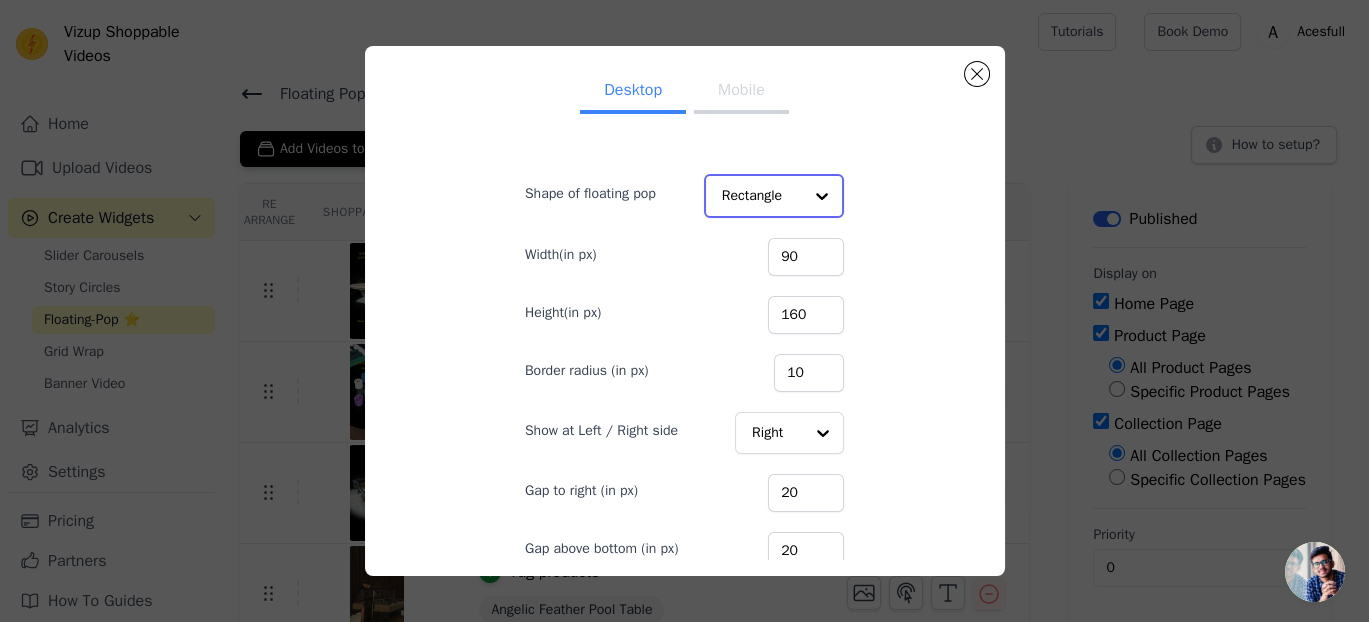 click on "Shape of floating pop" 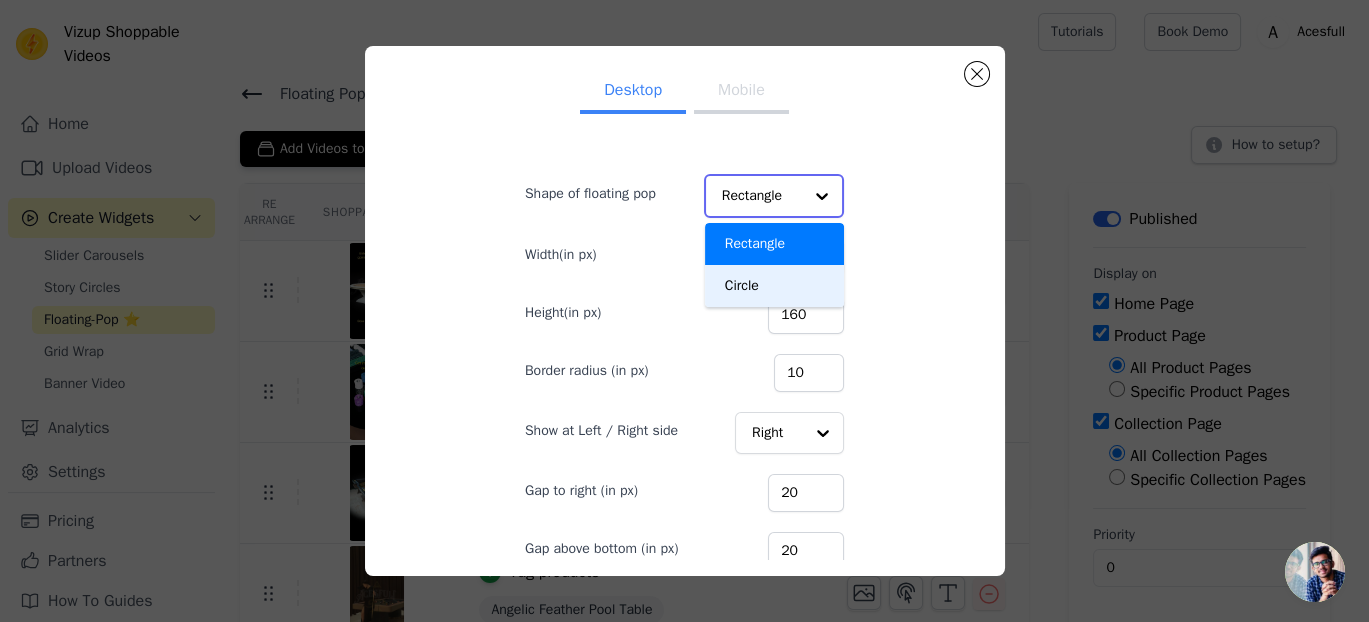 drag, startPoint x: 767, startPoint y: 280, endPoint x: 841, endPoint y: 286, distance: 74.24284 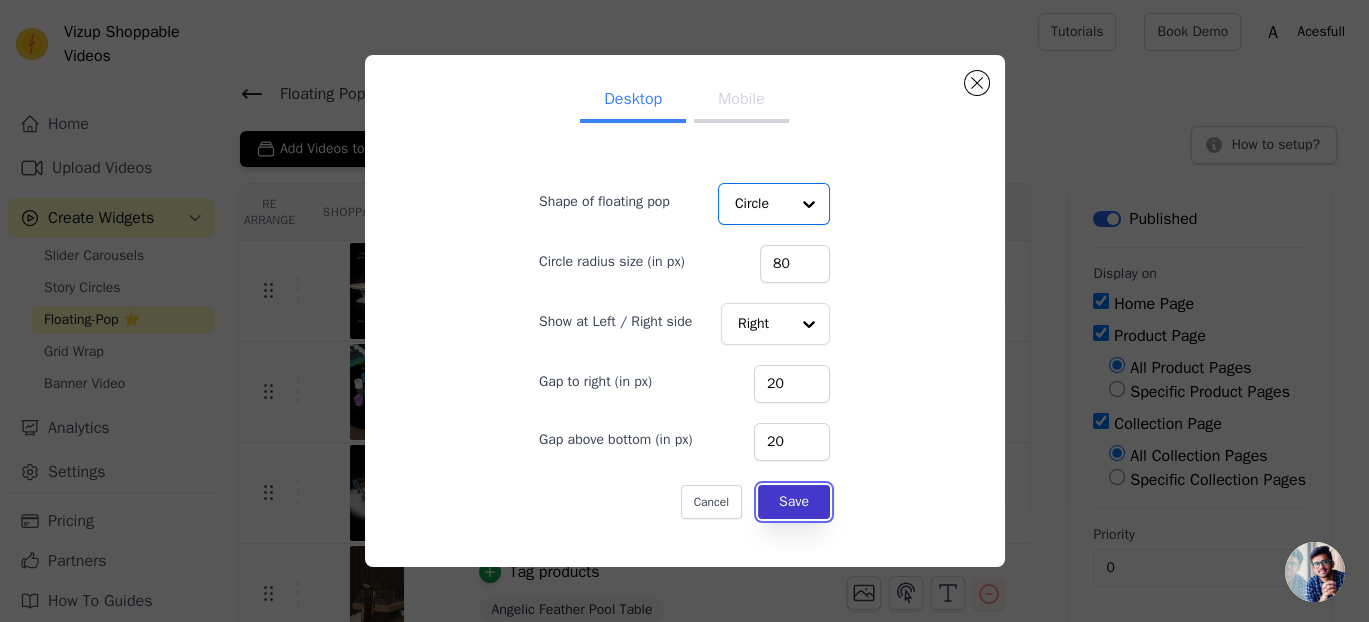 click on "Save" at bounding box center [794, 502] 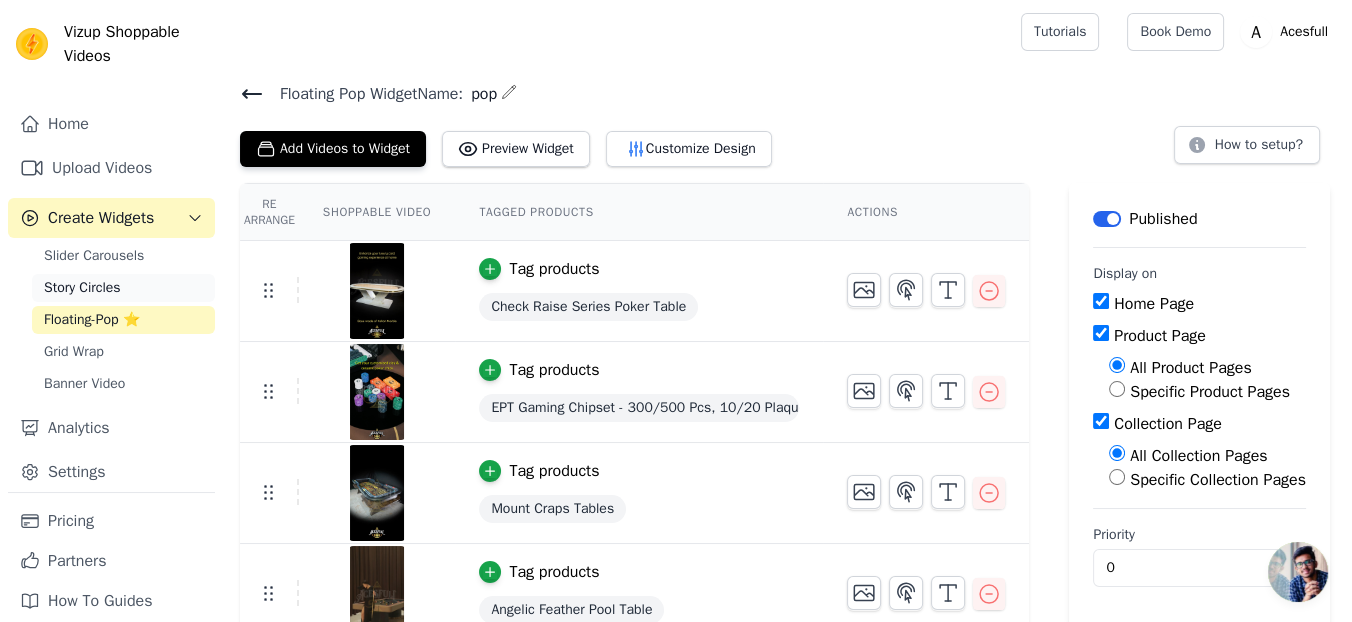 click on "Story Circles" at bounding box center [82, 288] 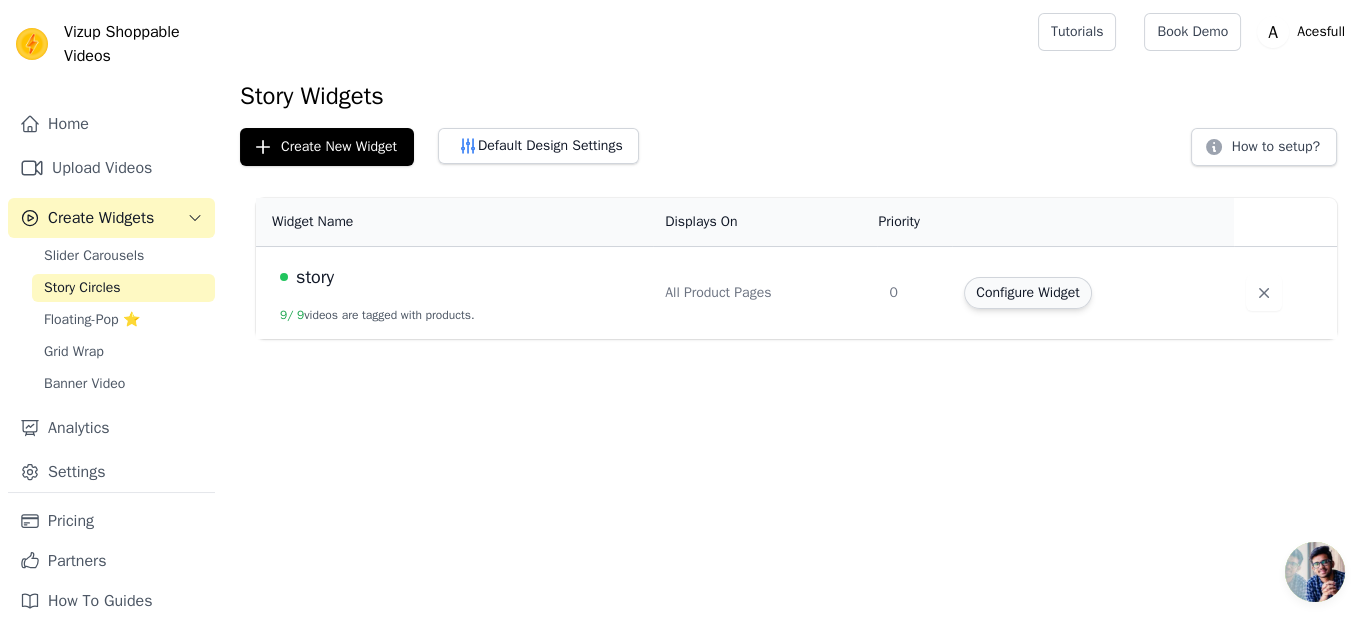 click on "Configure Widget" at bounding box center [1027, 293] 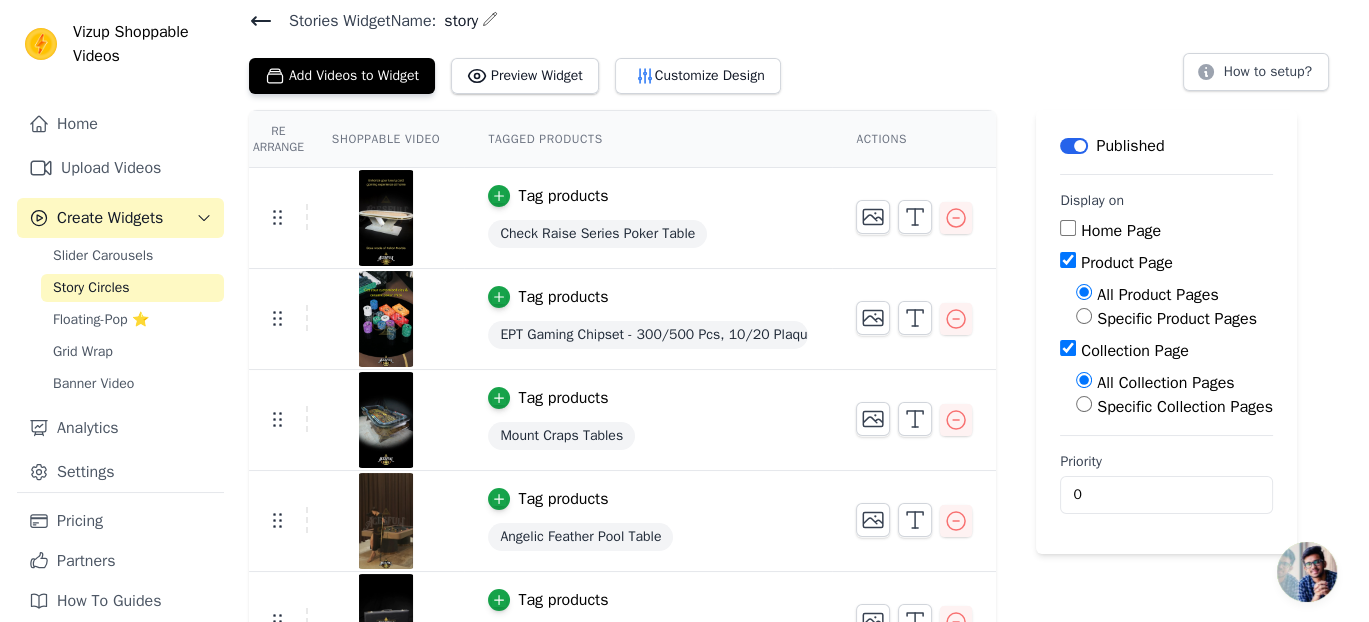 scroll, scrollTop: 0, scrollLeft: 0, axis: both 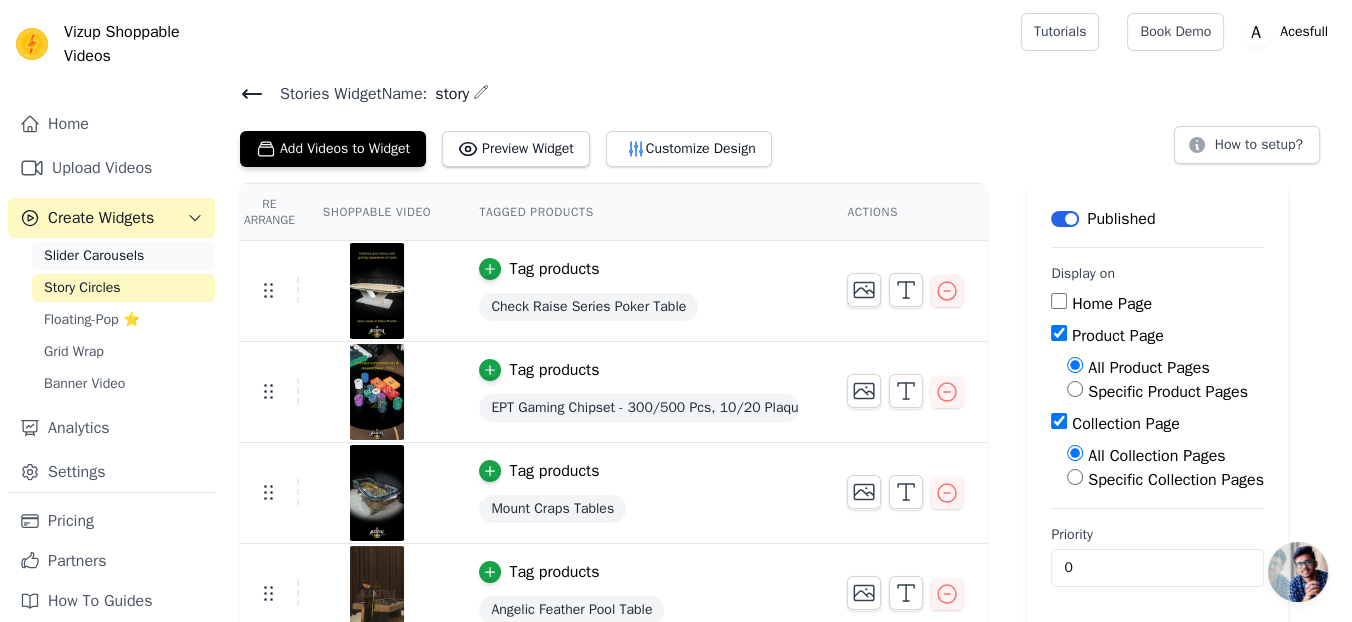 click on "Slider Carousels" at bounding box center (94, 256) 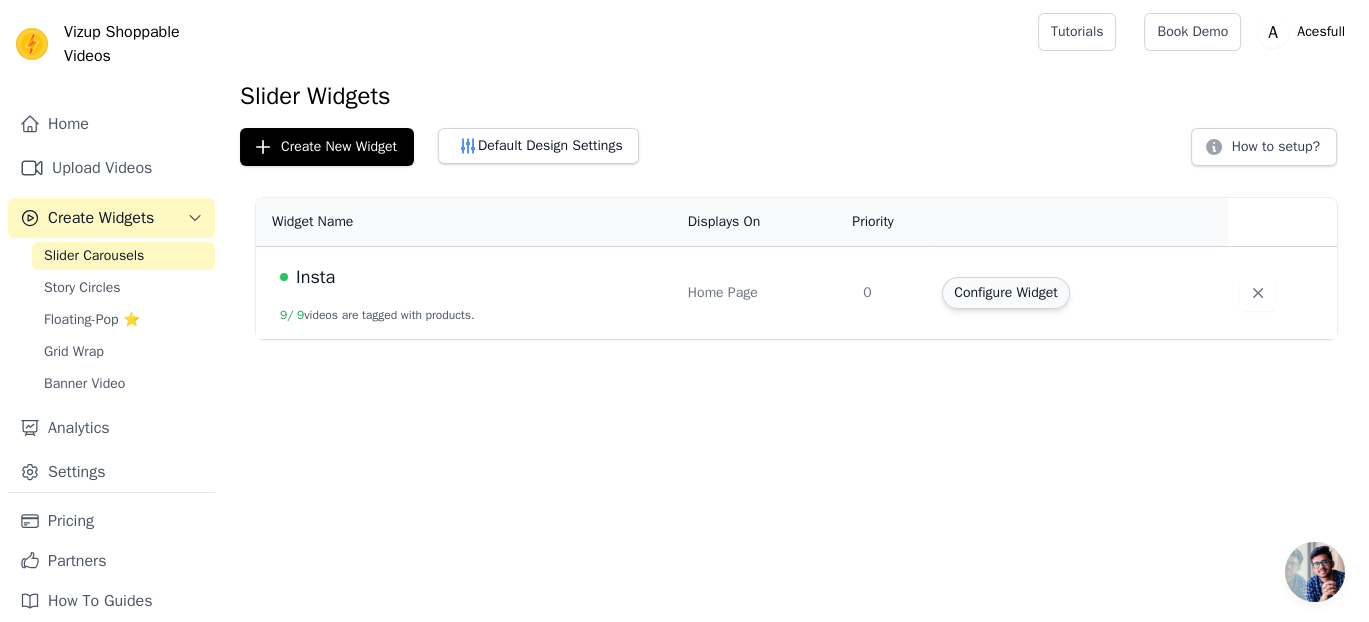 click on "Configure Widget" at bounding box center (1005, 293) 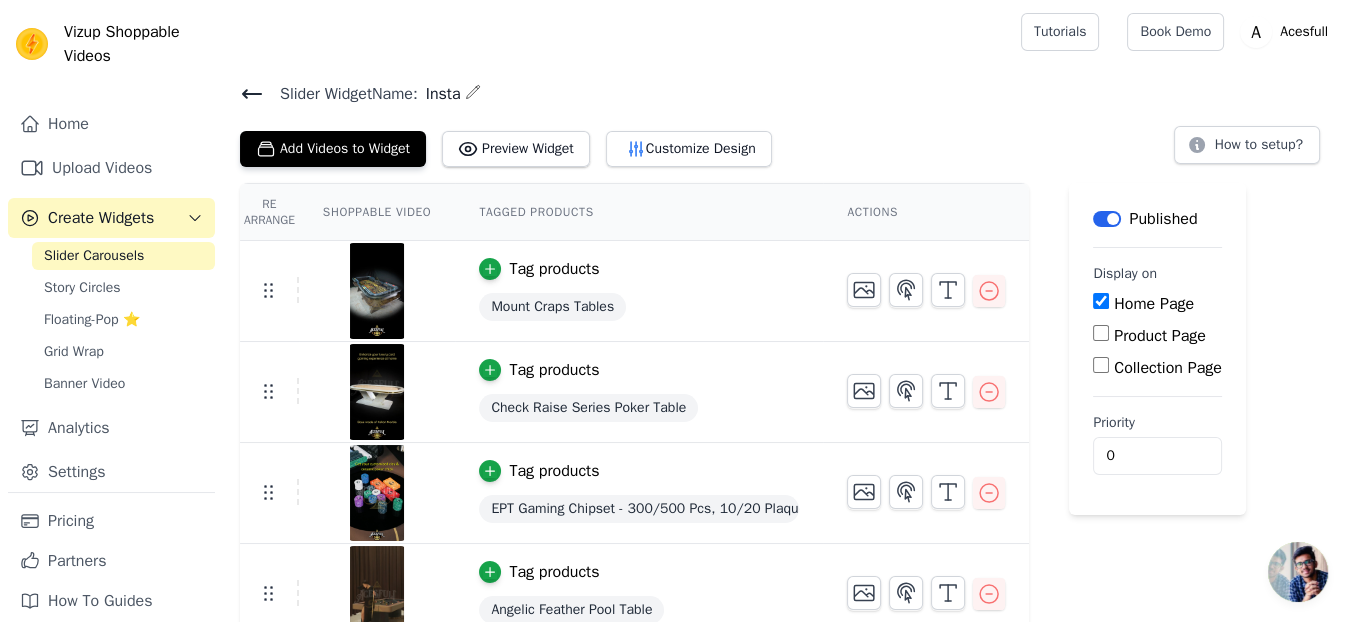 click on "Product Page" at bounding box center [1101, 333] 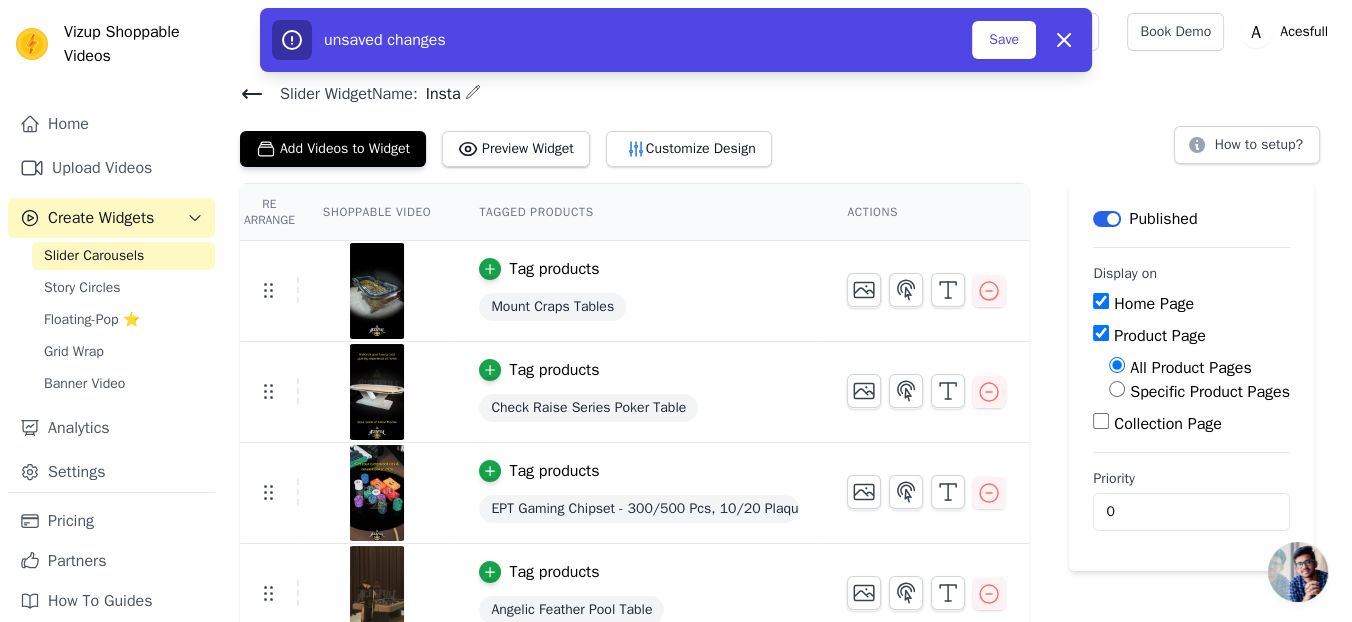 click on "Collection Page" at bounding box center [1101, 421] 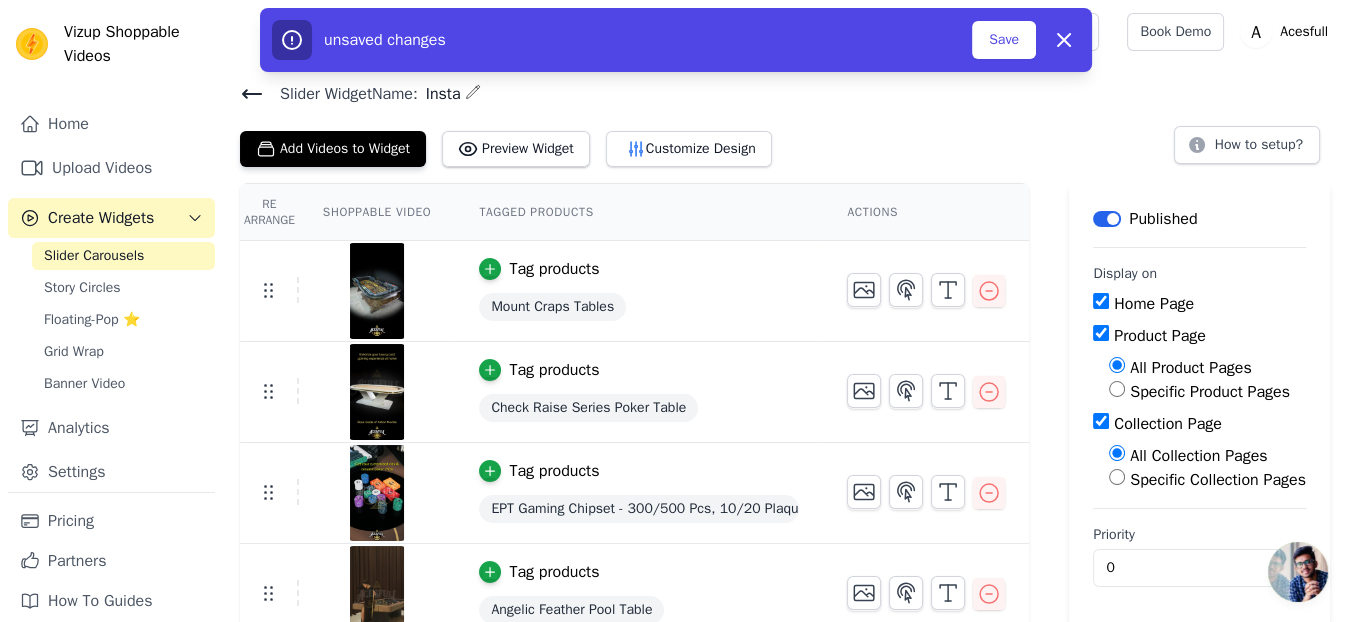 click on "Product Page" at bounding box center (1101, 333) 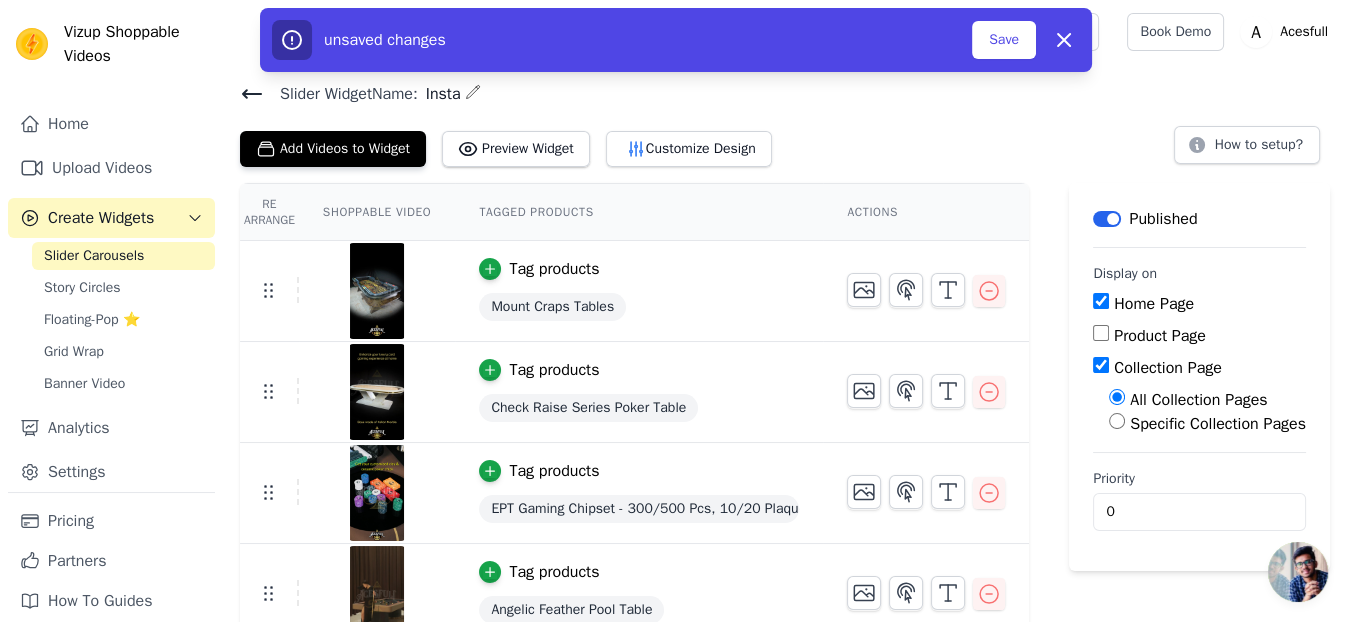 click on "Collection Page" at bounding box center [1101, 365] 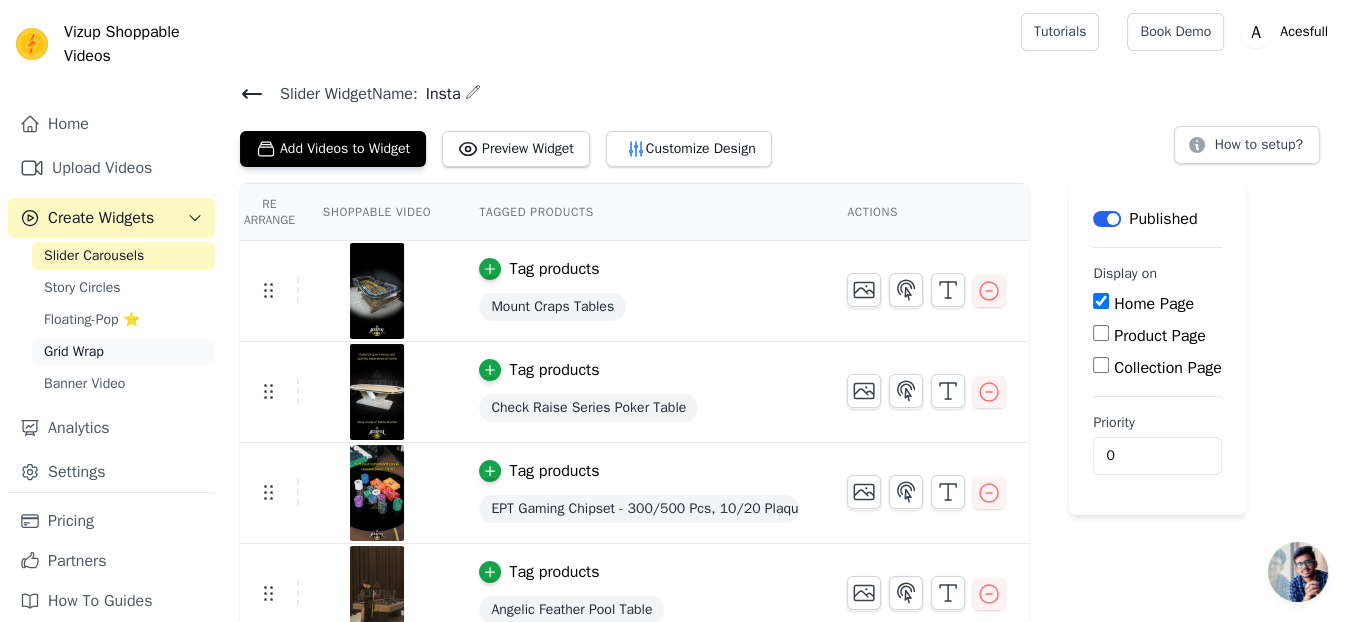 click on "Grid Wrap" at bounding box center [74, 352] 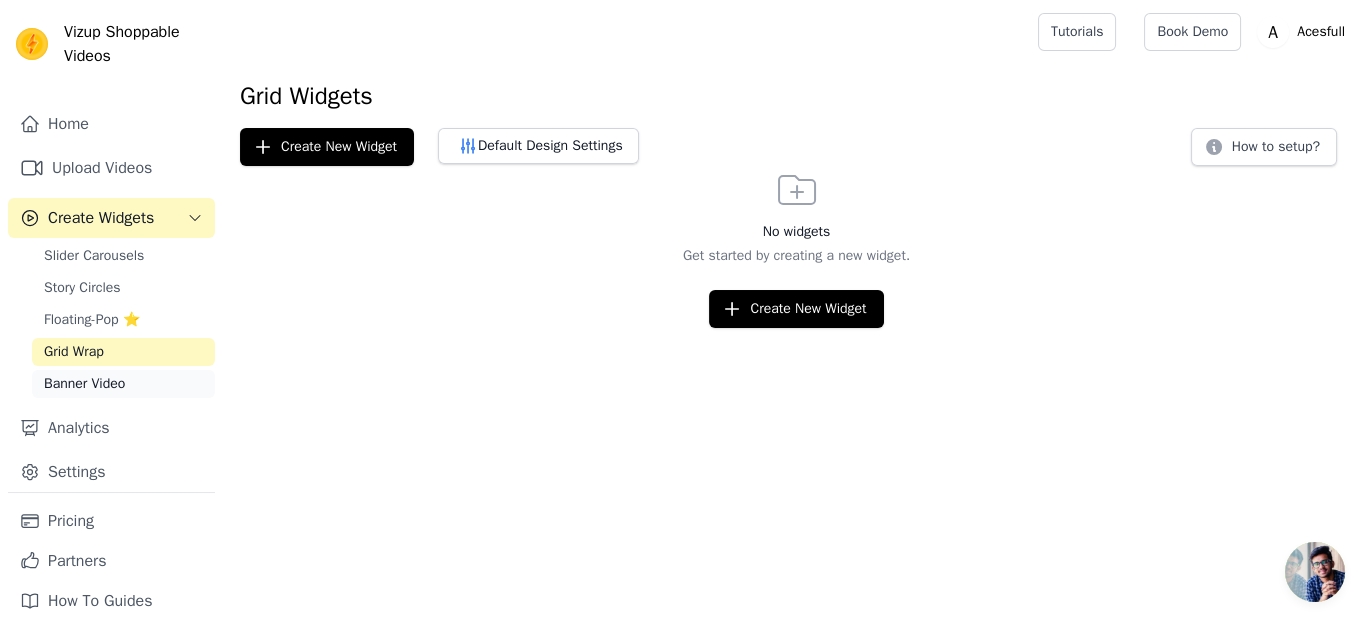 click on "Banner Video" at bounding box center [84, 384] 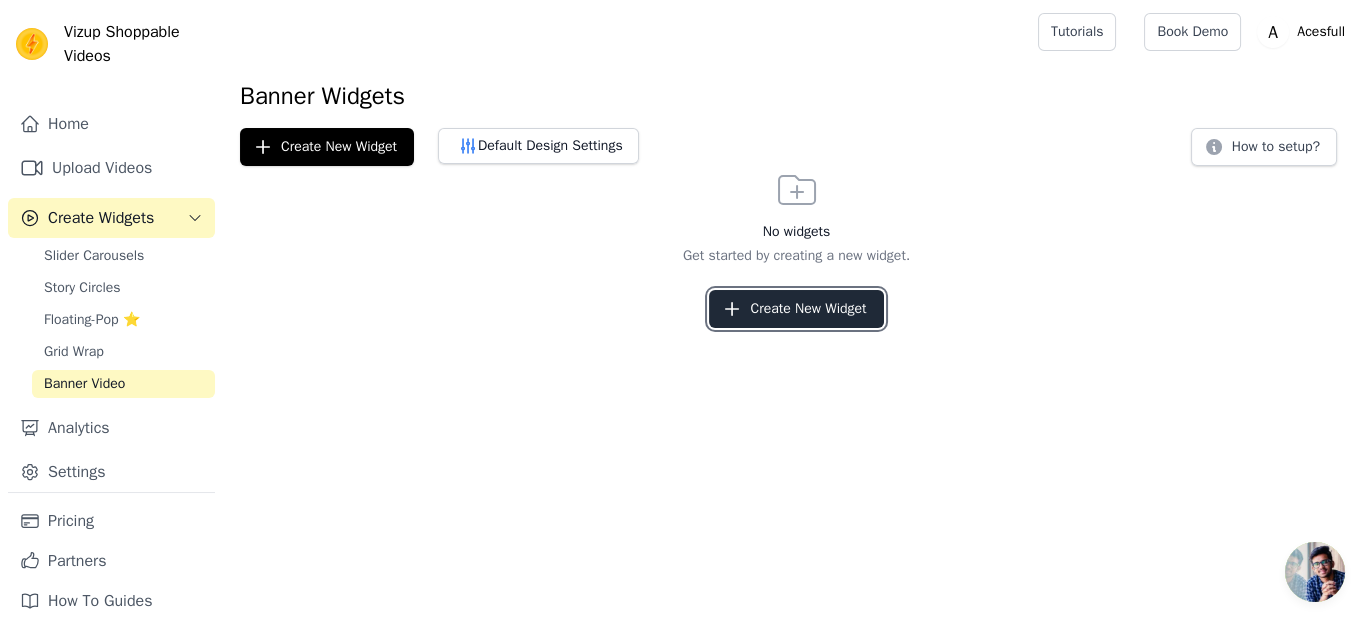 click on "Create New Widget" at bounding box center (796, 309) 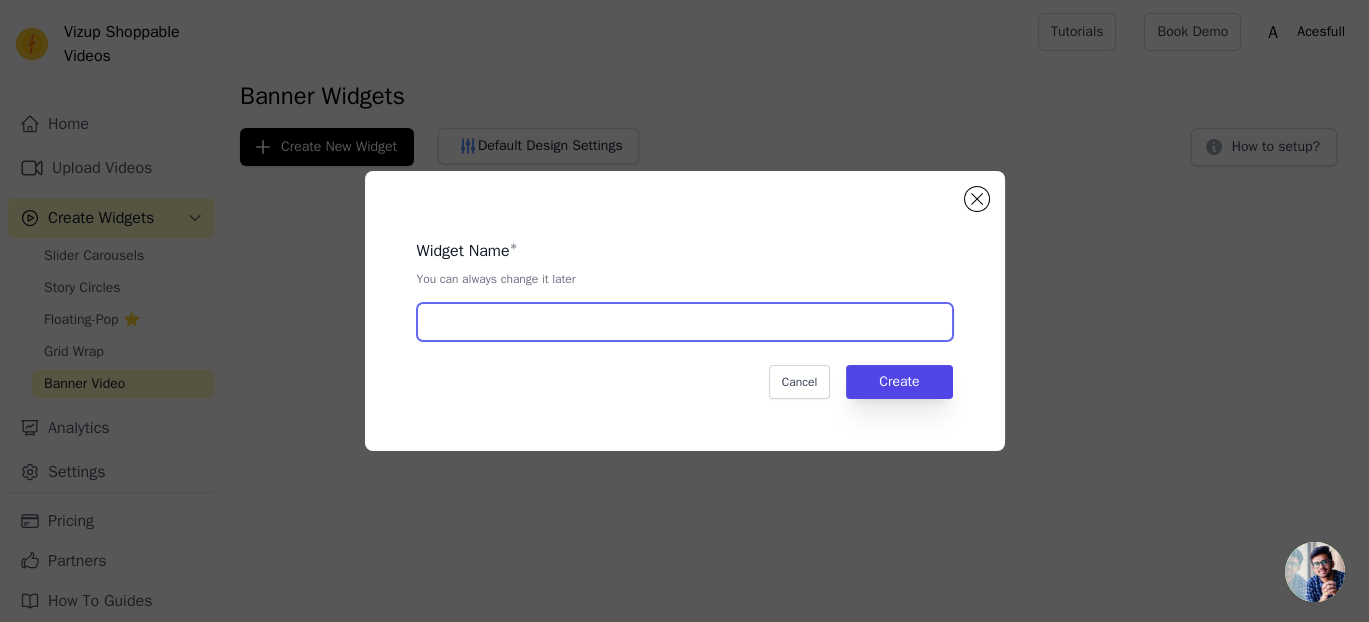 click at bounding box center (685, 322) 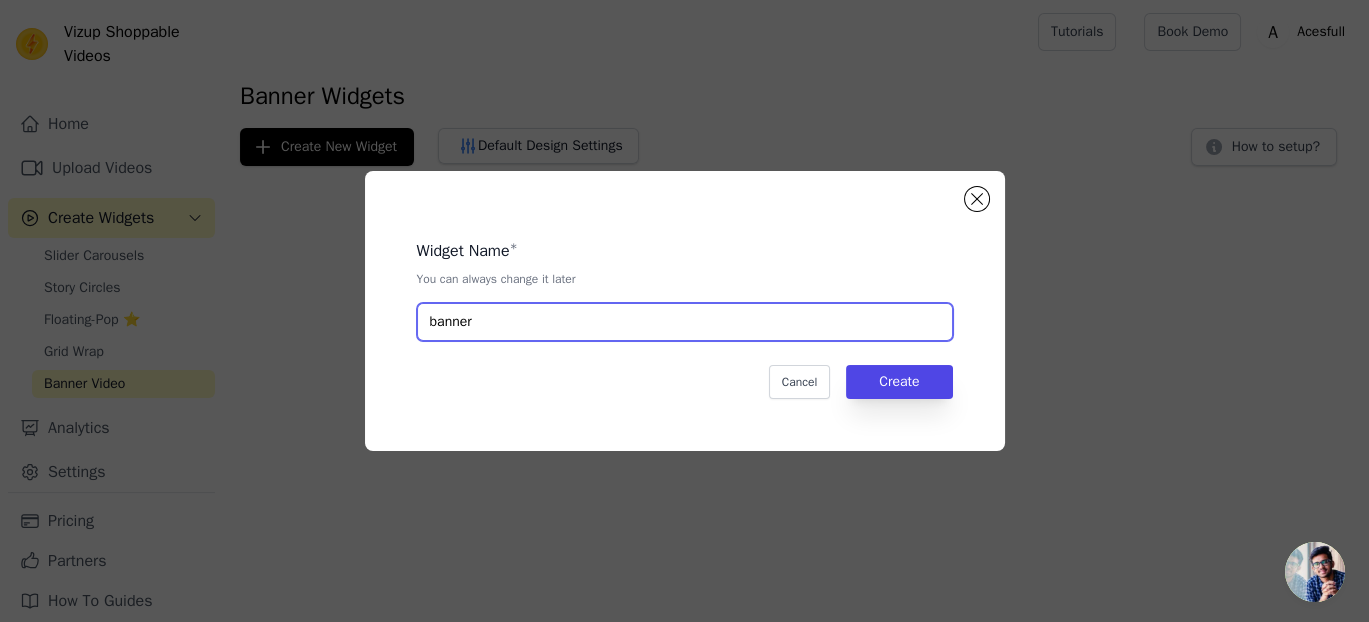 type on "banner" 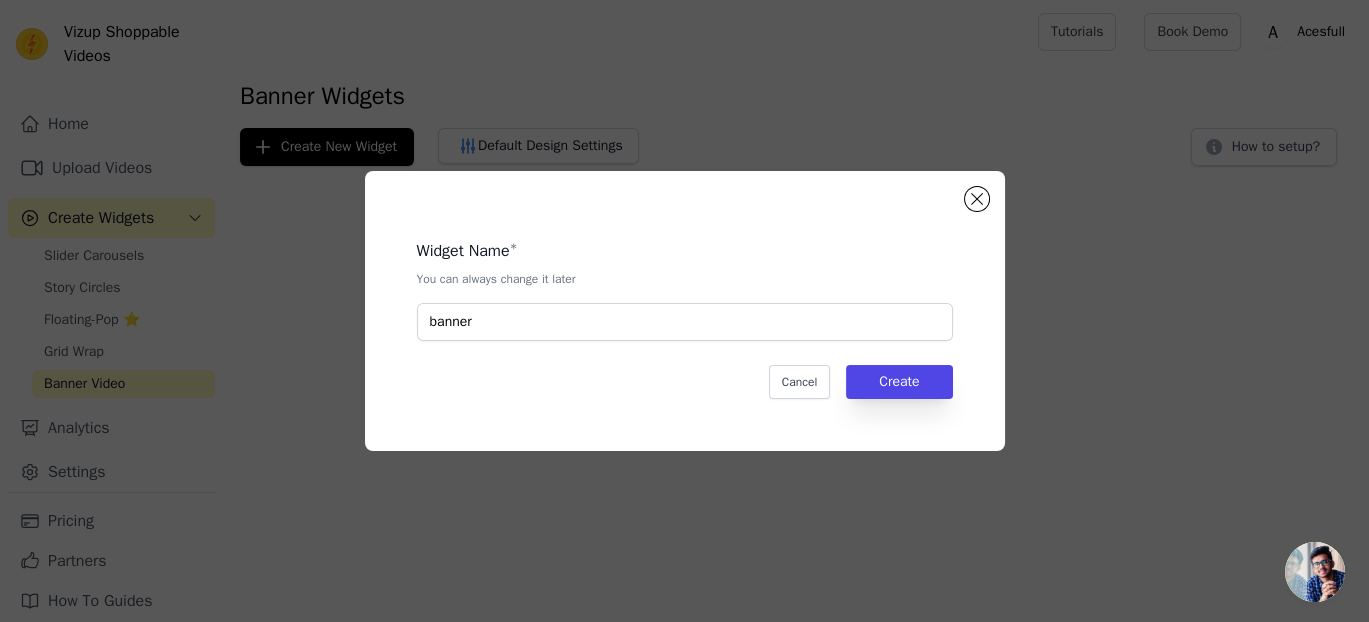 click on "Widget Name   *   You can always change it later   banner     Cancel   Create" at bounding box center [685, 311] 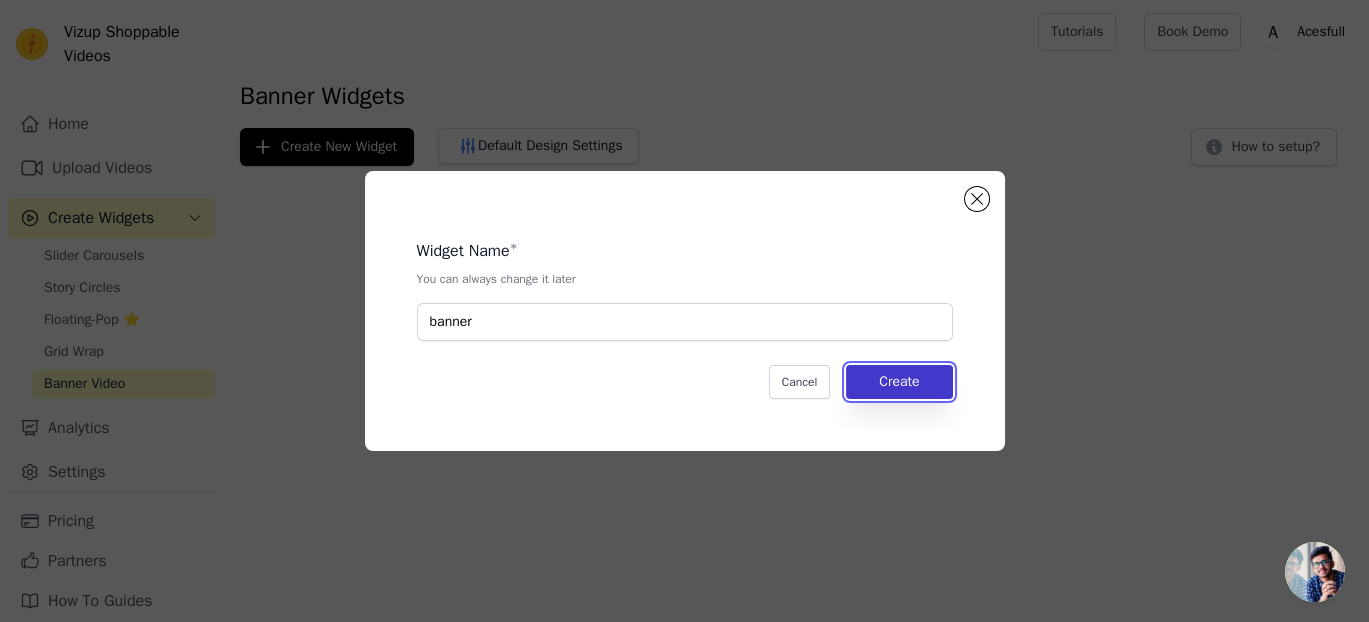 click on "Create" at bounding box center [899, 382] 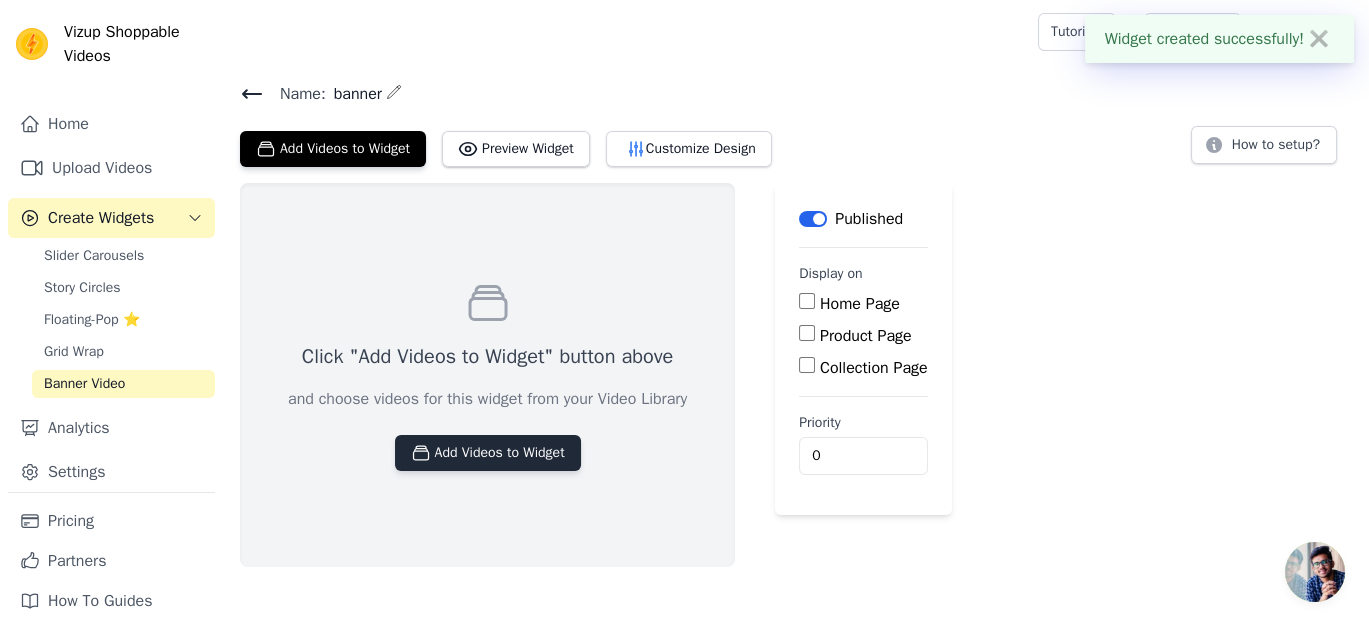 click on "Add Videos to Widget" at bounding box center (488, 453) 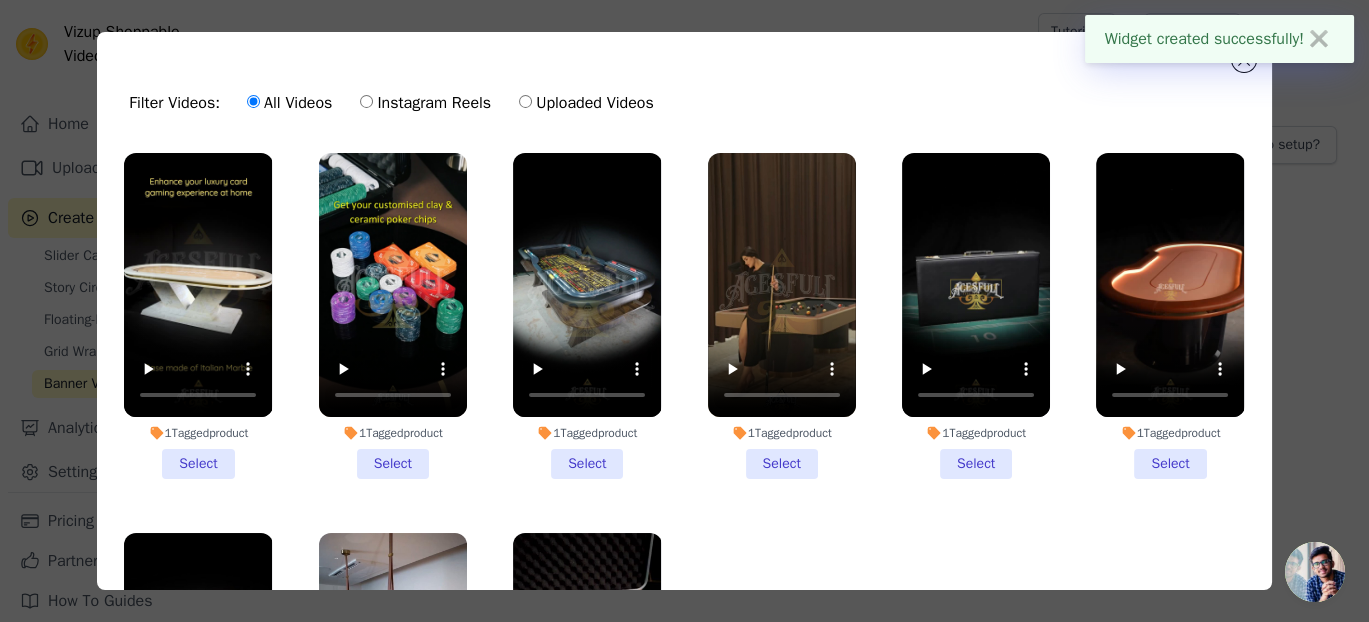 click on "Uploaded Videos" at bounding box center [586, 103] 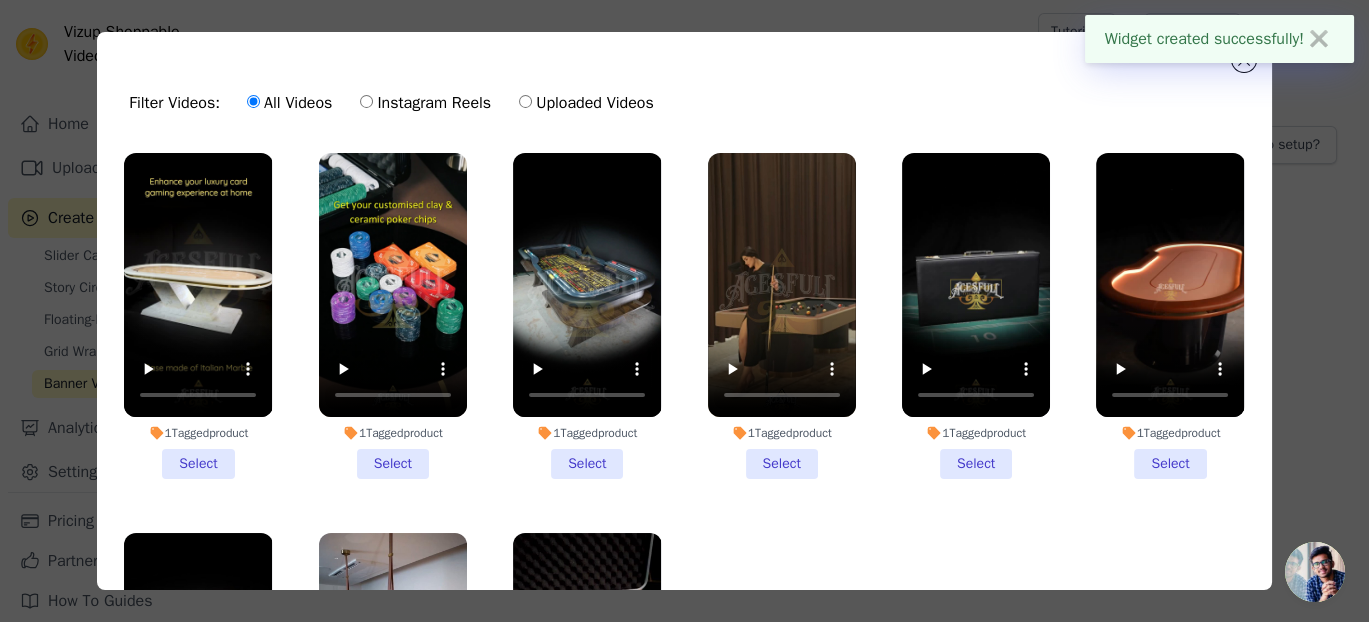 click on "Uploaded Videos" at bounding box center (525, 101) 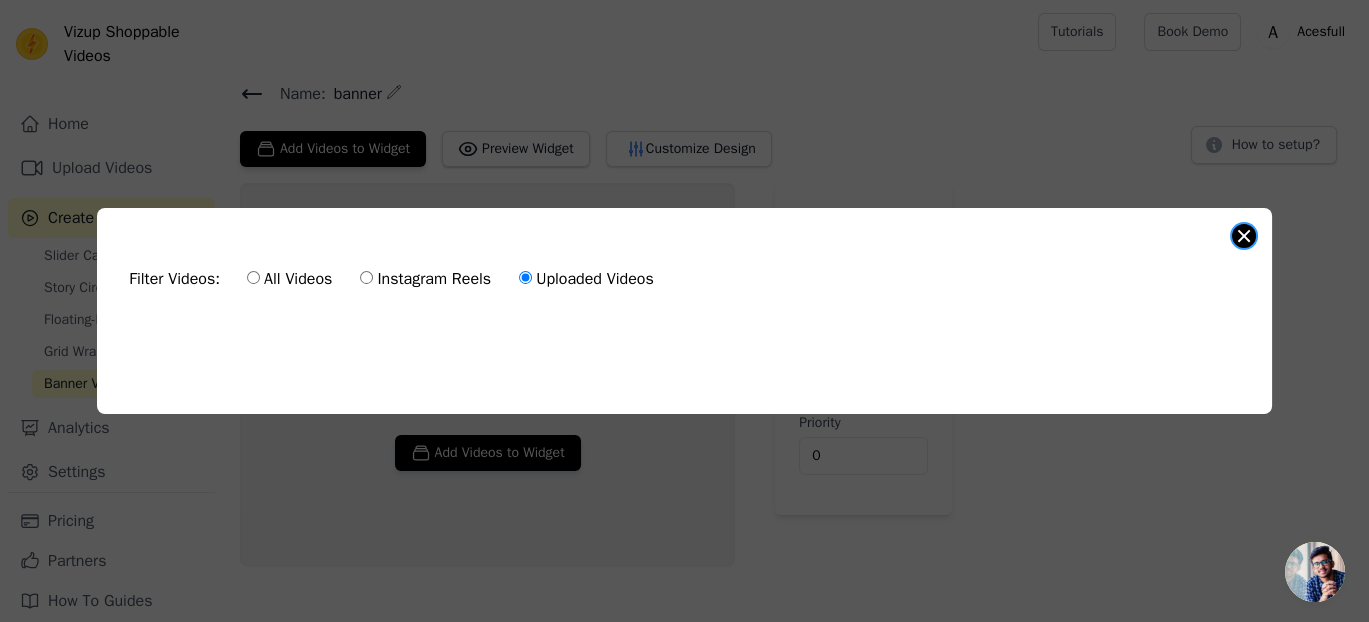 click at bounding box center [1244, 236] 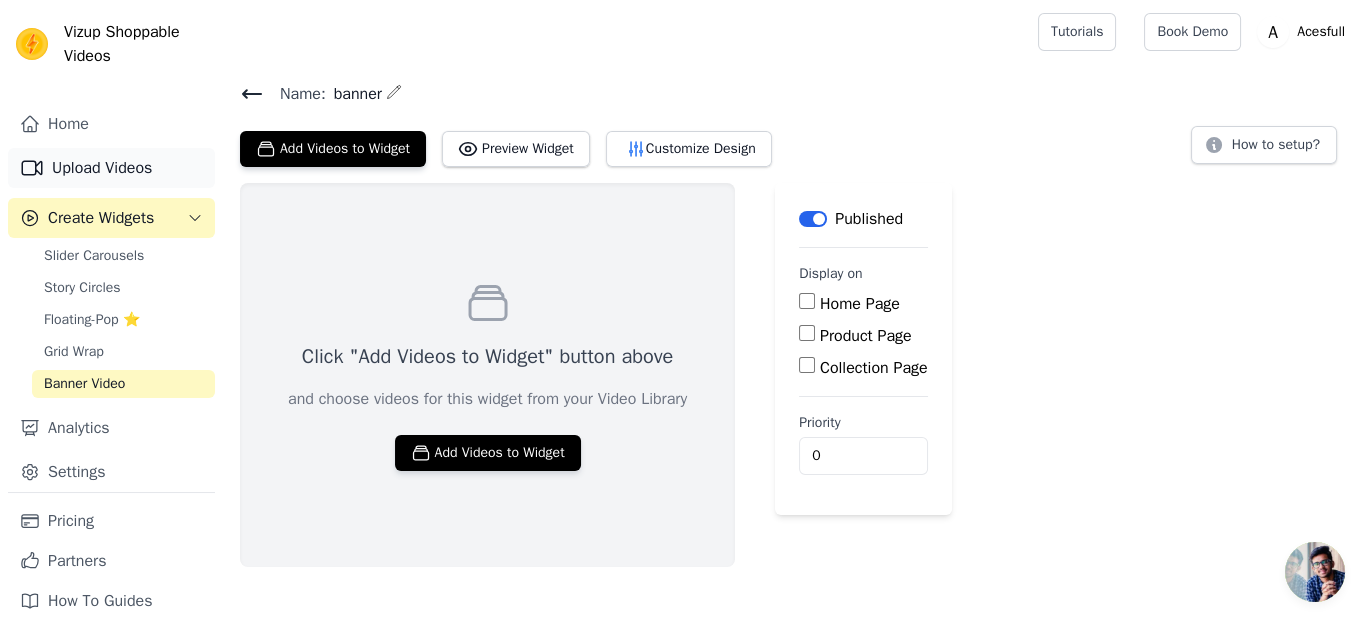 click on "Upload Videos" at bounding box center (111, 168) 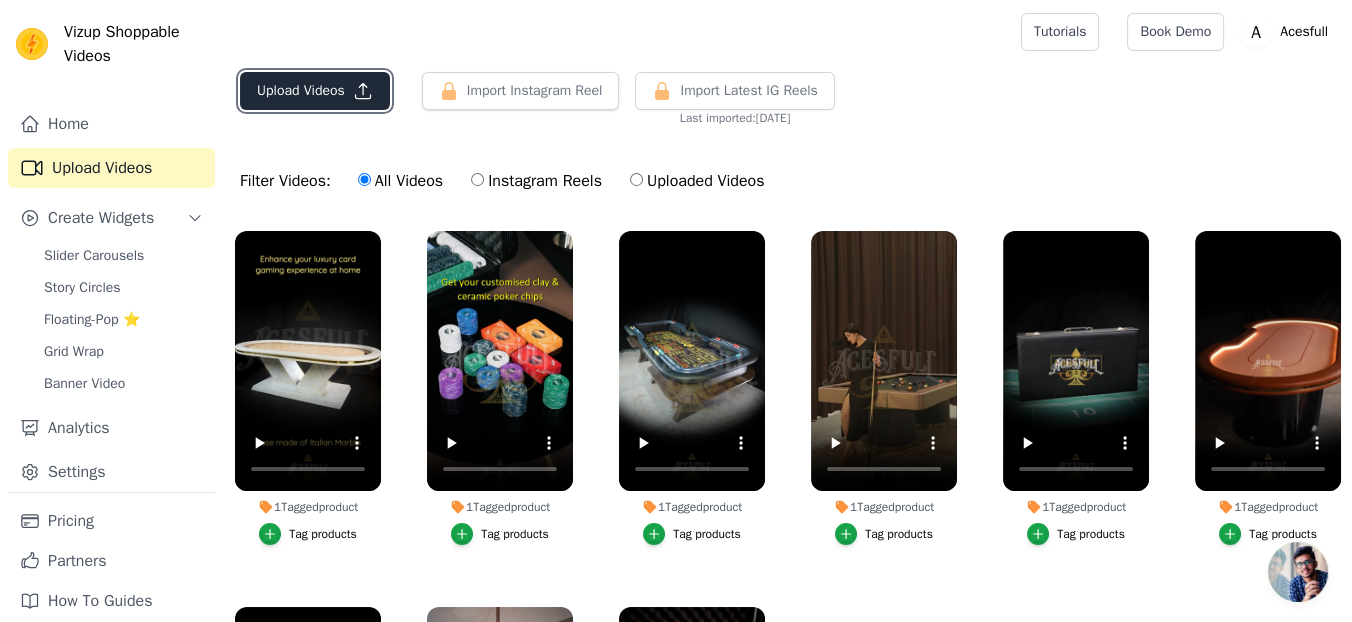 click 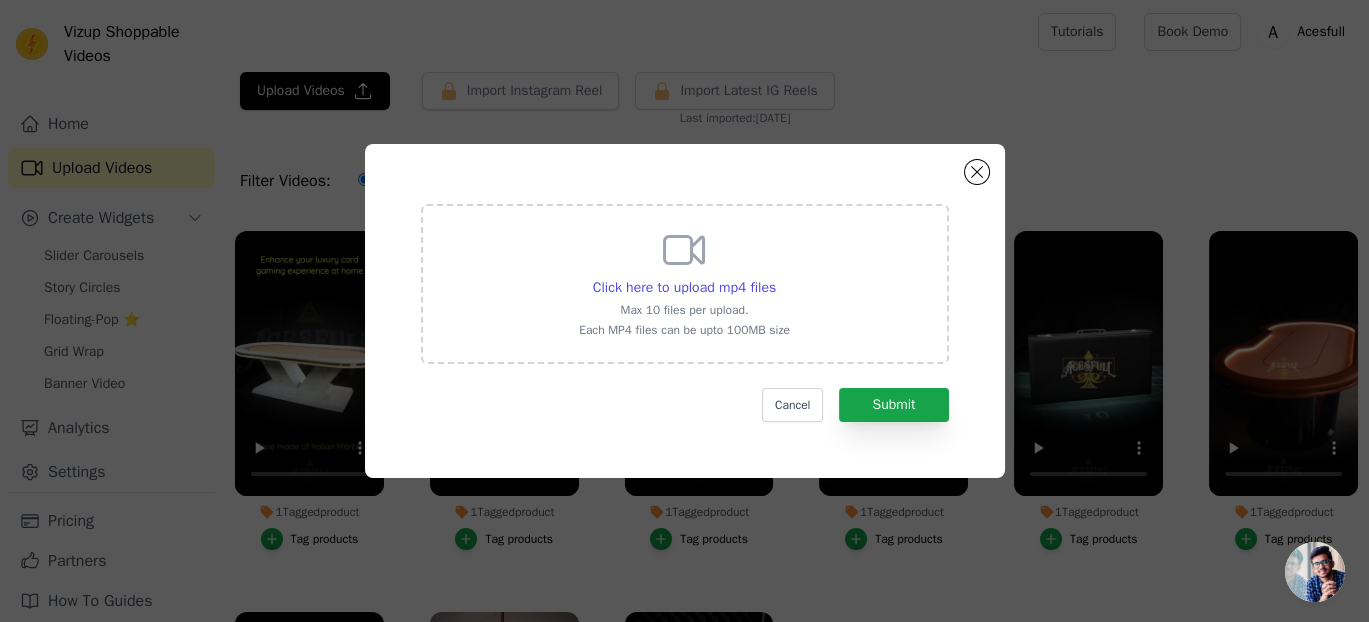 click on "Click here to upload mp4 files     Max 10 files per upload.   Each MP4 files can be upto 100MB size" at bounding box center [684, 282] 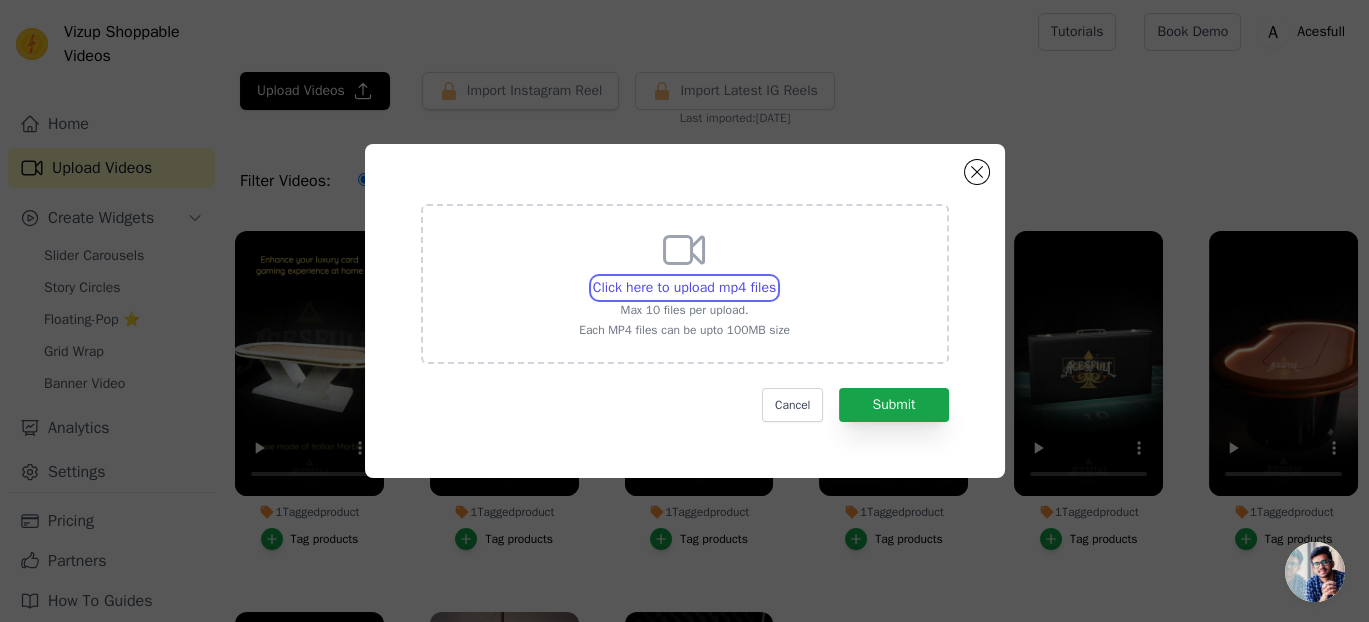 click on "Click here to upload mp4 files     Max 10 files per upload.   Each MP4 files can be upto 100MB size" at bounding box center [775, 277] 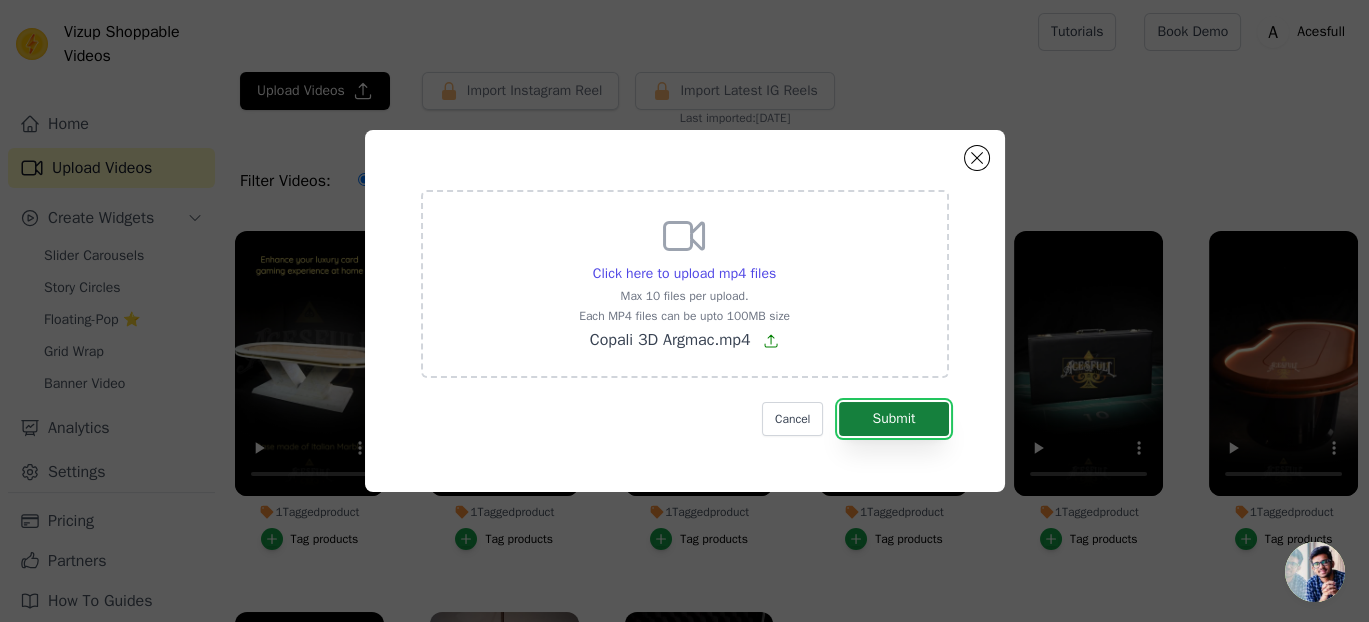 click on "Submit" at bounding box center [893, 419] 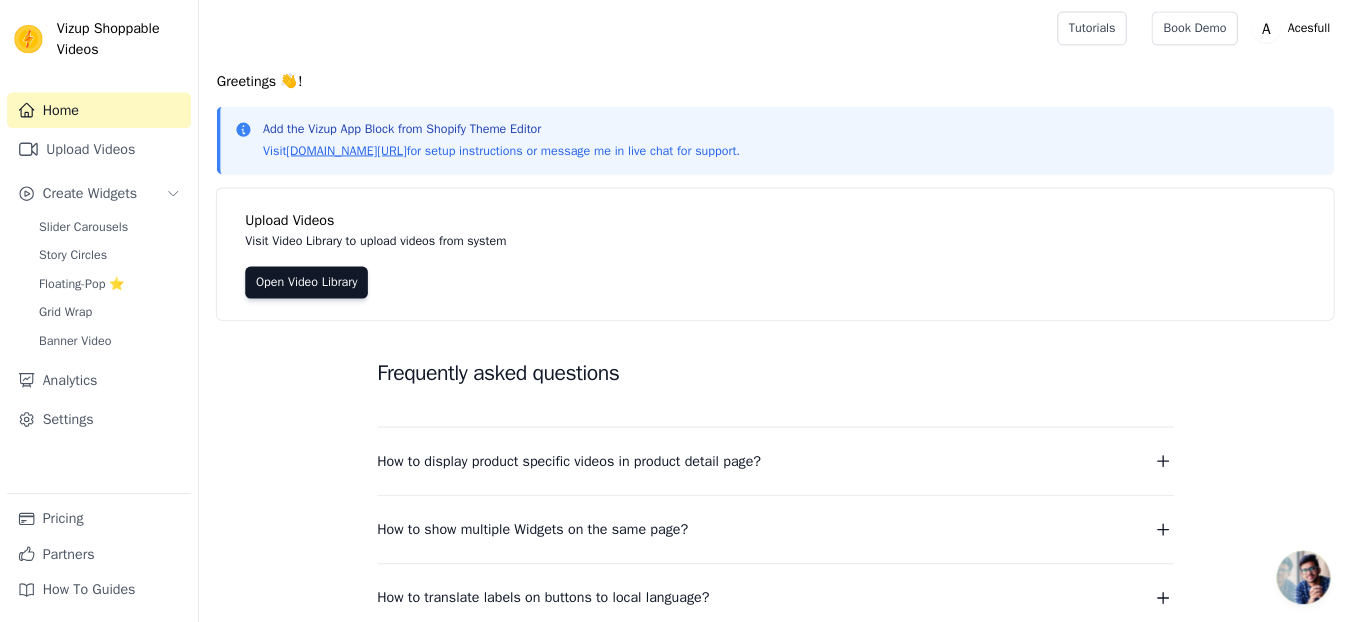 scroll, scrollTop: 0, scrollLeft: 0, axis: both 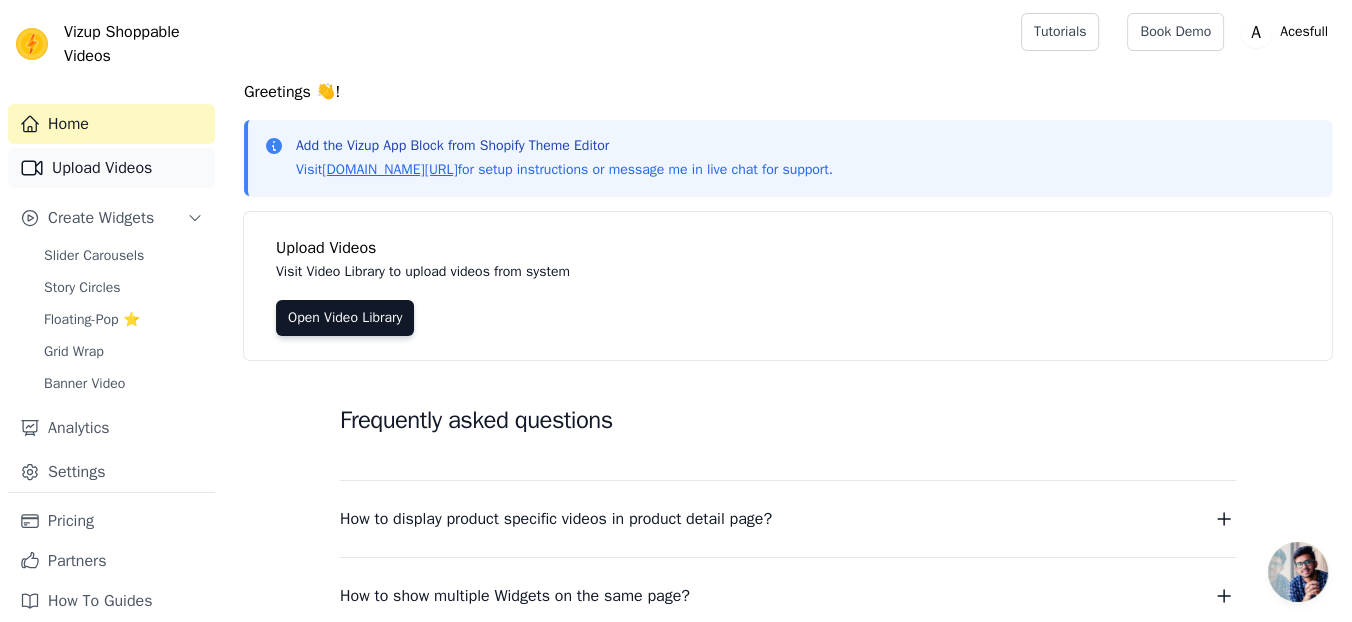 click on "Upload Videos" at bounding box center [111, 168] 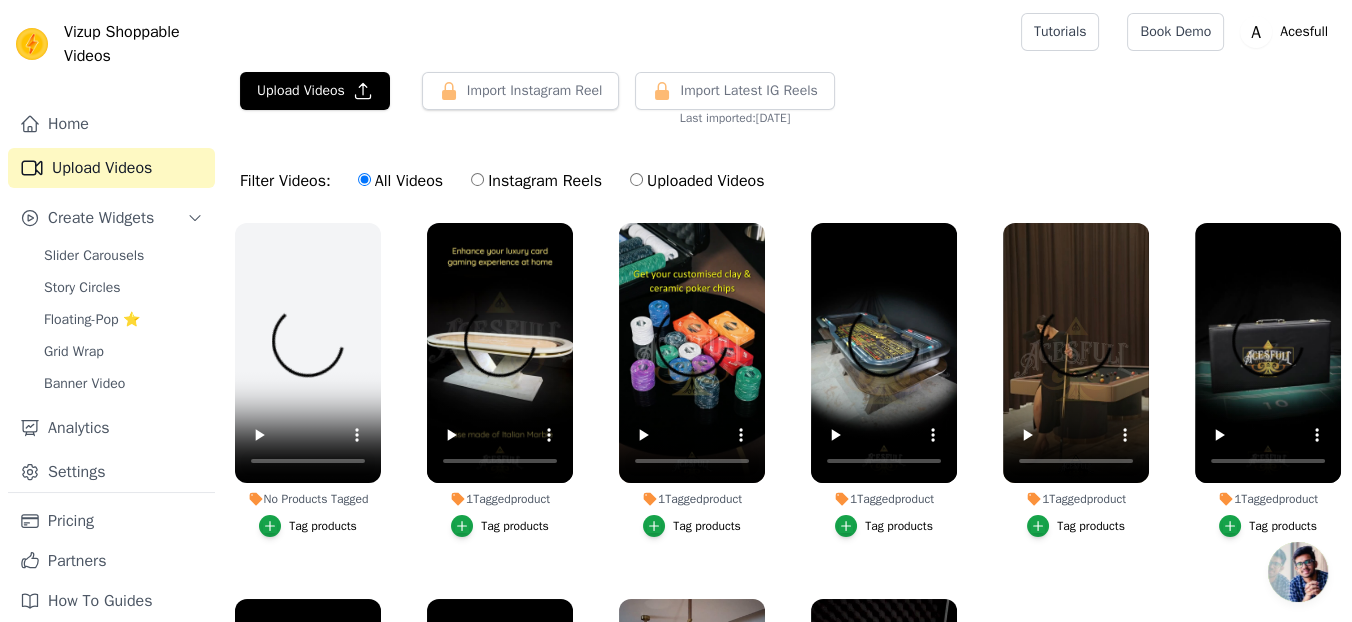 scroll, scrollTop: 0, scrollLeft: 0, axis: both 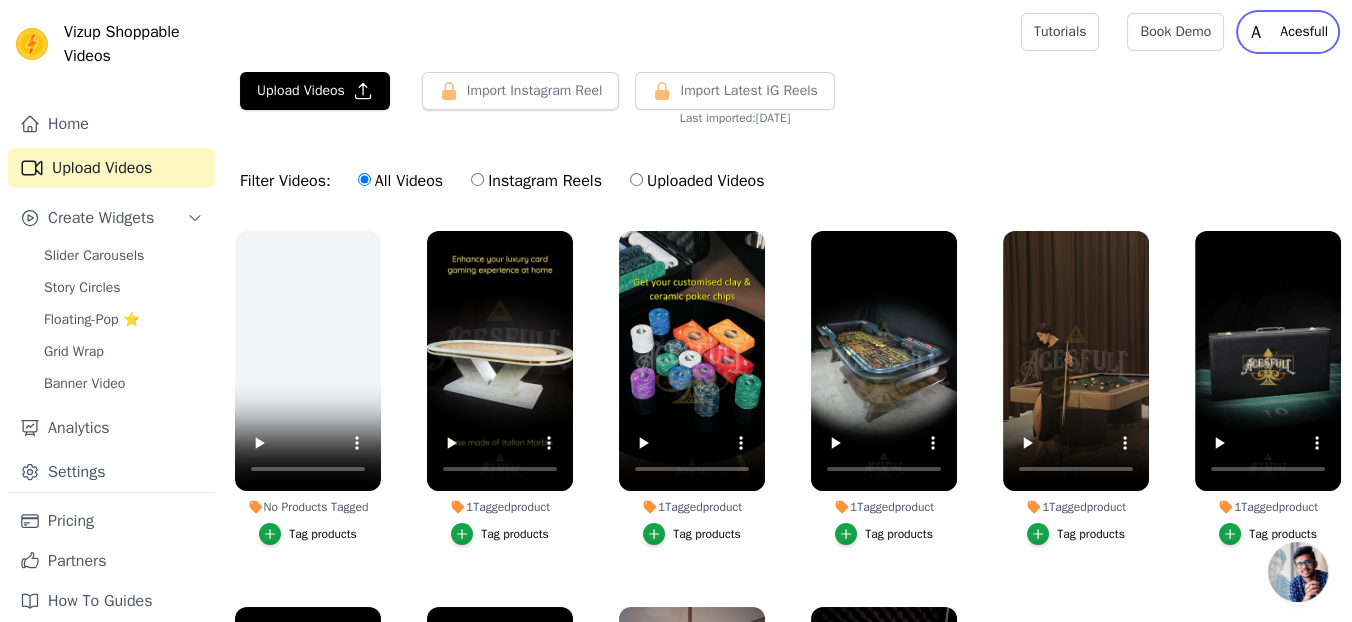 click on "Acesfull" at bounding box center [1304, 32] 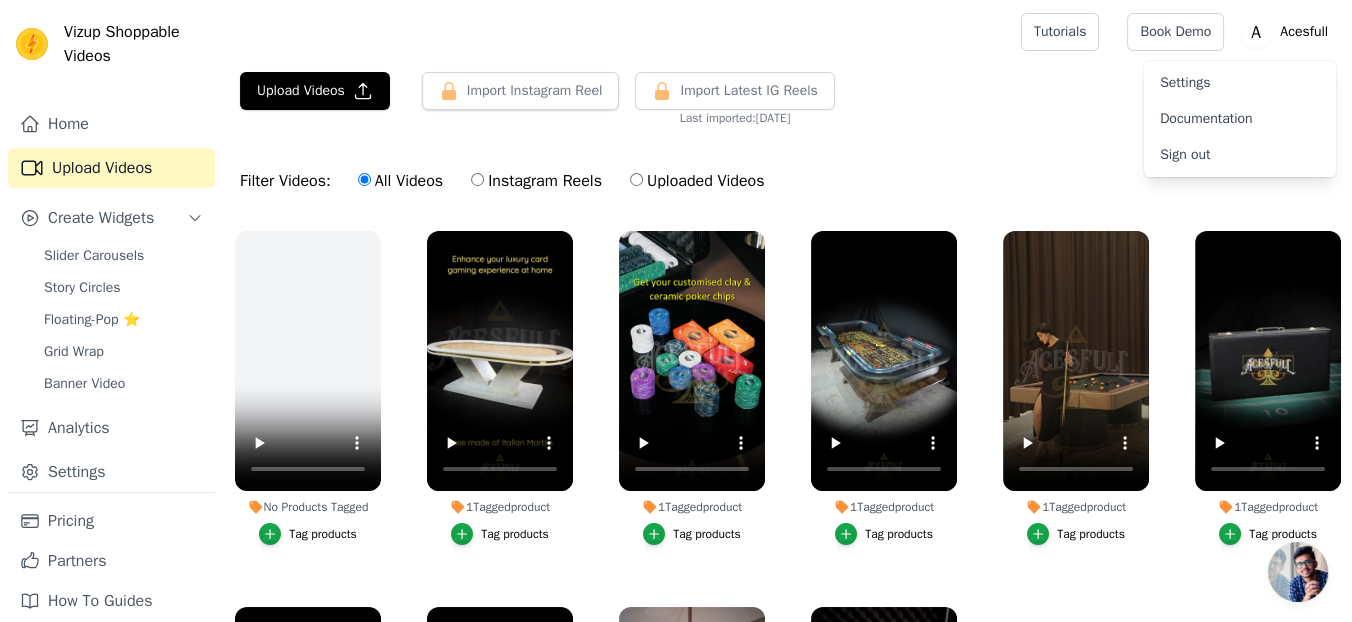 click on "Sign out" at bounding box center (1240, 155) 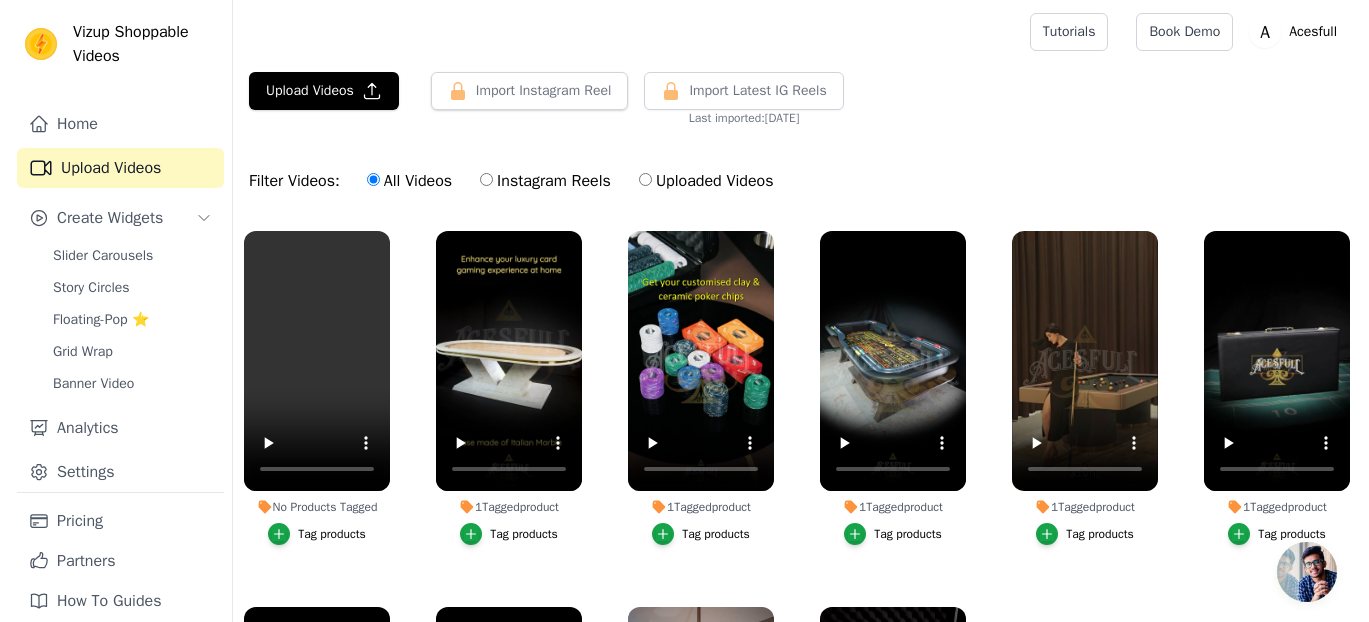 scroll, scrollTop: 0, scrollLeft: 0, axis: both 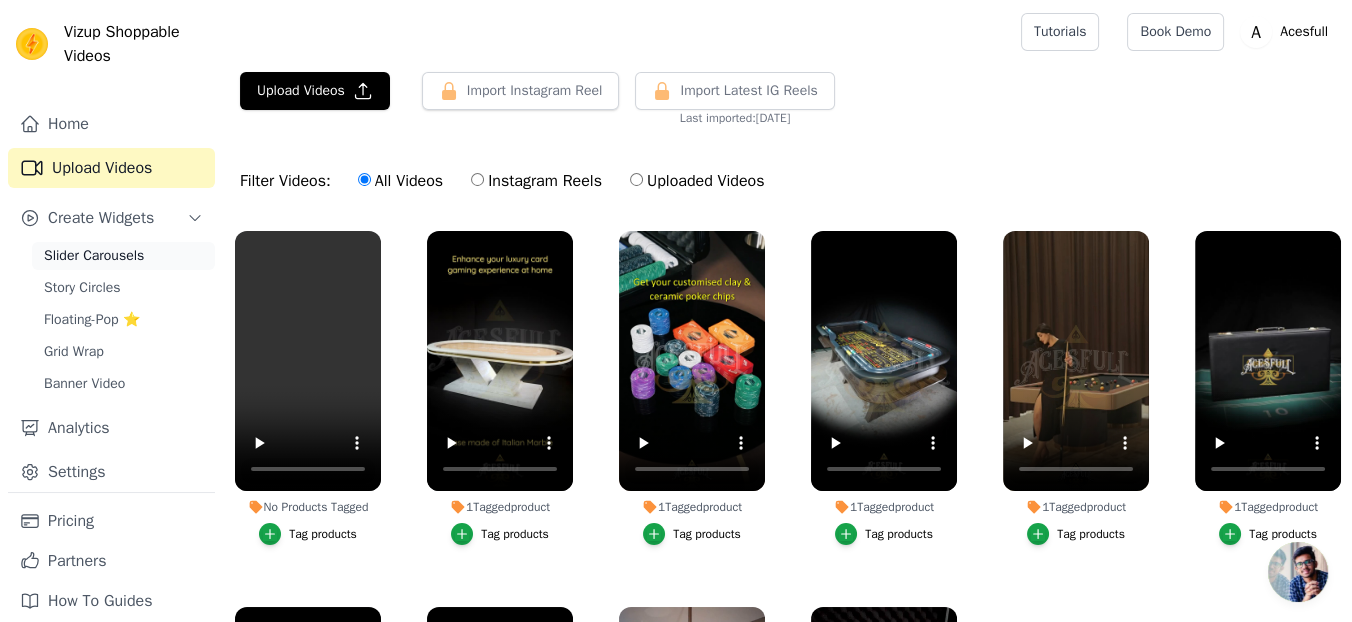 click on "Slider Carousels" at bounding box center [94, 256] 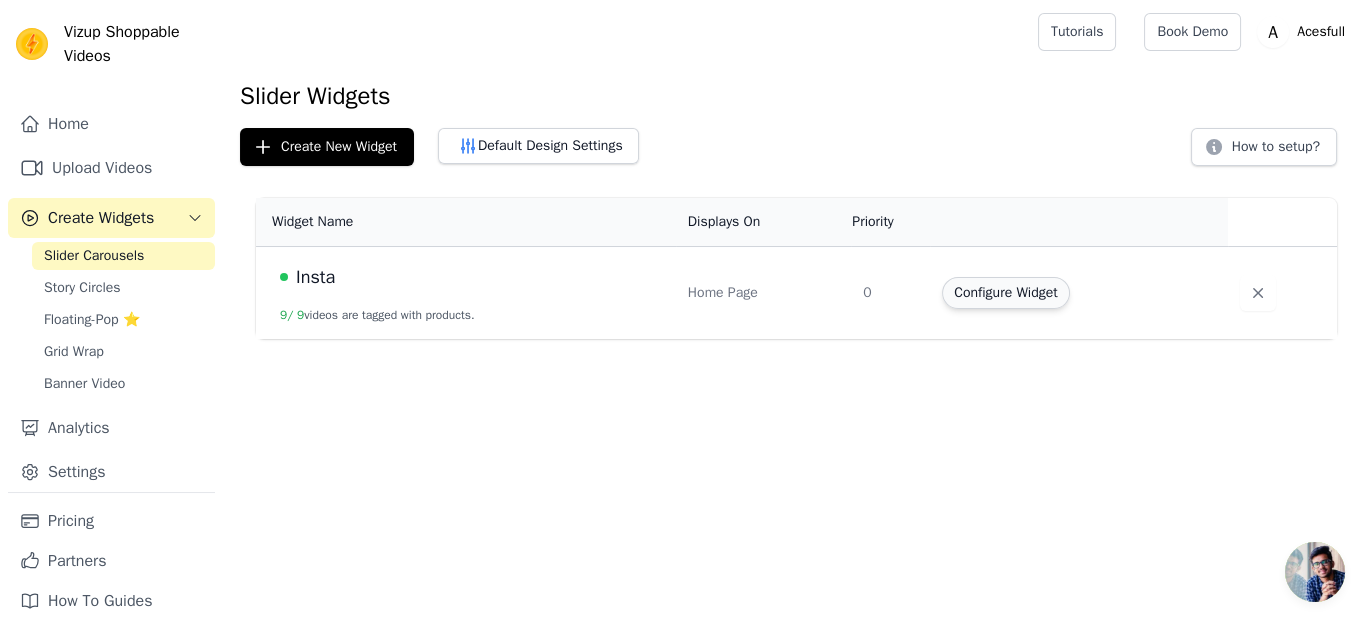 click on "Configure Widget" at bounding box center (1005, 293) 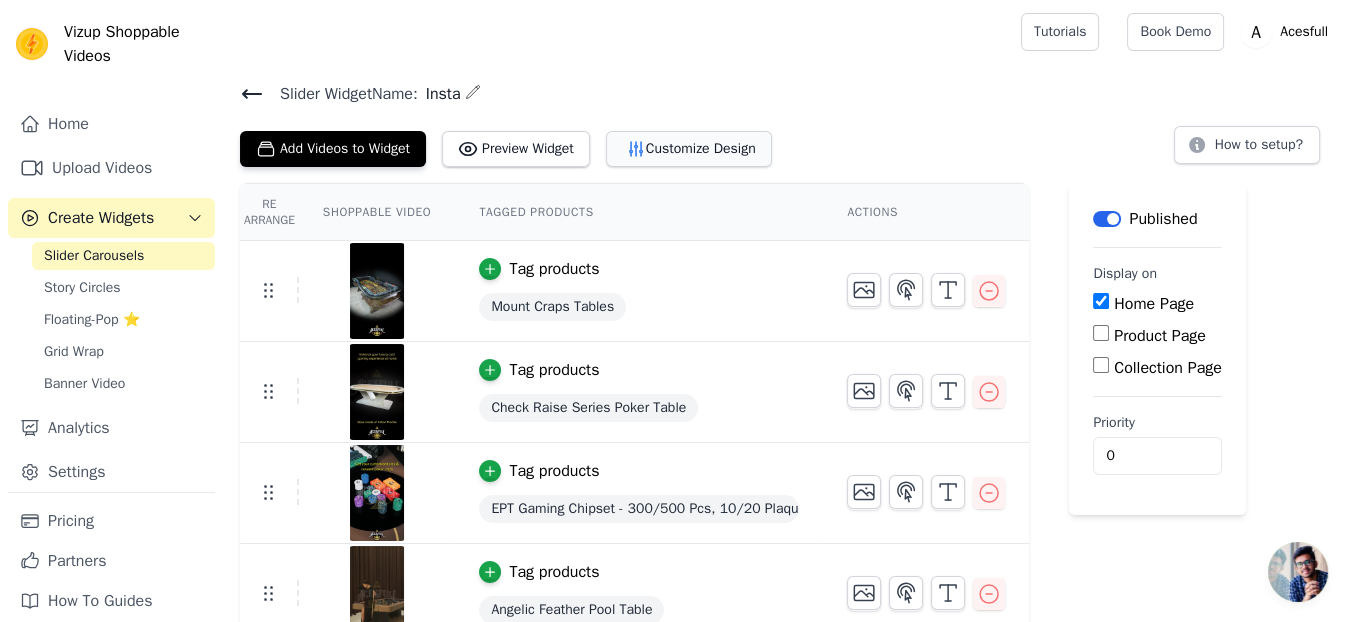 click on "Customize Design" at bounding box center [689, 149] 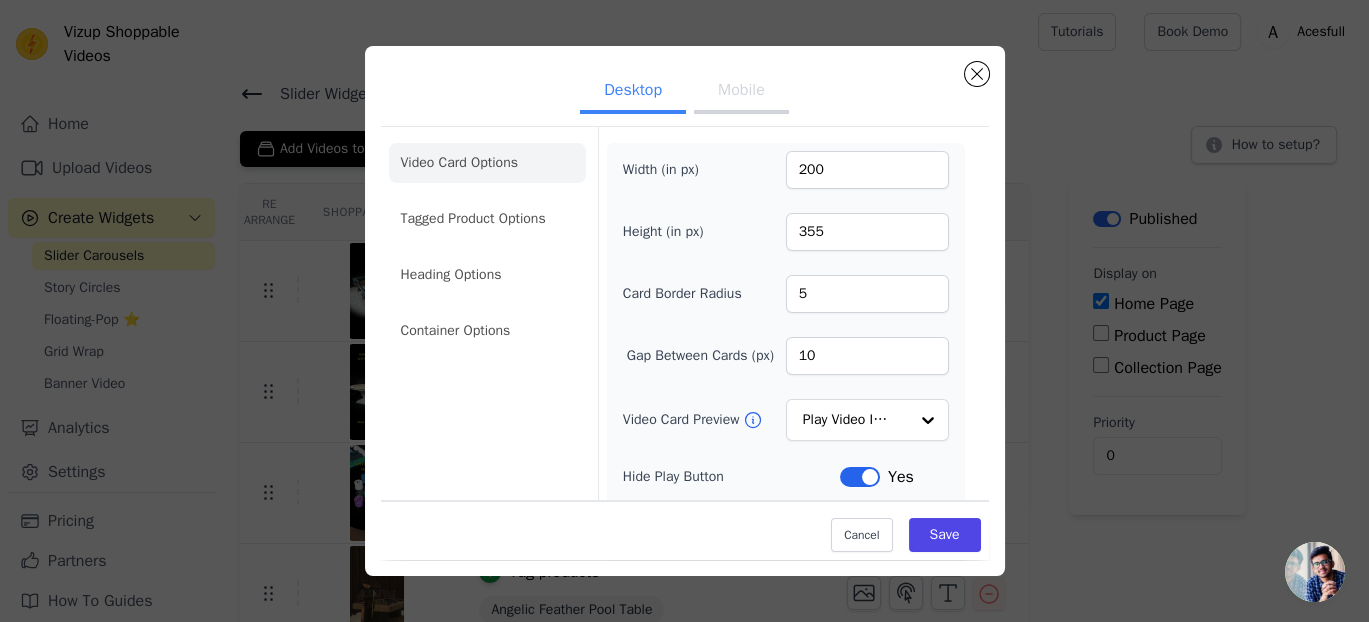 click on "Mobile" at bounding box center (741, 92) 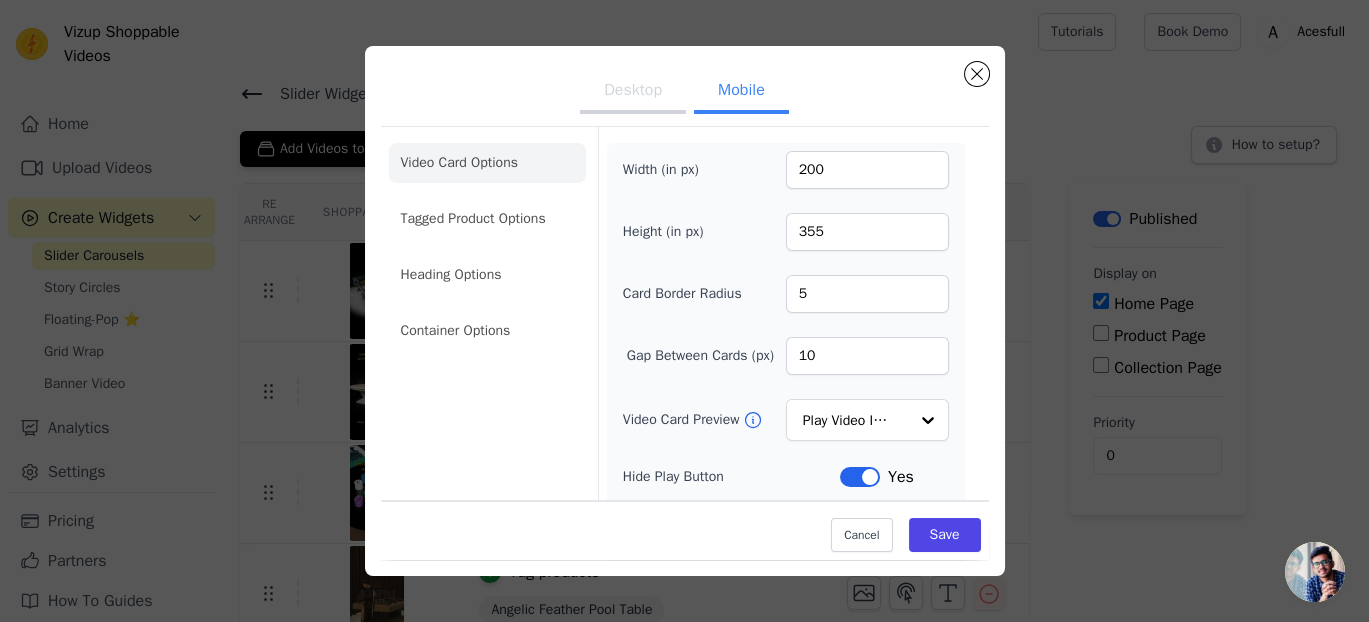 click on "Desktop" at bounding box center [633, 92] 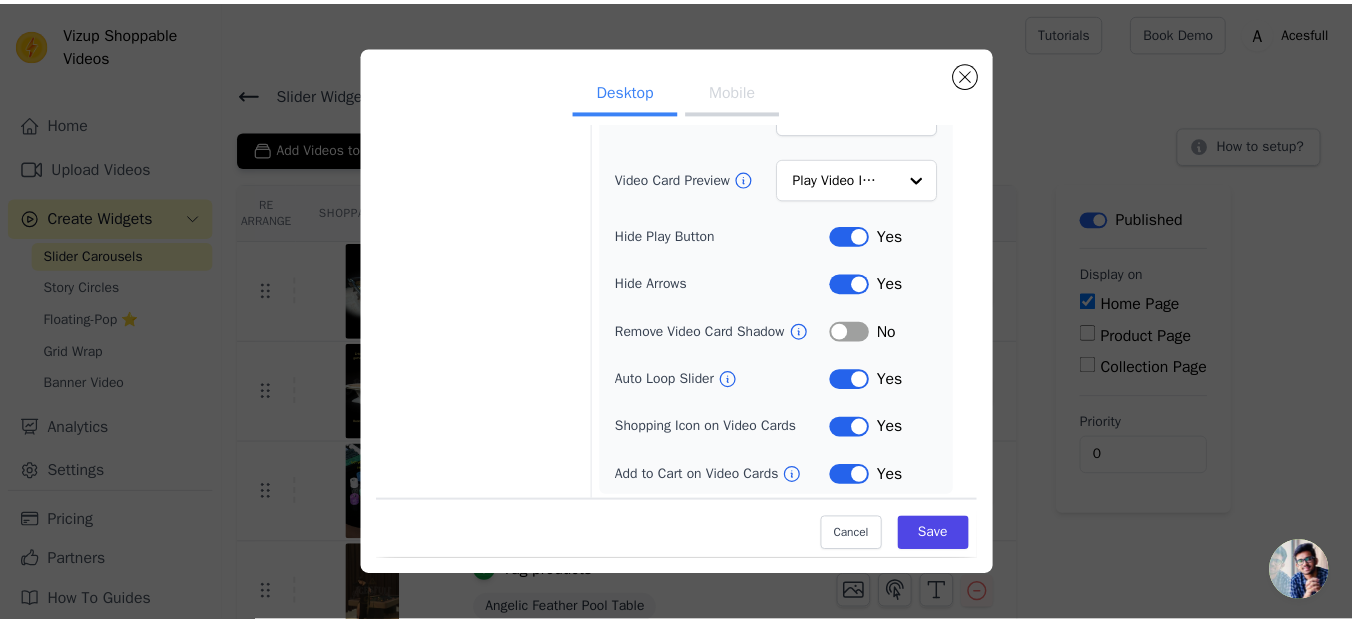 scroll, scrollTop: 0, scrollLeft: 0, axis: both 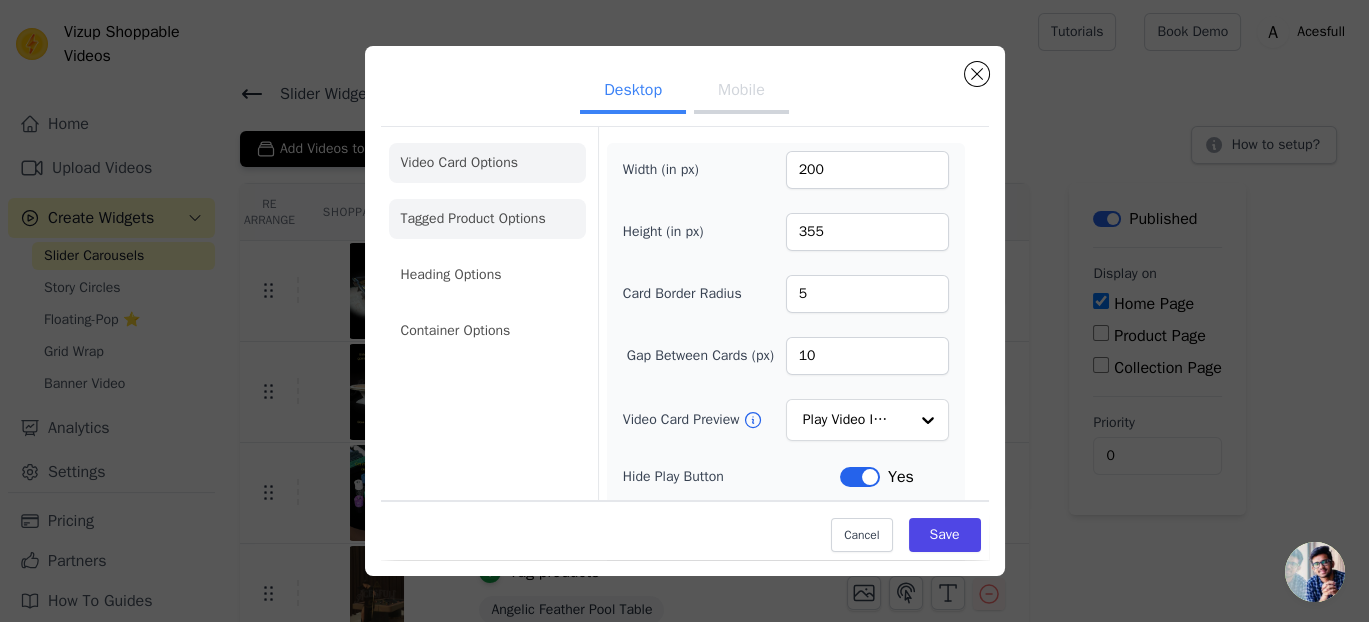 click on "Tagged Product Options" 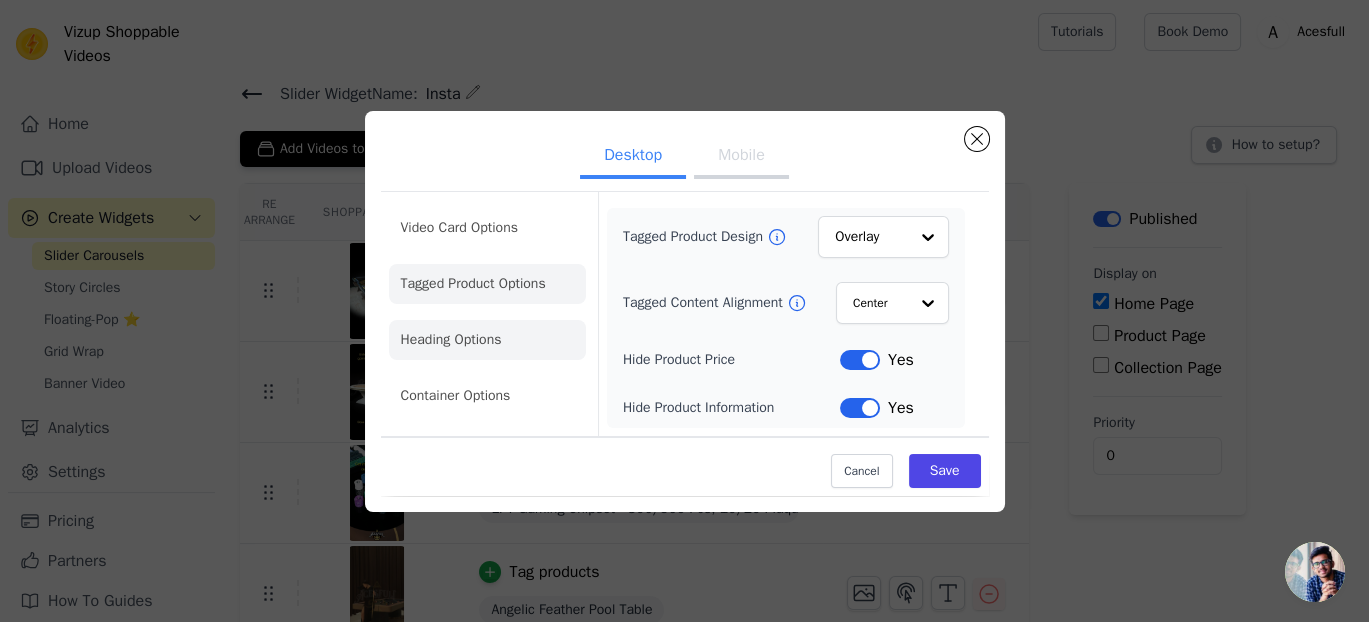 click on "Heading Options" 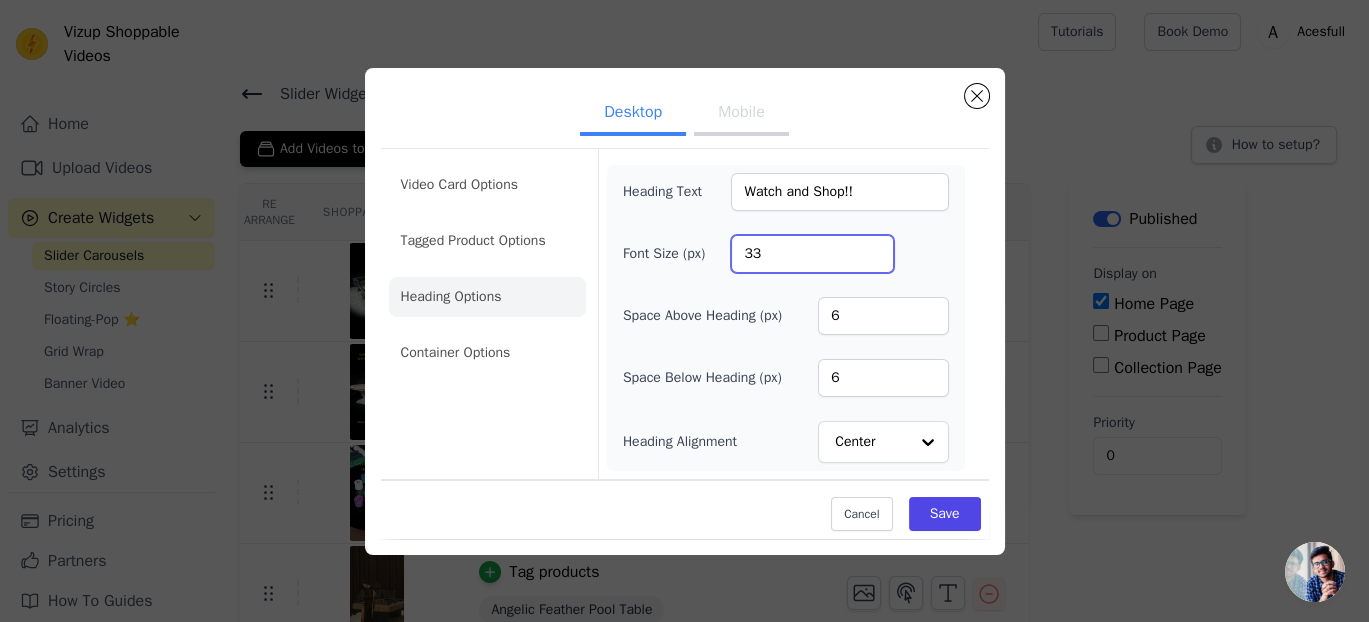 click on "Font Size (px)   33" at bounding box center (786, 254) 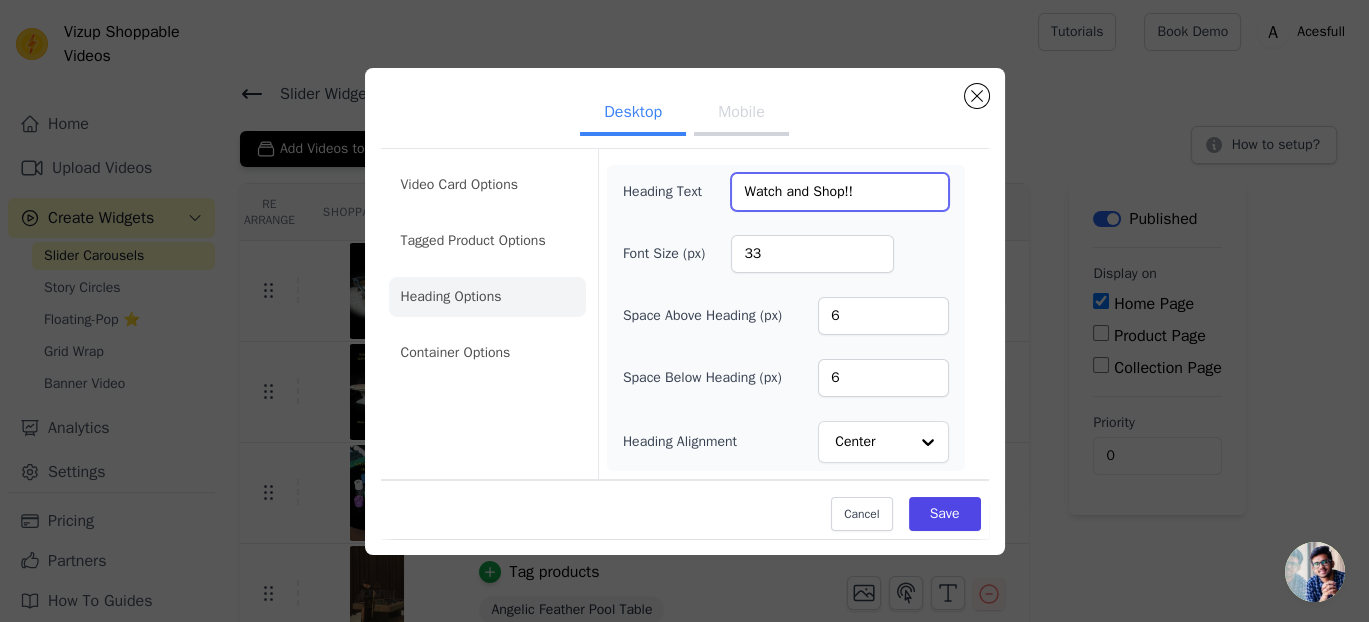 drag, startPoint x: 862, startPoint y: 189, endPoint x: 707, endPoint y: 184, distance: 155.08063 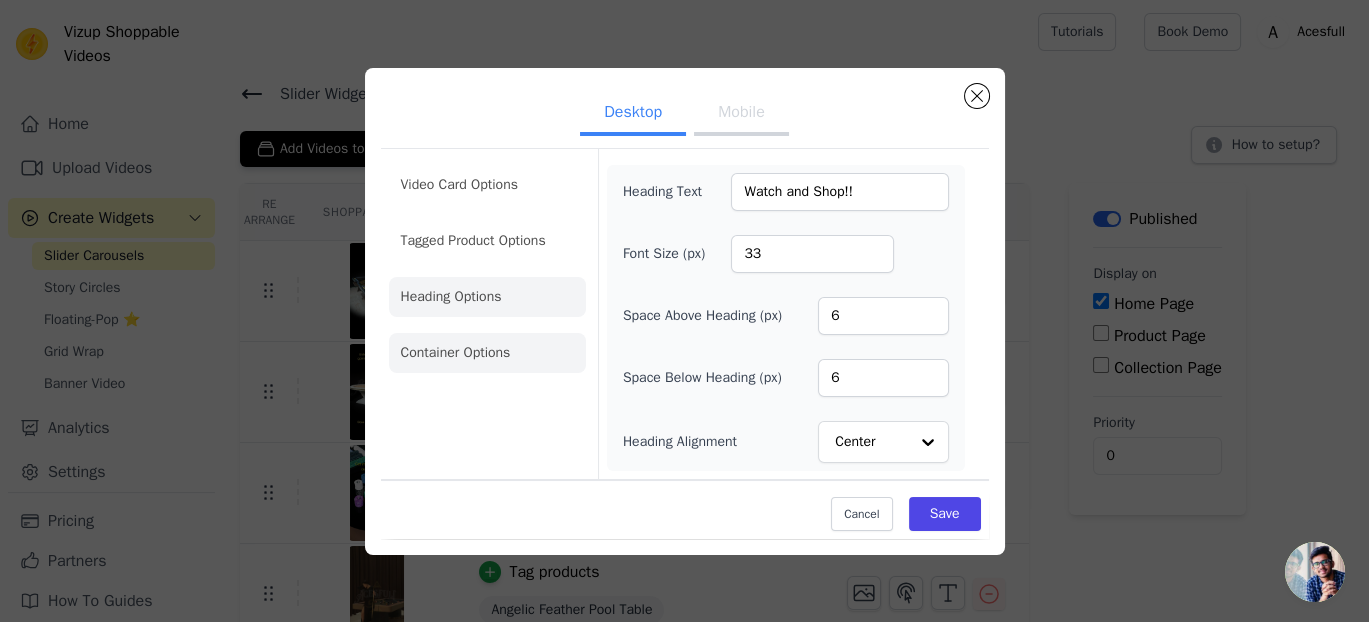click on "Container Options" 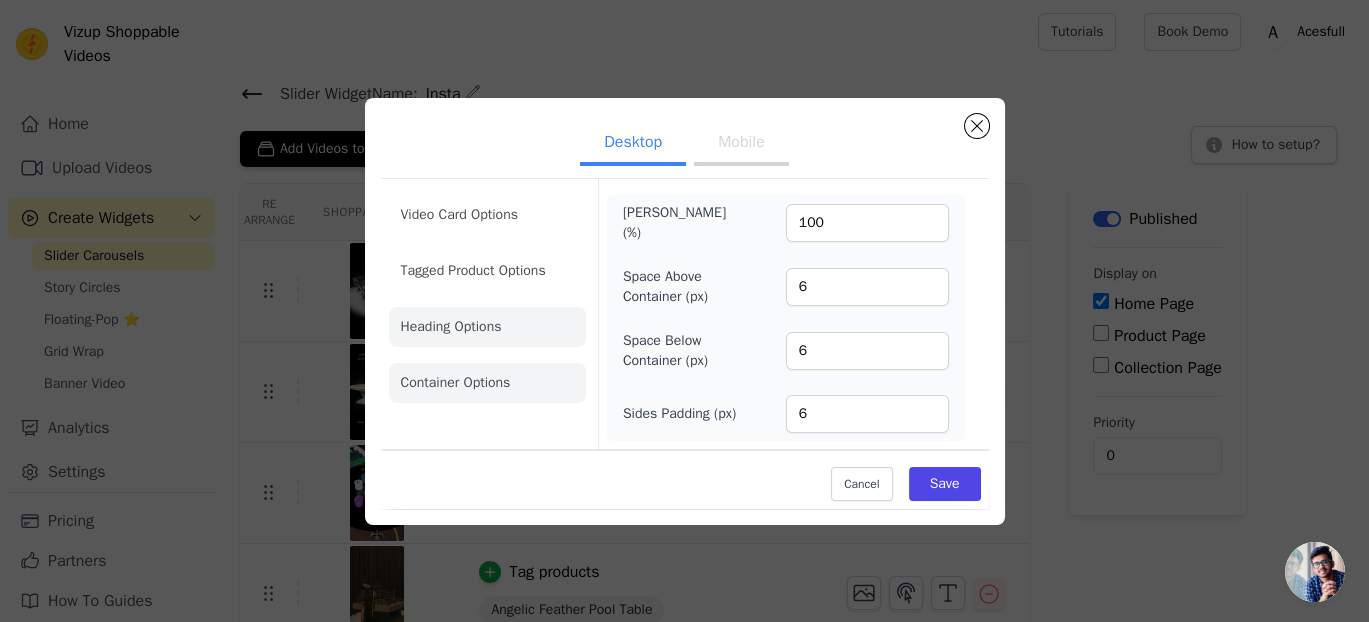 click on "Heading Options" 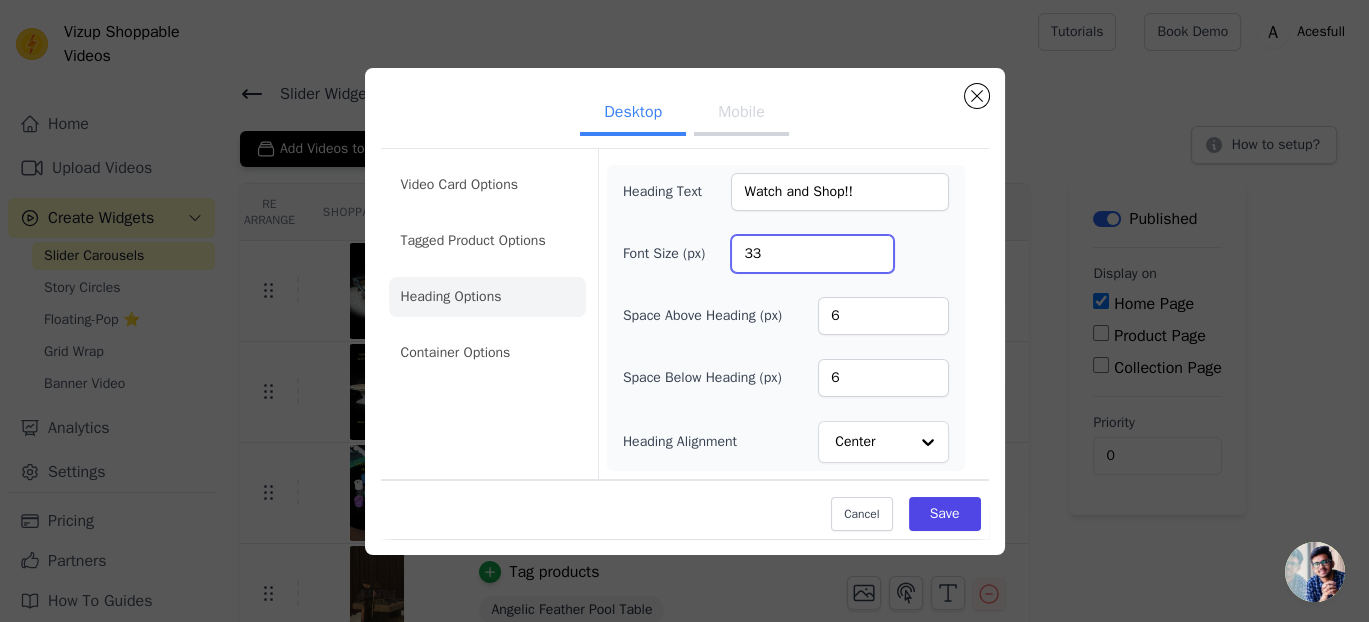 drag, startPoint x: 790, startPoint y: 241, endPoint x: 728, endPoint y: 236, distance: 62.201286 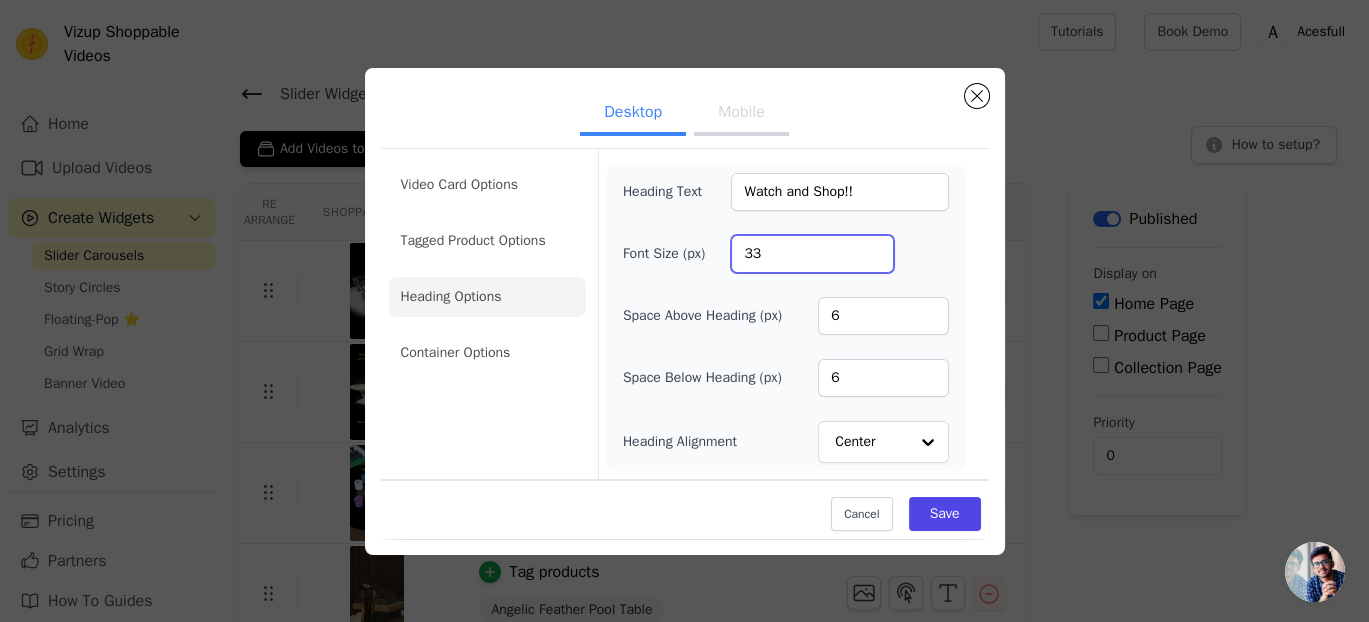 click on "Font Size (px)   33" at bounding box center (786, 254) 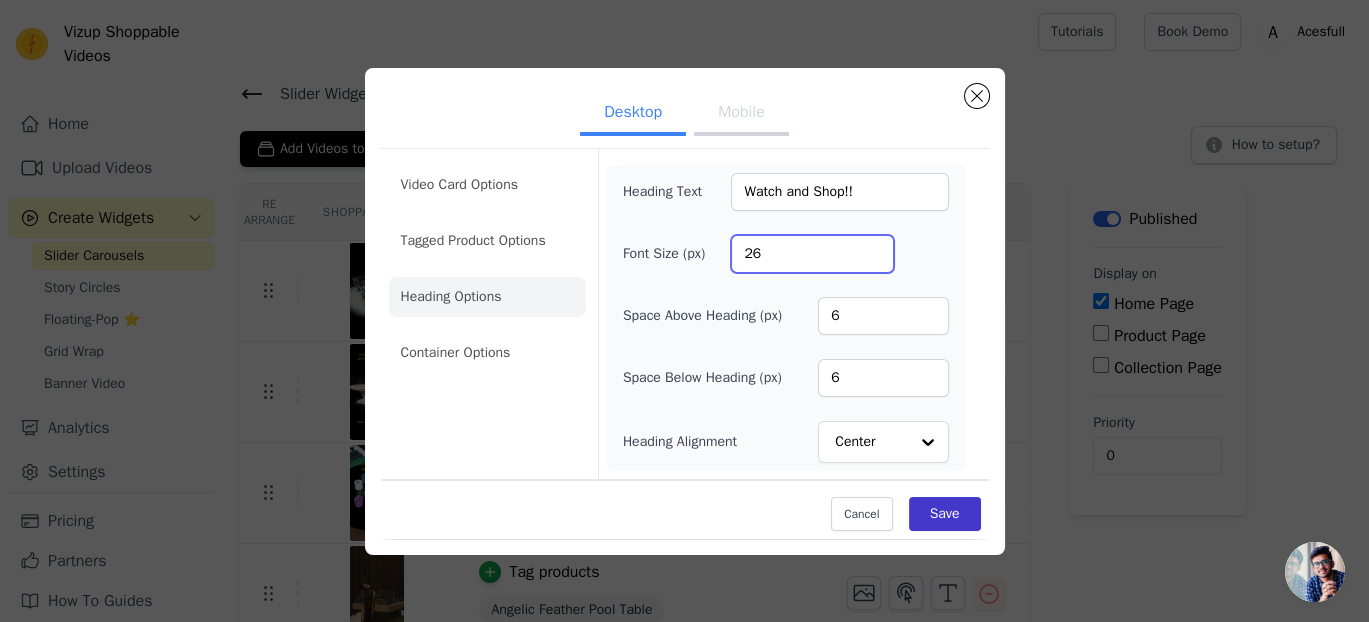 type on "26" 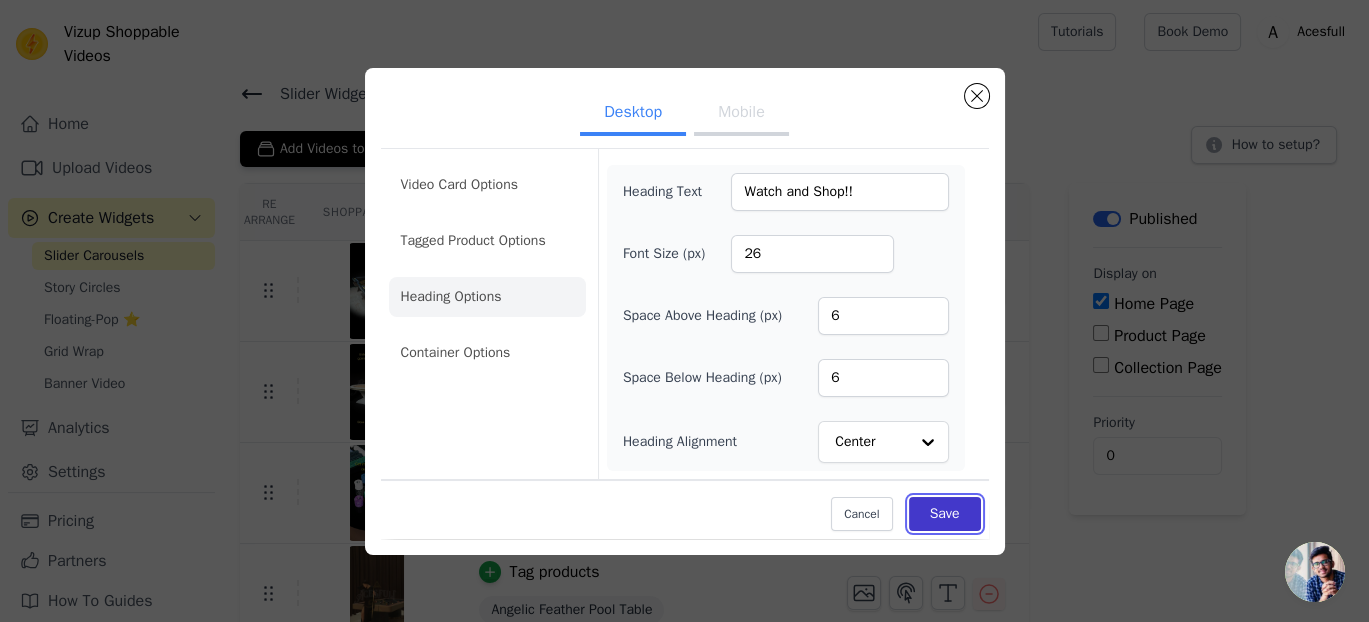 click on "Save" at bounding box center (945, 514) 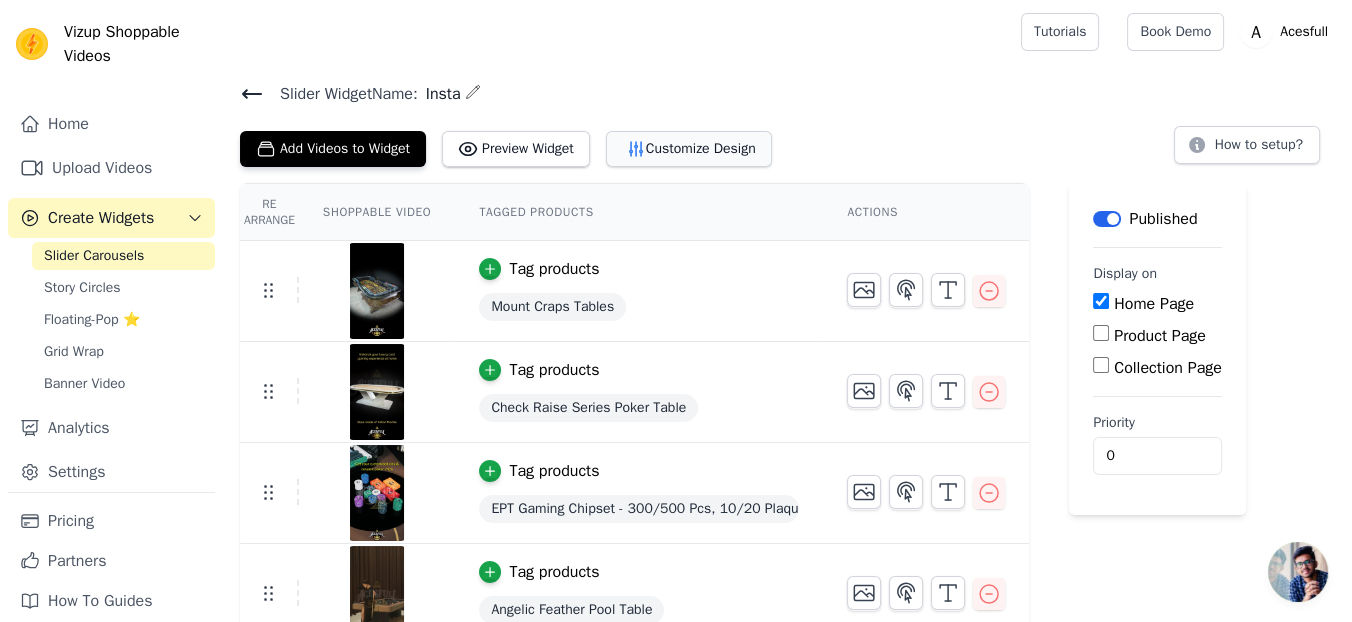click on "Customize Design" at bounding box center (689, 149) 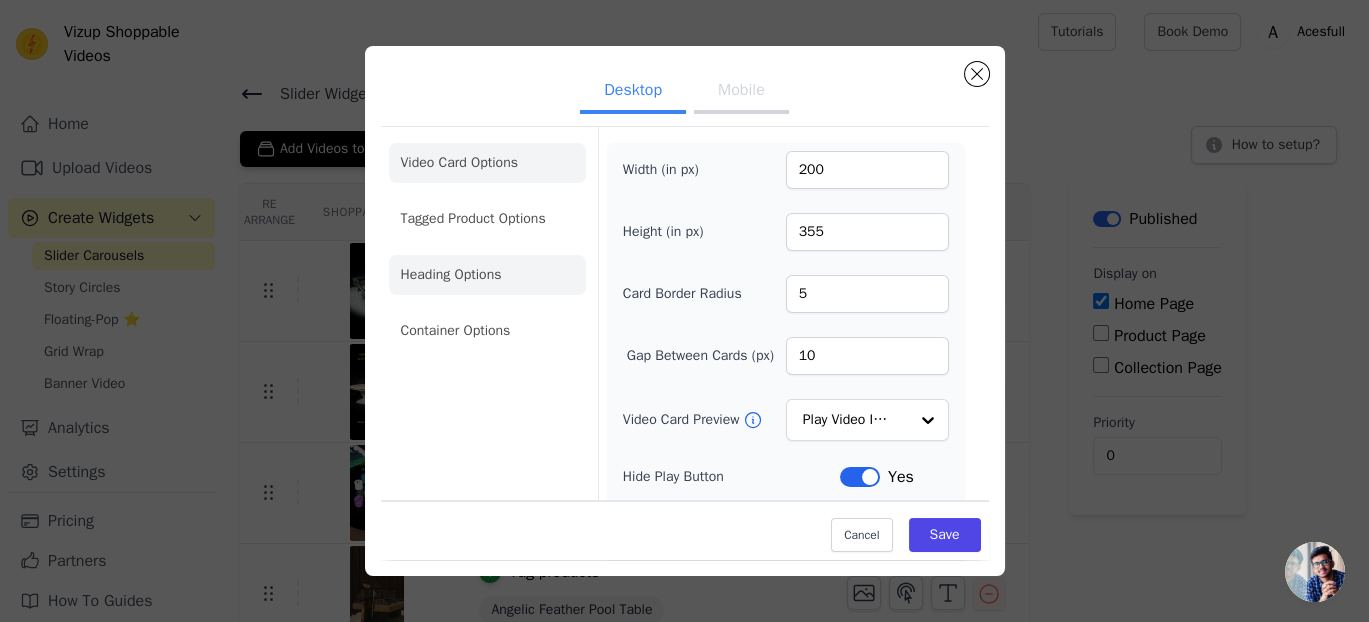 click on "Heading Options" 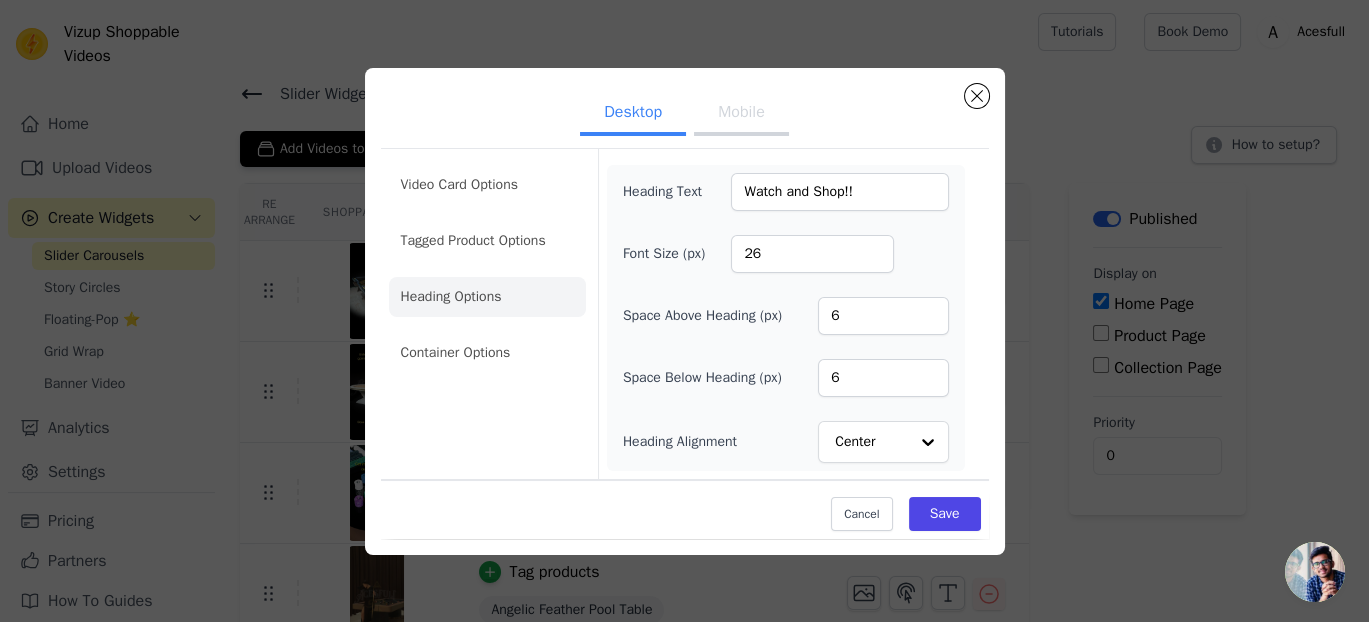 click on "Heading Text   Watch and Shop!!   Font Size (px)   26   Space Above Heading (px)   6   Space Below Heading (px)   6   Heading Alignment         Center" at bounding box center [786, 318] 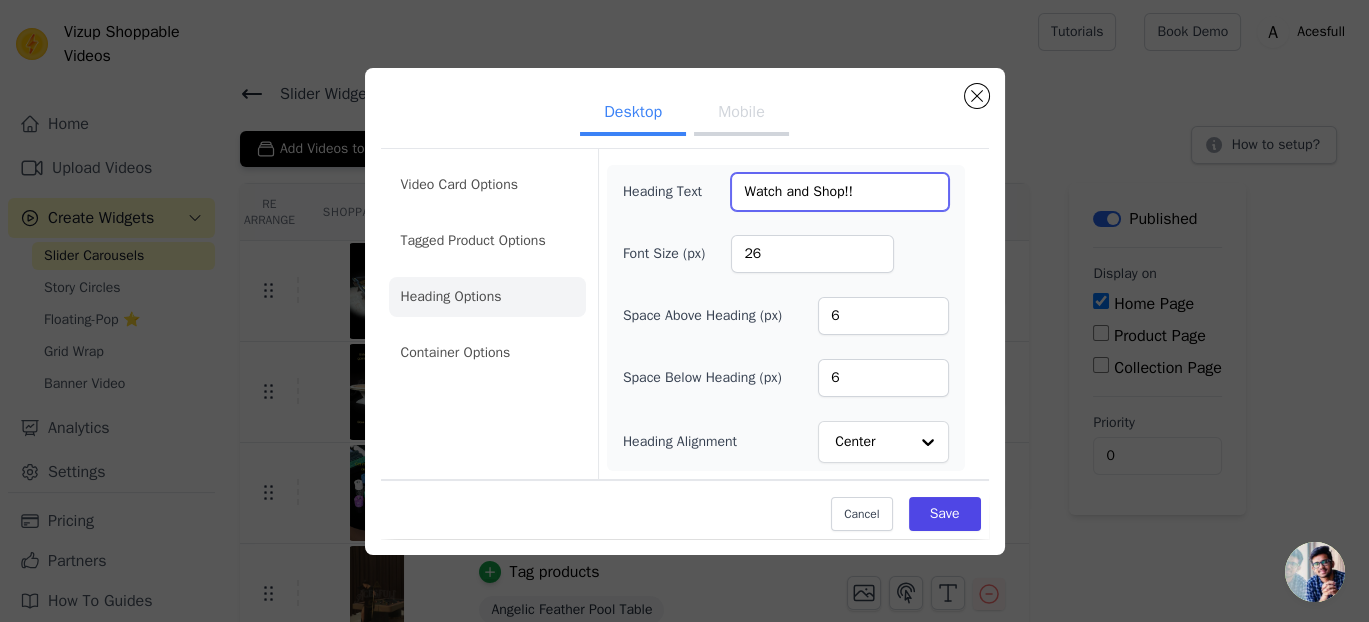 click on "Watch and Shop!!" at bounding box center [839, 192] 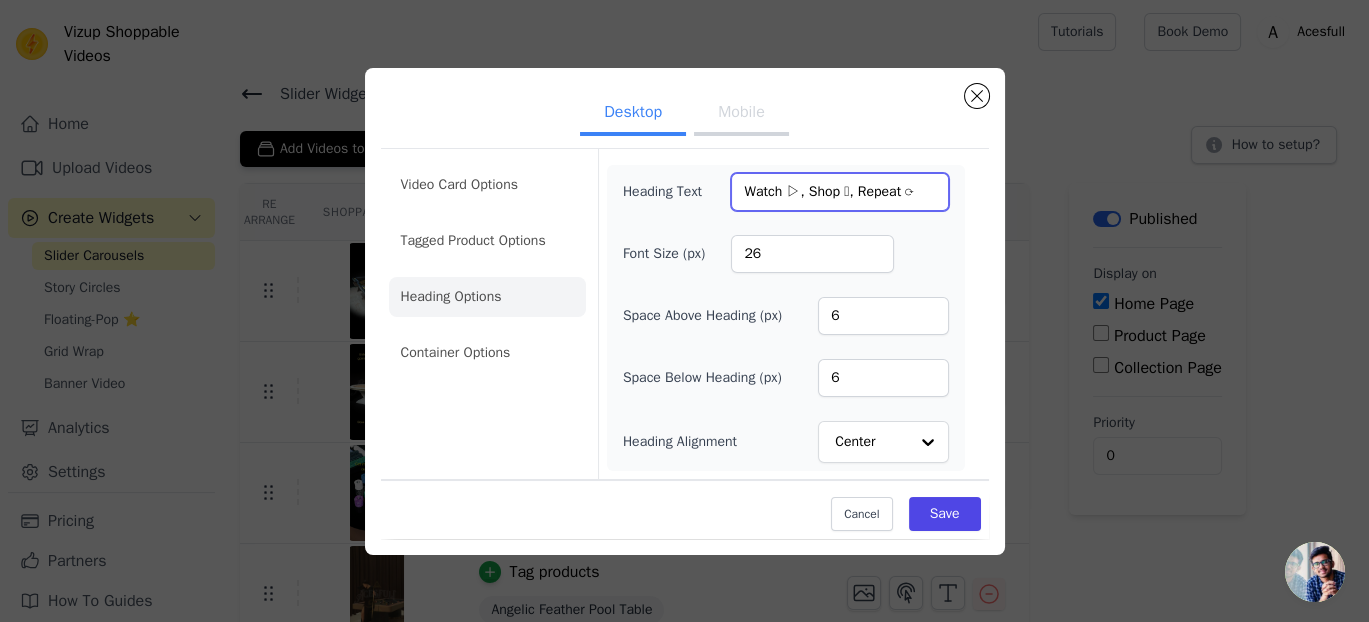 type on "Watch ▷, Shop 𖠩, Repeat ⟳" 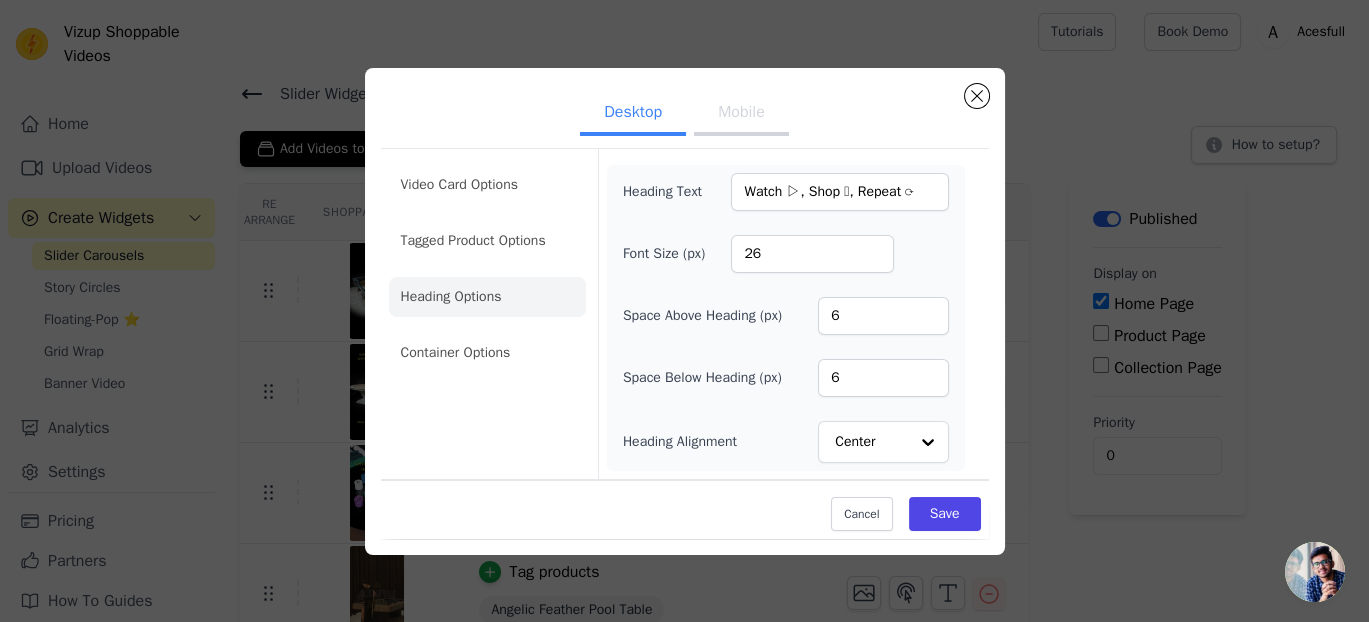 click on "Mobile" at bounding box center [741, 114] 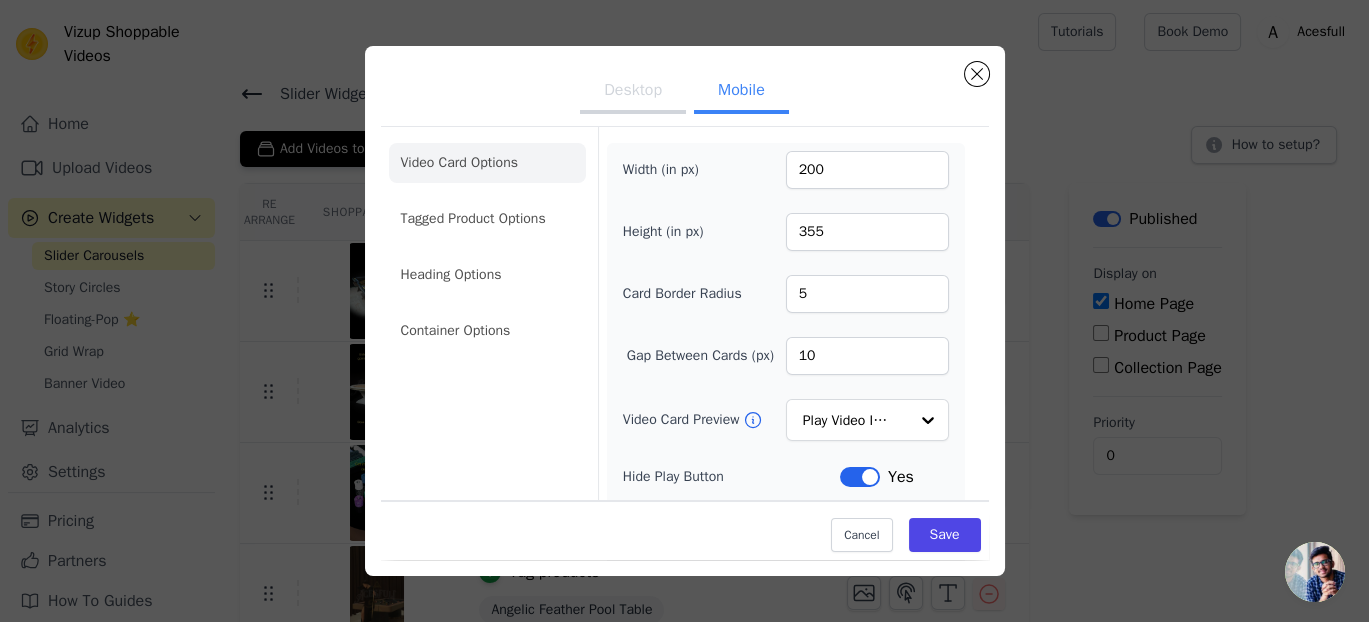 click on "Heading Options" 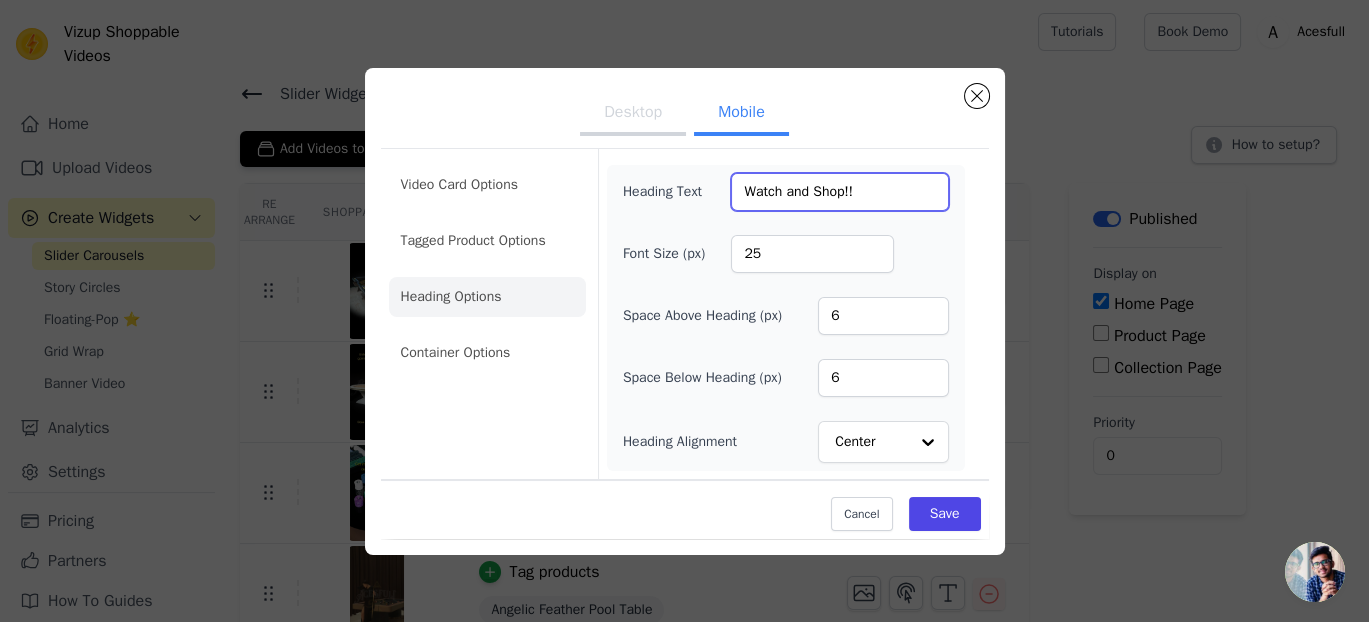 click on "Watch and Shop!!" at bounding box center (839, 192) 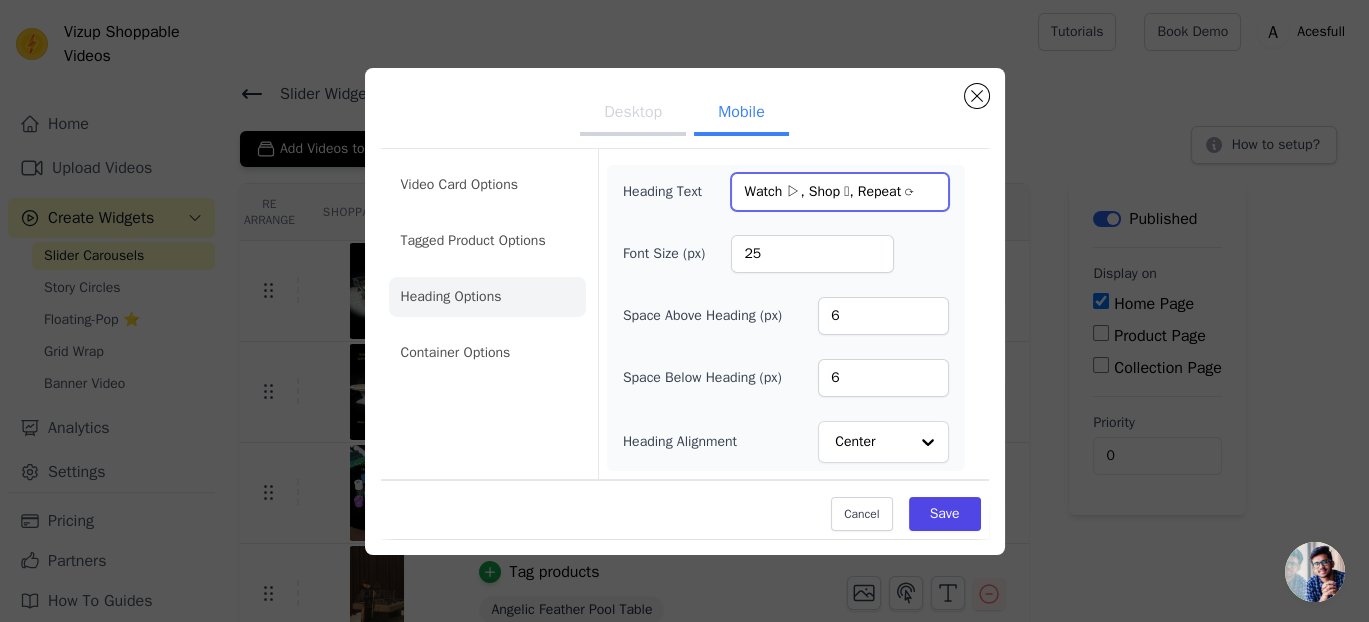 type on "Watch ▷, Shop 𖠩, Repeat ⟳" 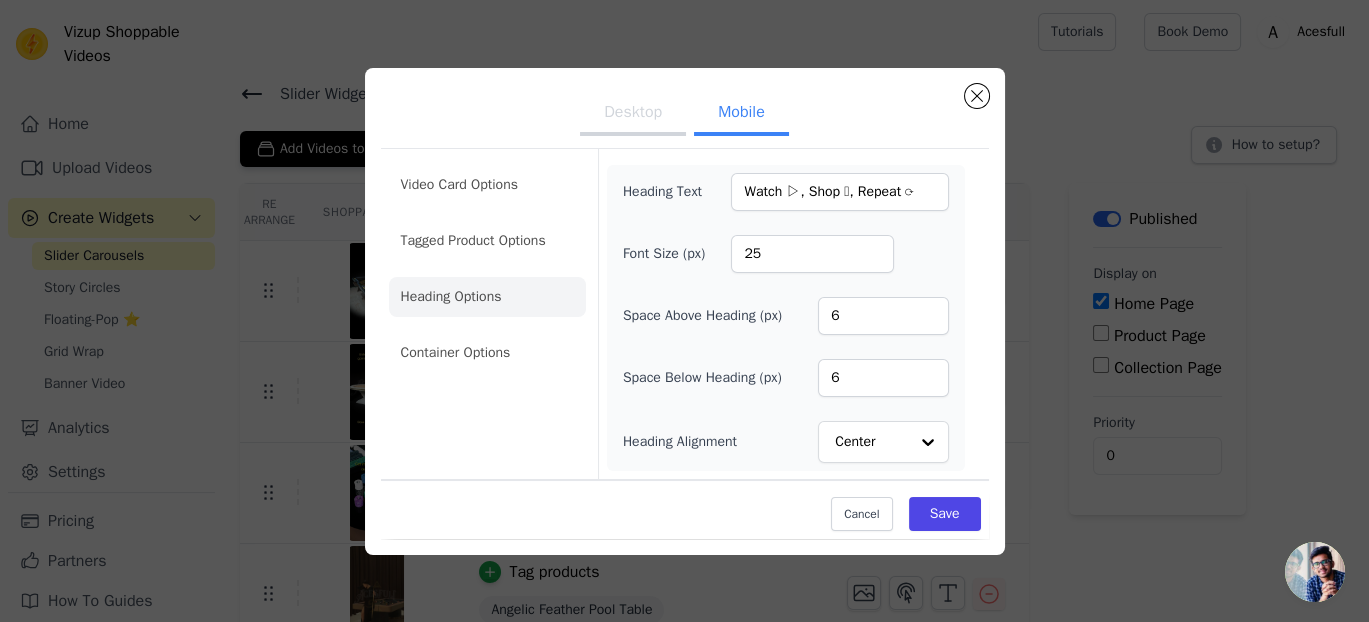 click on "Desktop" at bounding box center [633, 114] 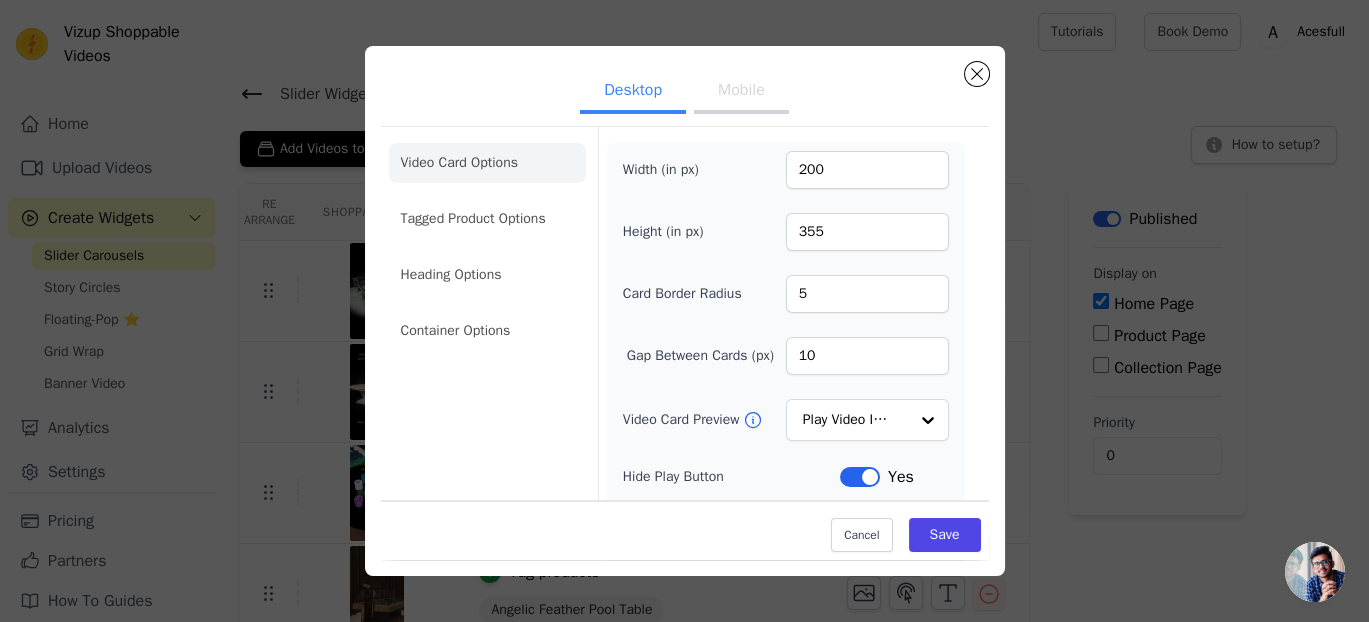 click on "Heading Options" 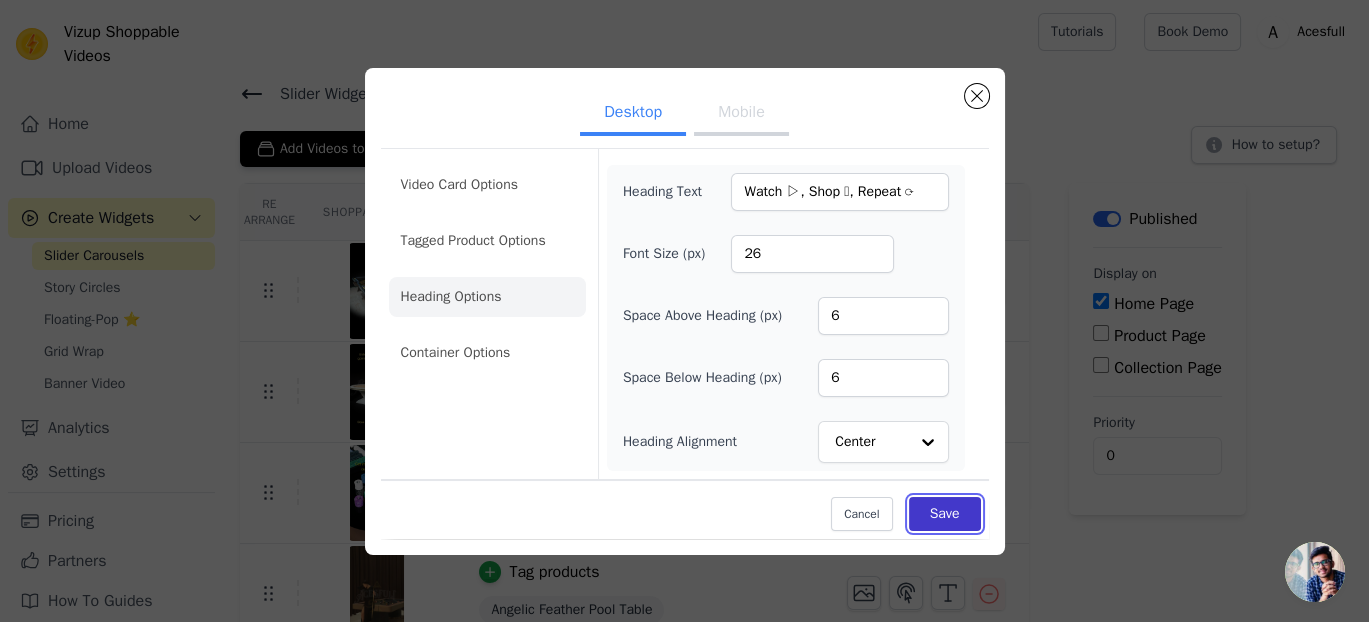 click on "Save" at bounding box center [945, 514] 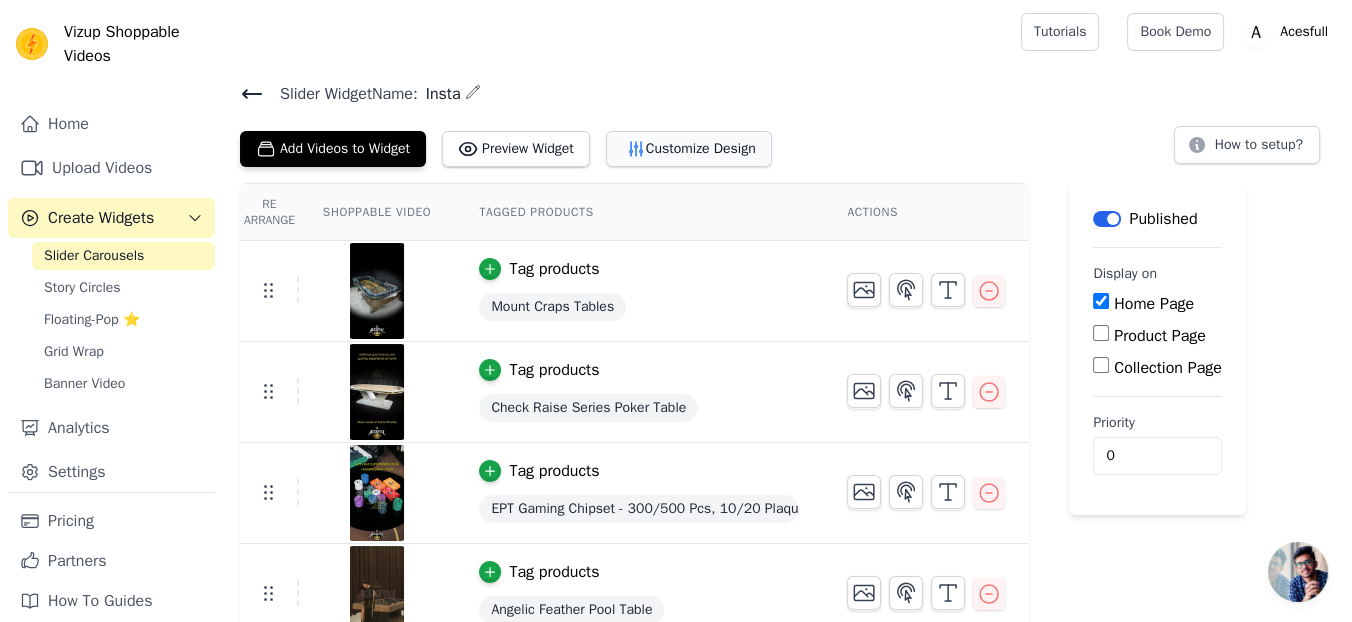 click 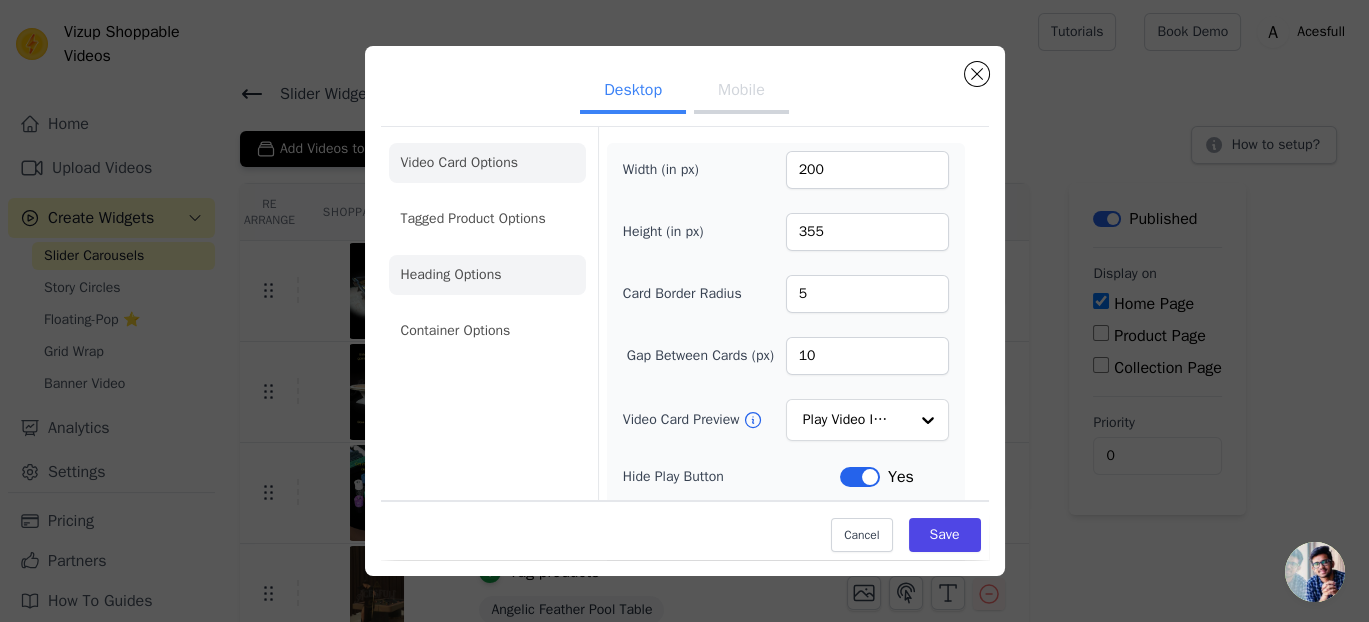 click on "Heading Options" 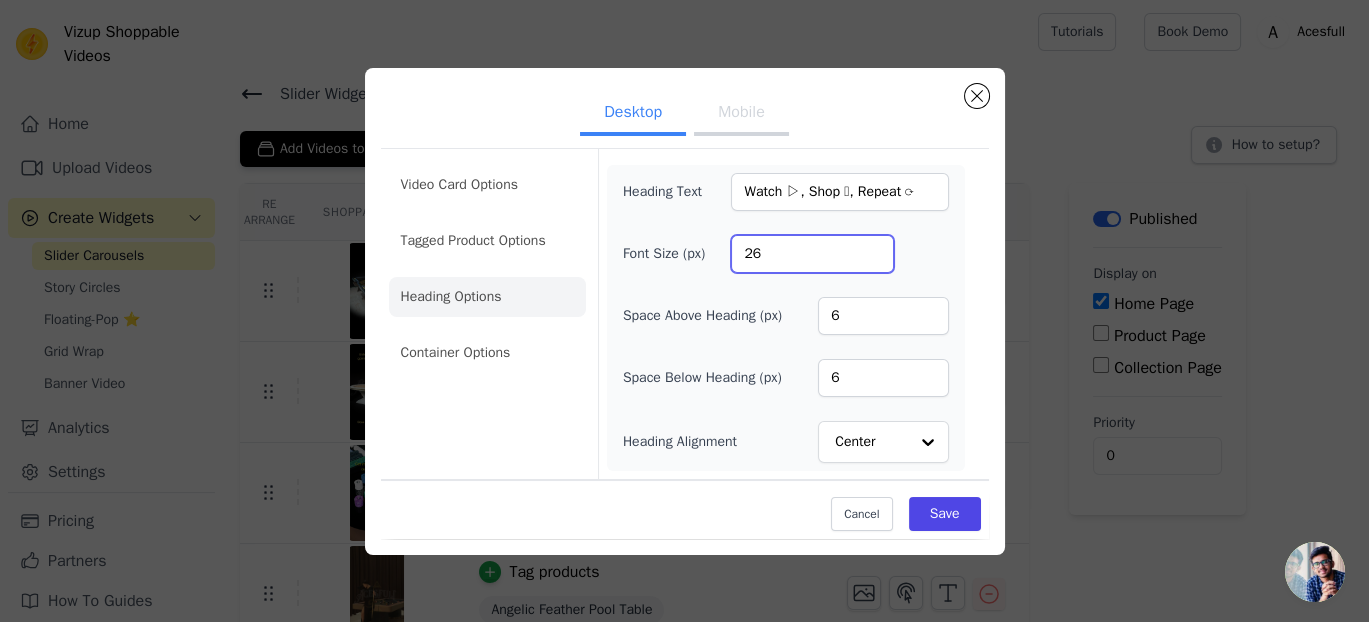 drag, startPoint x: 765, startPoint y: 247, endPoint x: 705, endPoint y: 241, distance: 60.299255 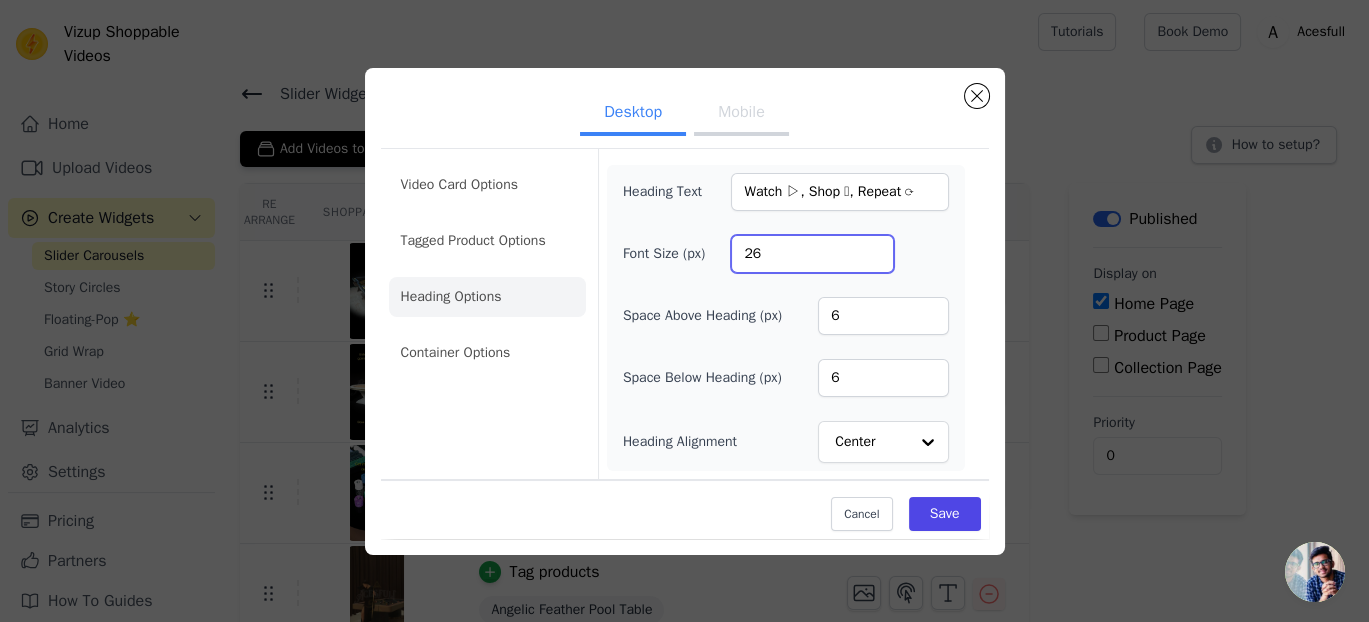 click on "Font Size (px)   26" at bounding box center (786, 254) 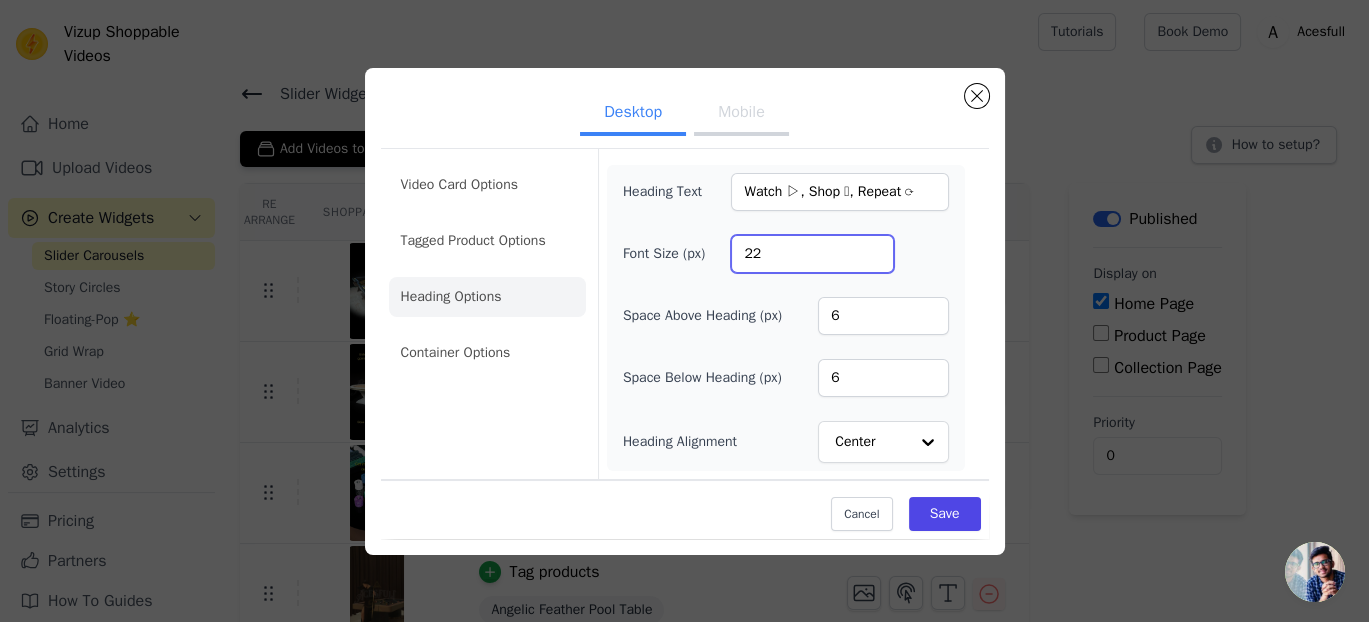 type on "22" 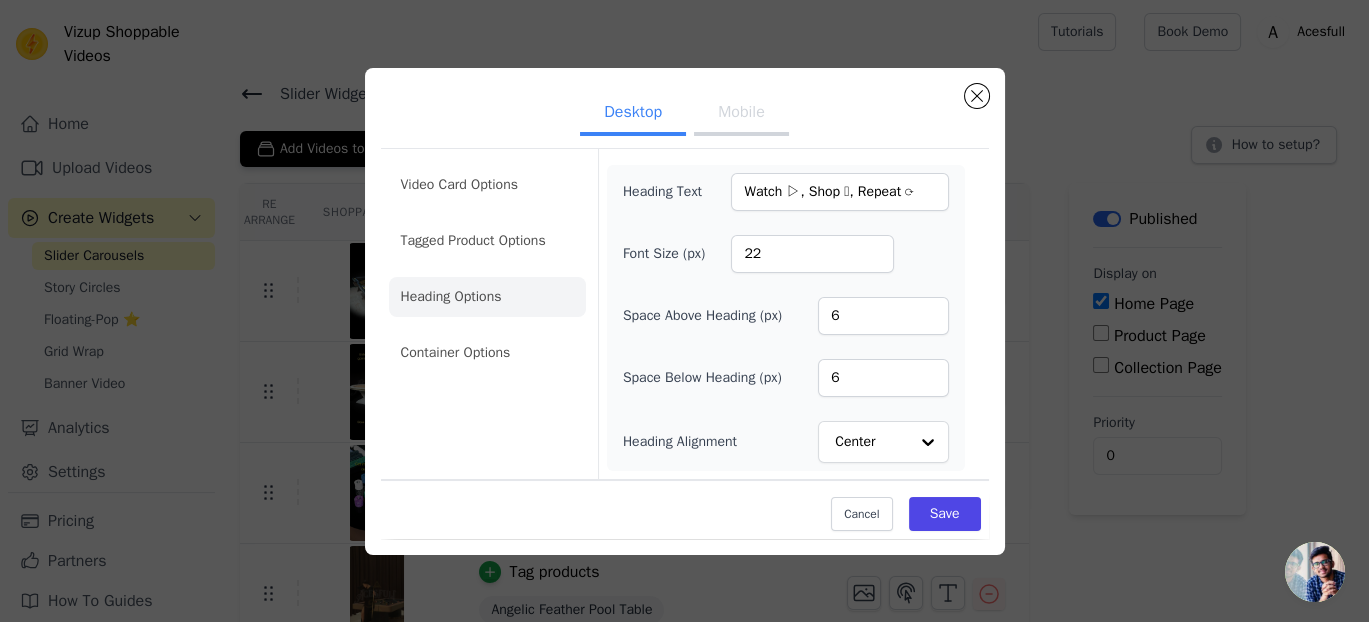 click on "Mobile" at bounding box center (741, 114) 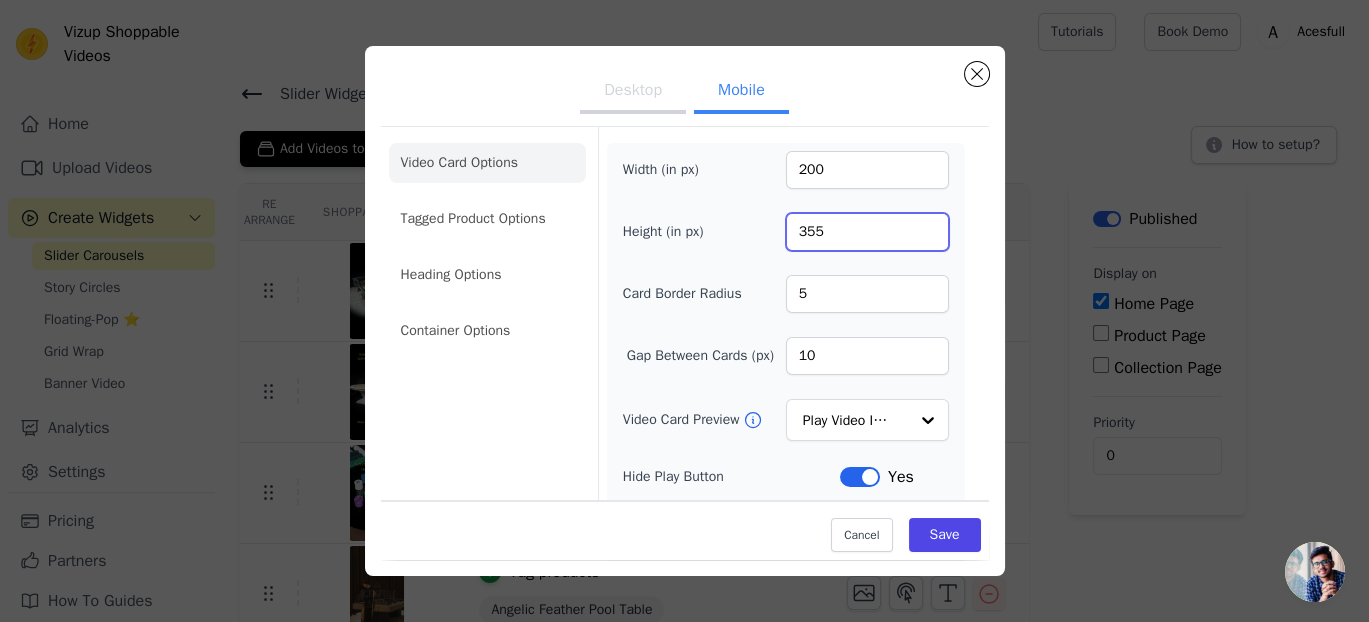 drag, startPoint x: 832, startPoint y: 237, endPoint x: 801, endPoint y: 237, distance: 31 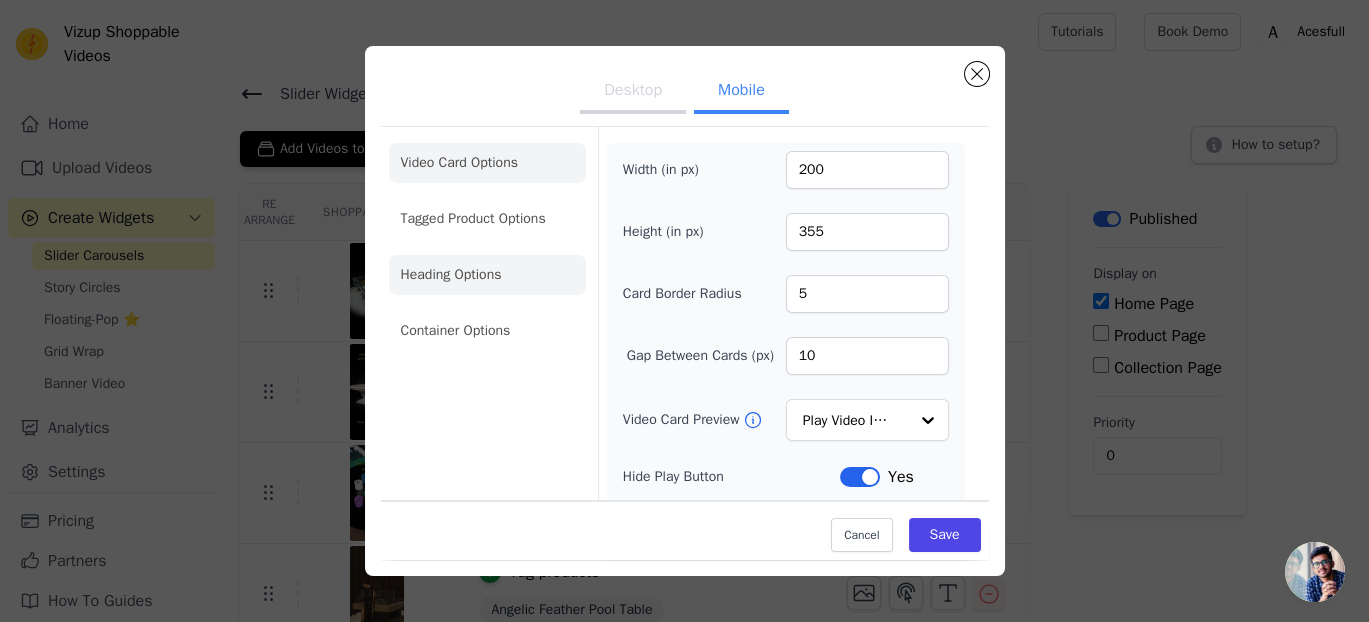 click on "Heading Options" 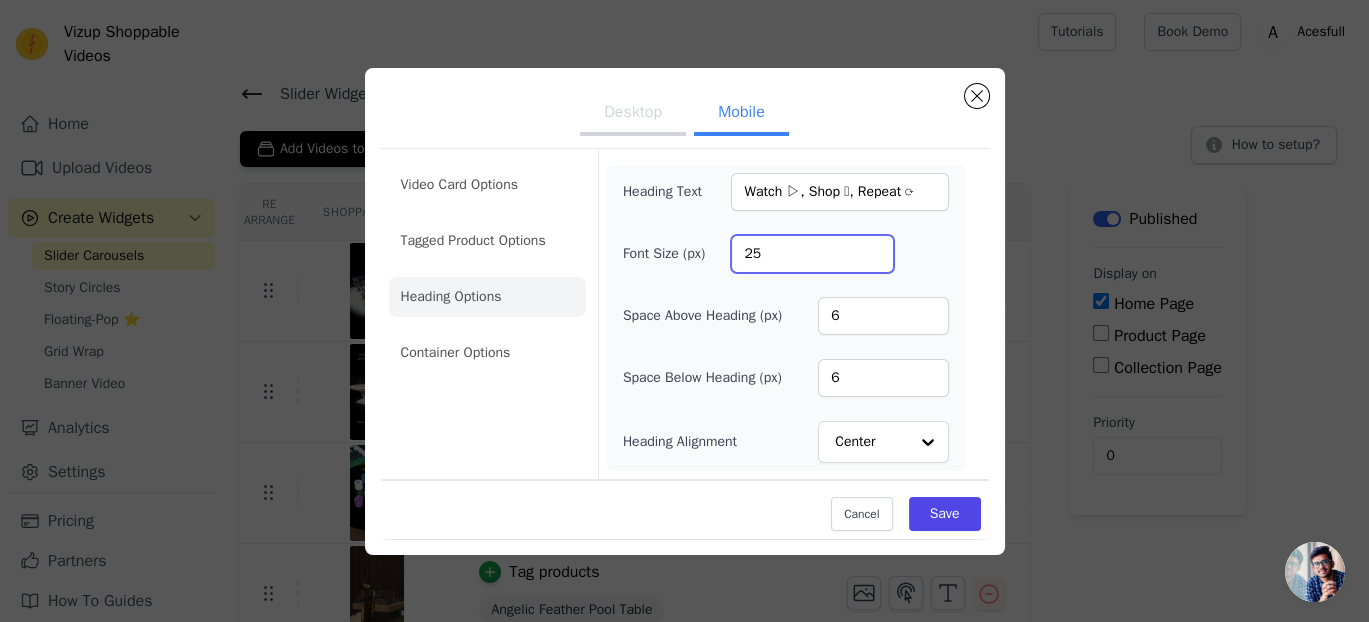 drag, startPoint x: 779, startPoint y: 247, endPoint x: 653, endPoint y: 246, distance: 126.00397 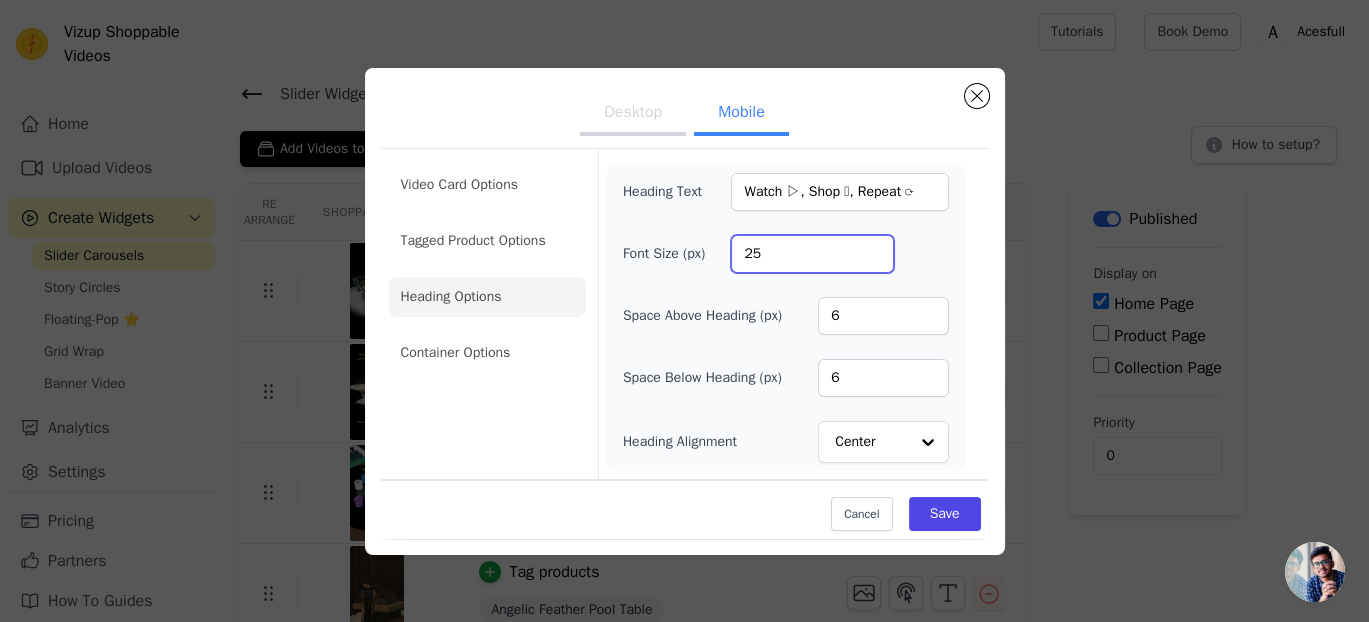 click on "Font Size (px)   25" at bounding box center [786, 254] 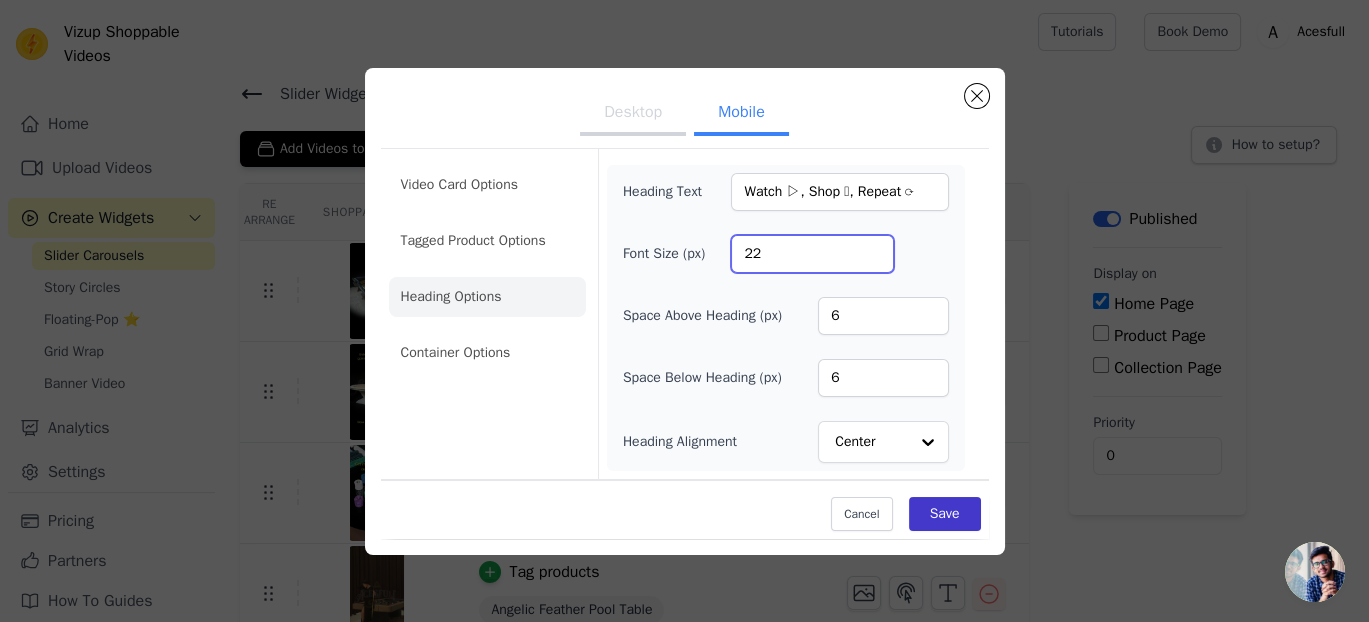 type on "22" 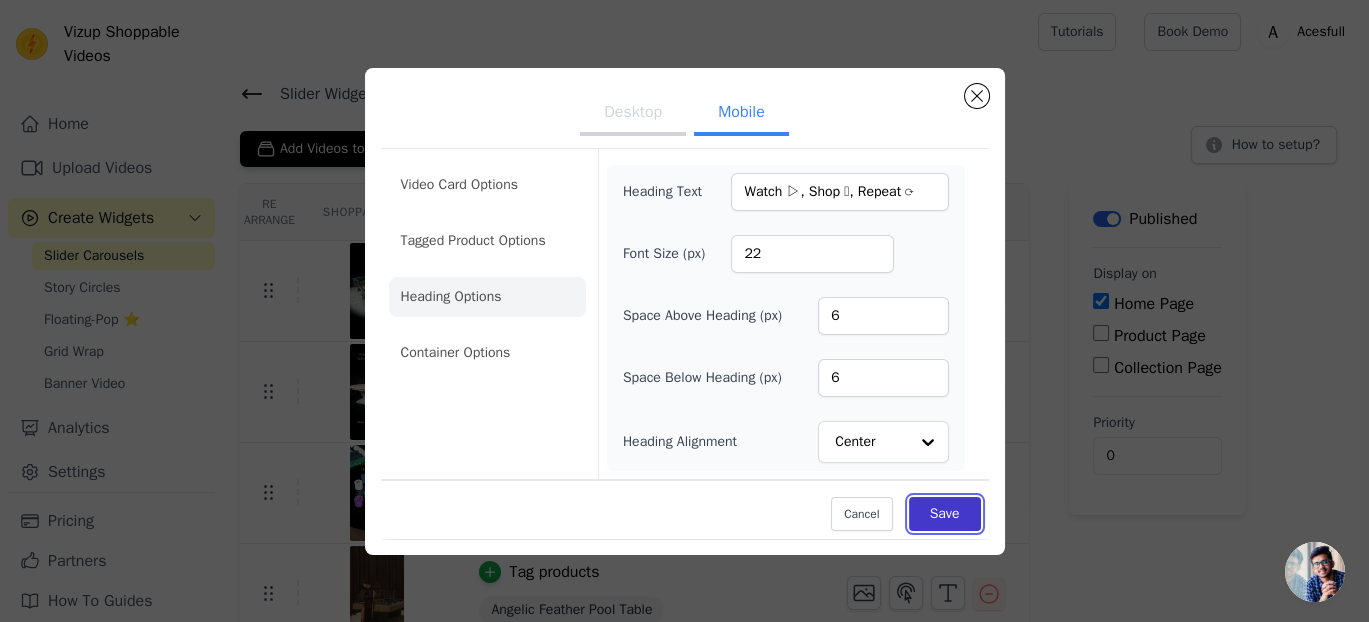click on "Save" at bounding box center [945, 514] 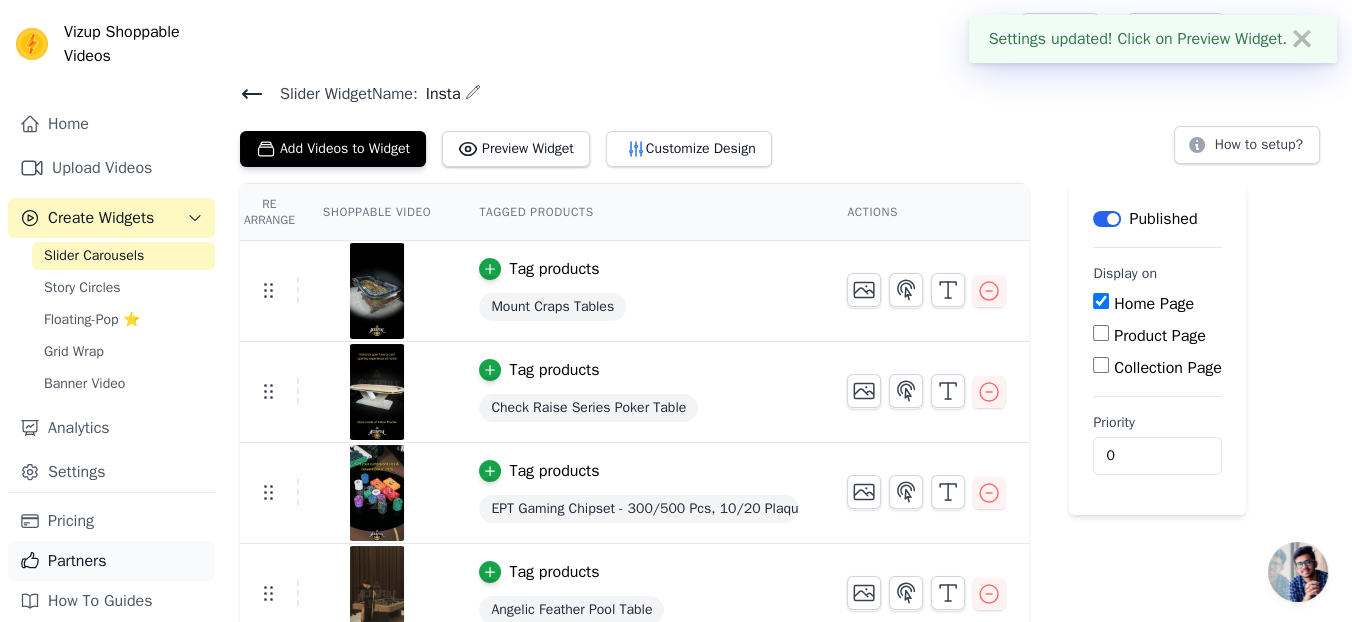 scroll, scrollTop: 38, scrollLeft: 0, axis: vertical 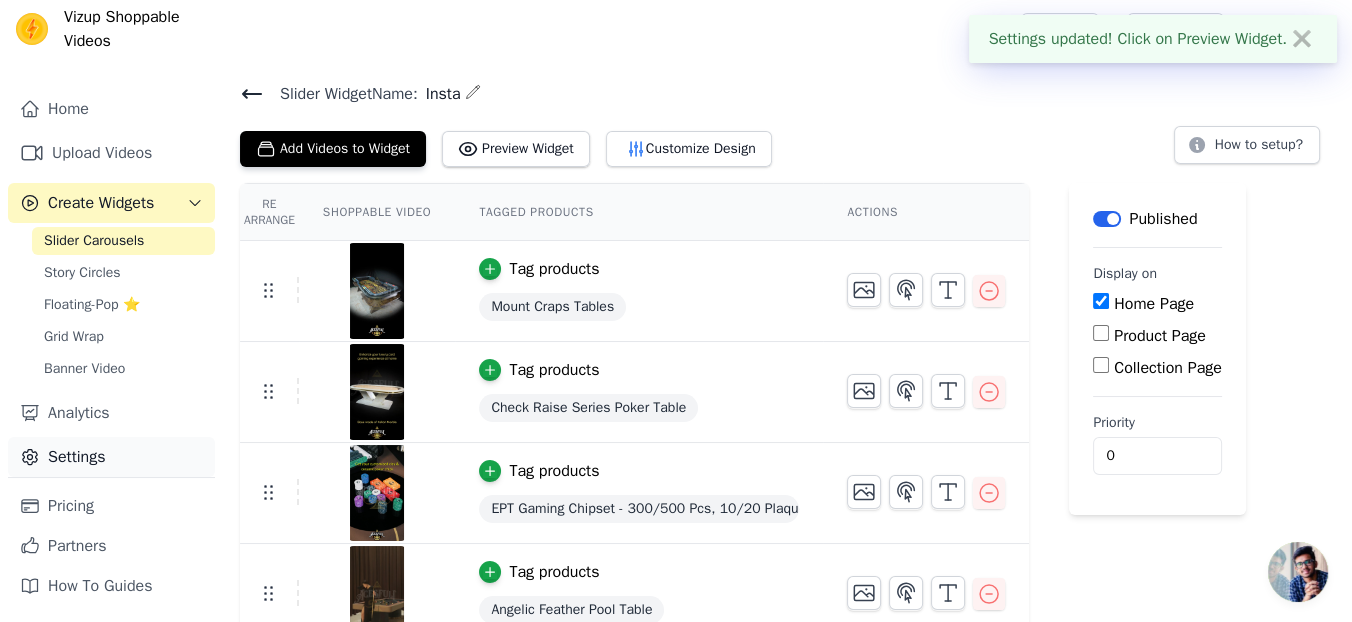 click on "Settings" at bounding box center [111, 457] 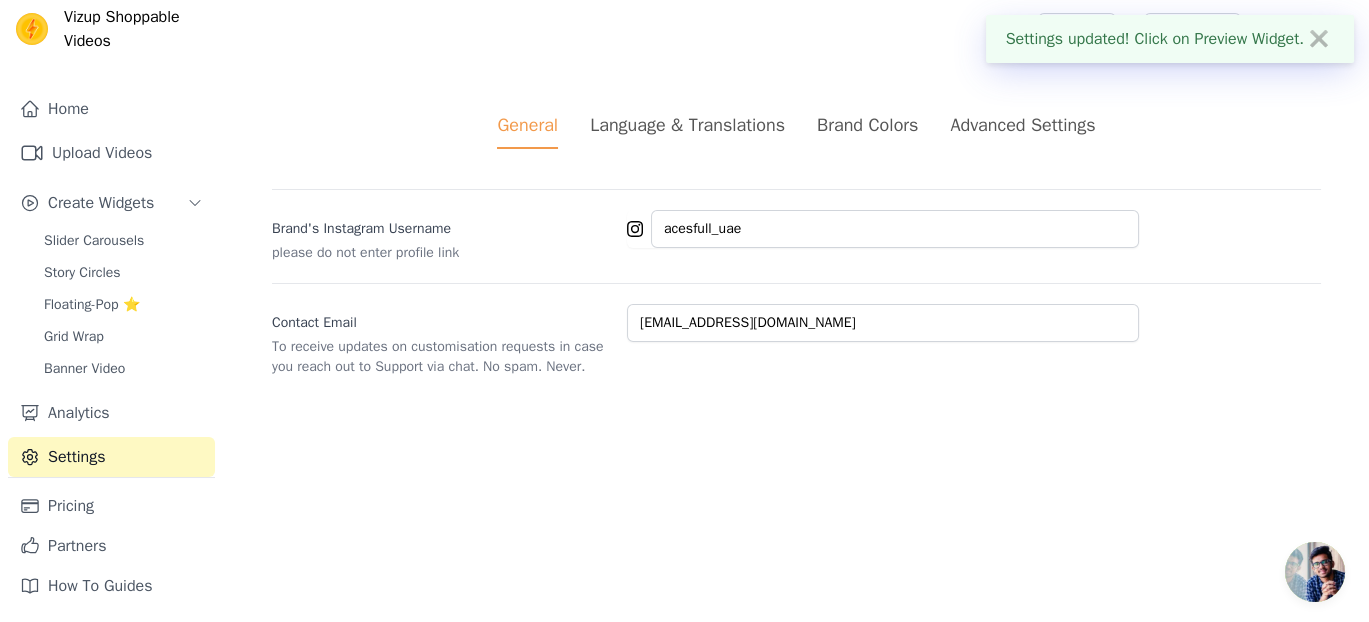 drag, startPoint x: 648, startPoint y: 110, endPoint x: 729, endPoint y: 124, distance: 82.20097 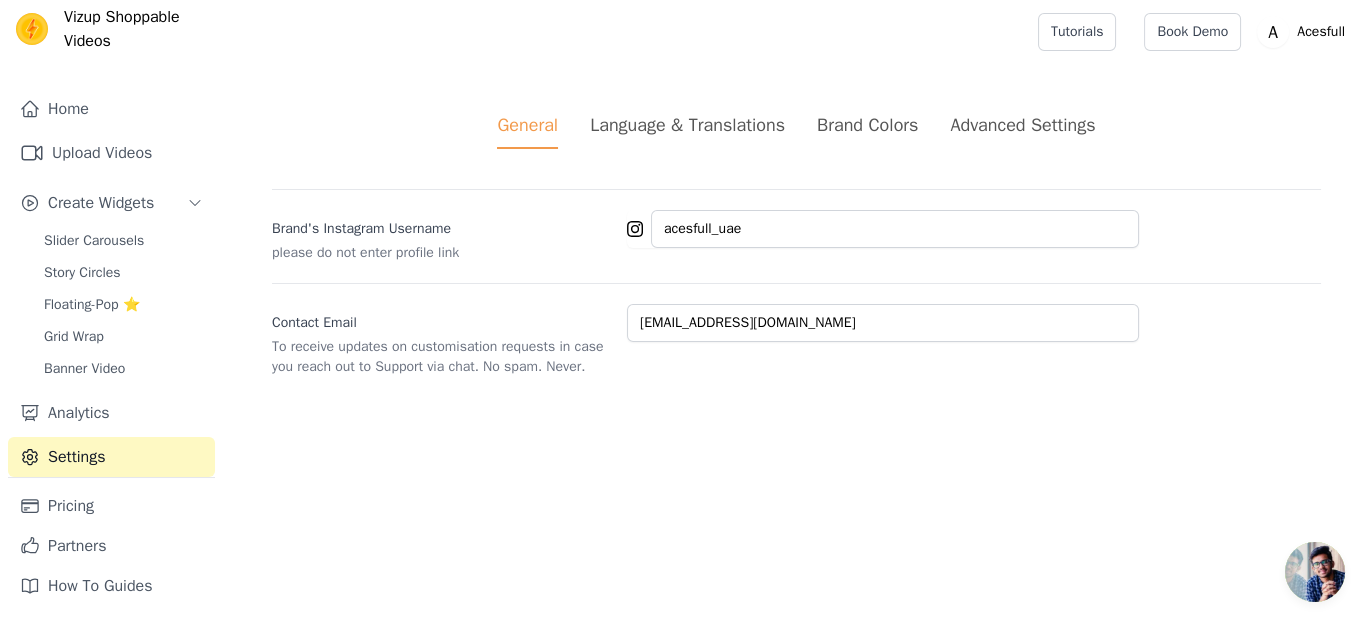 click on "Brand Colors" at bounding box center (867, 125) 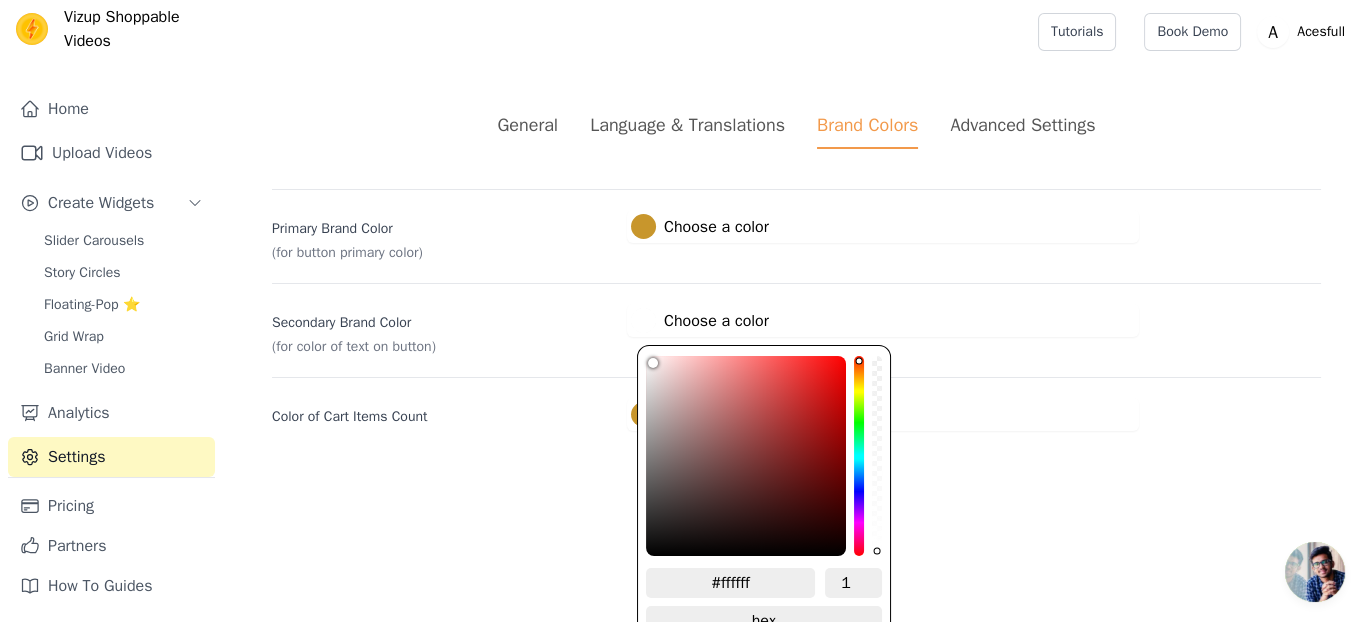 click at bounding box center (643, 320) 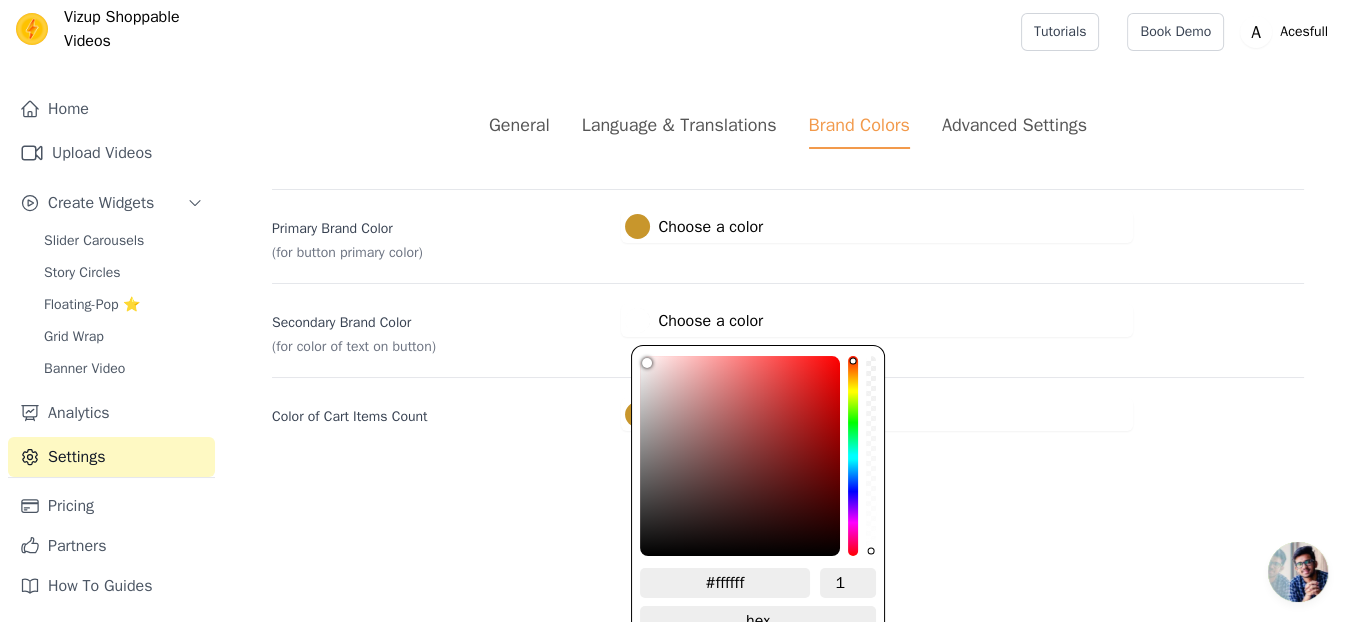 type on "#895e5e" 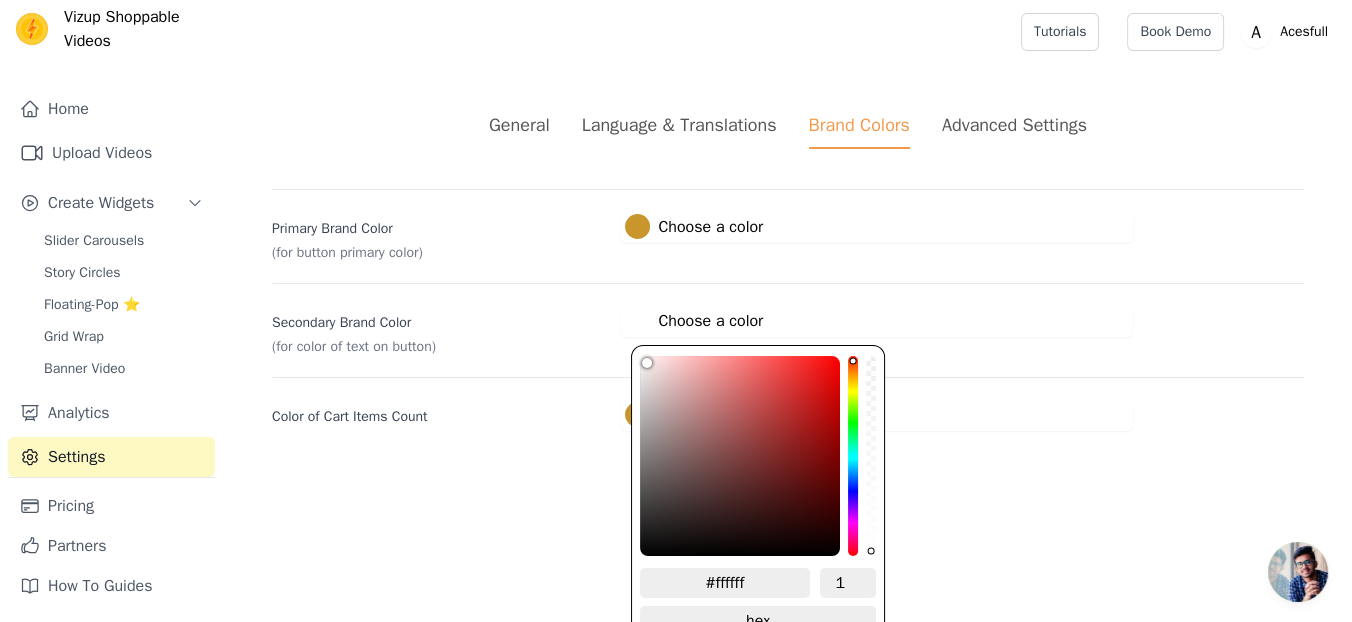 type on "#895e5e" 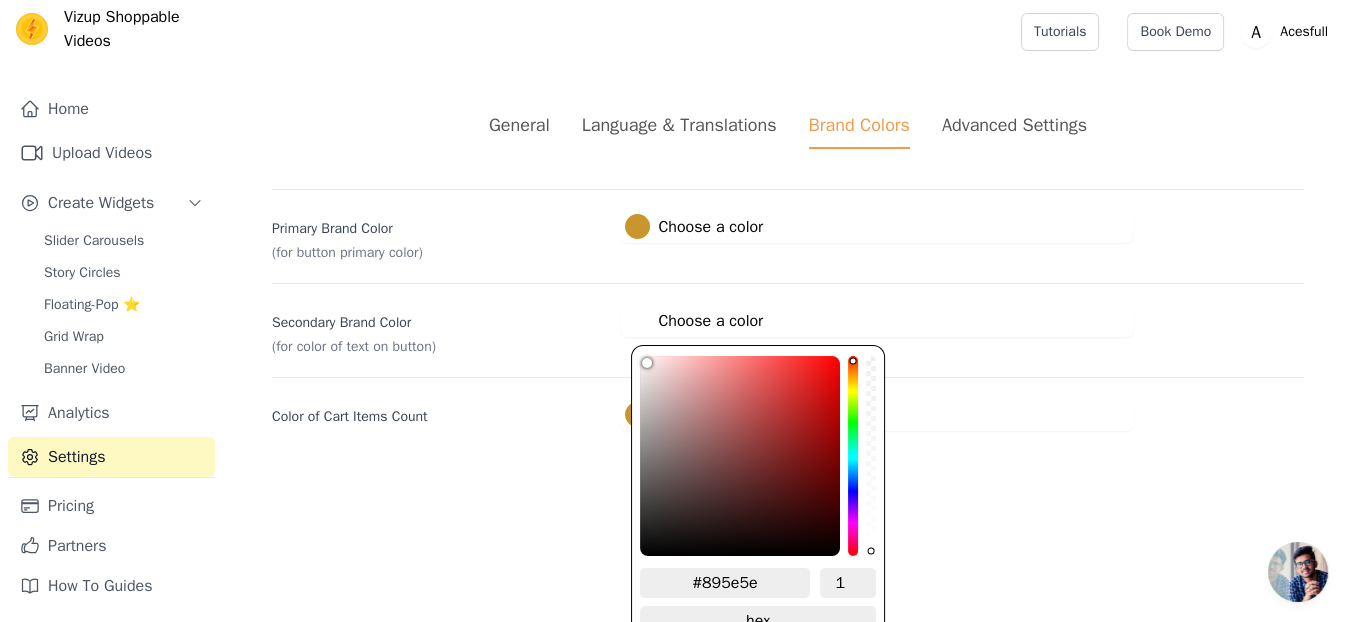 type on "#795858" 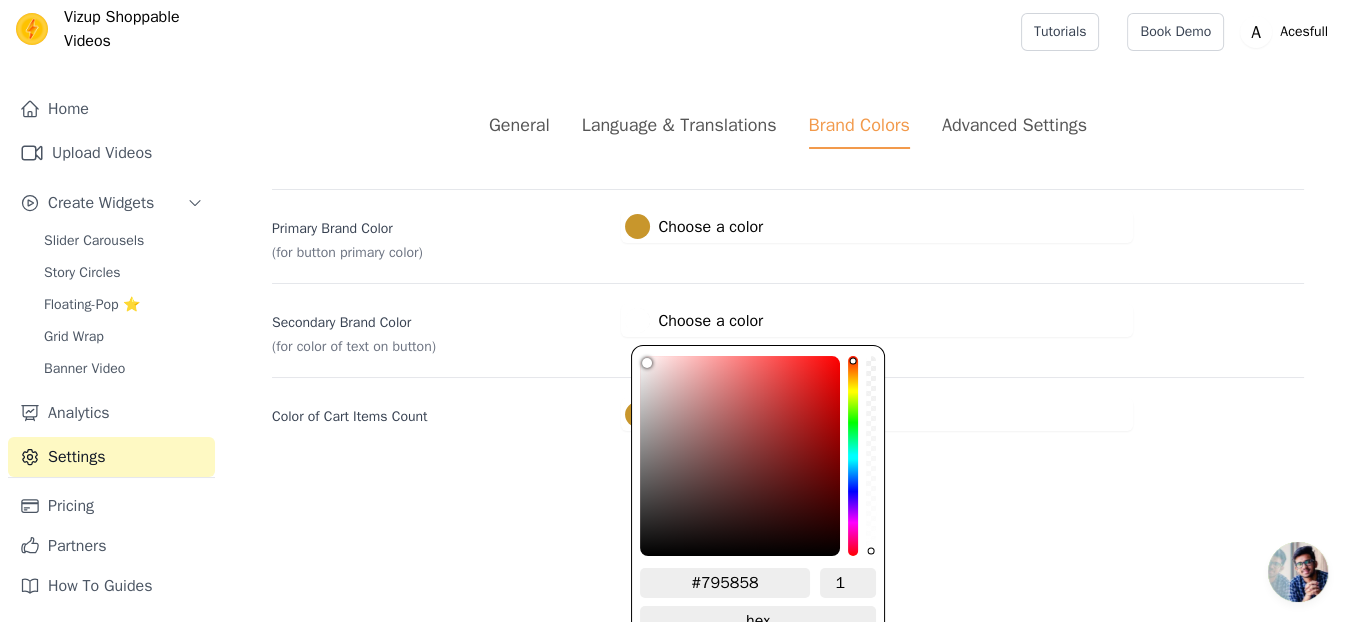 type on "#695353" 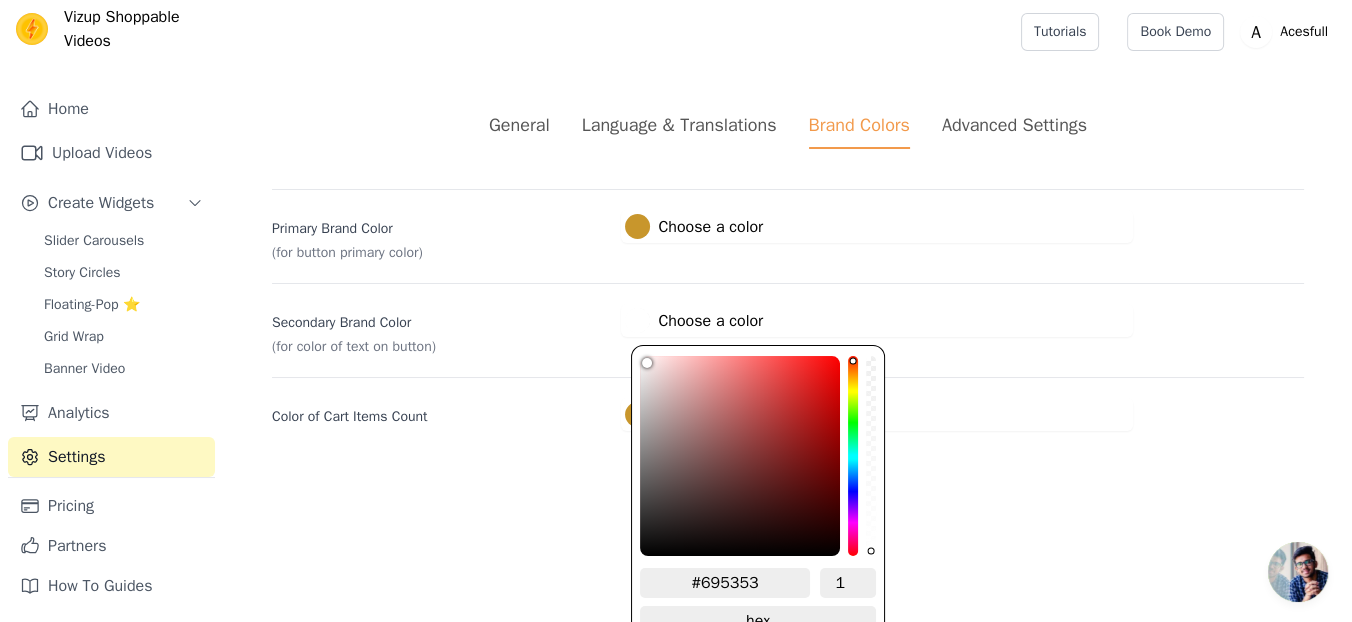 type on "#3c3b3b" 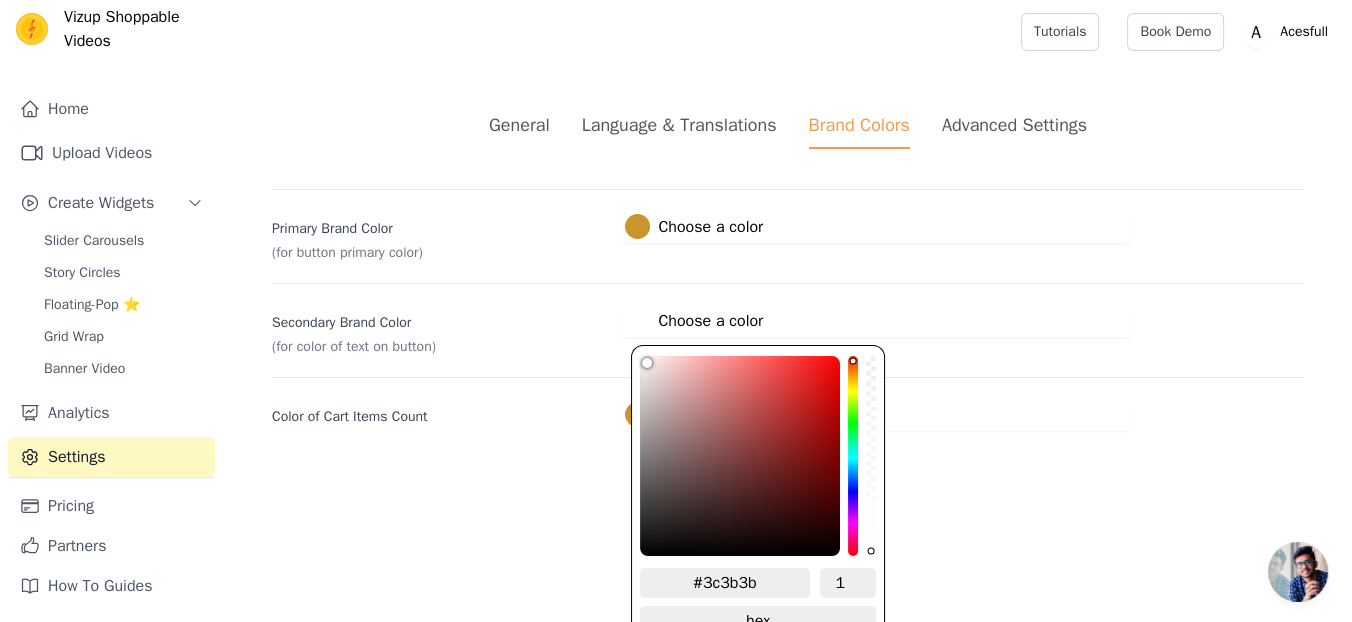 type on "#171717" 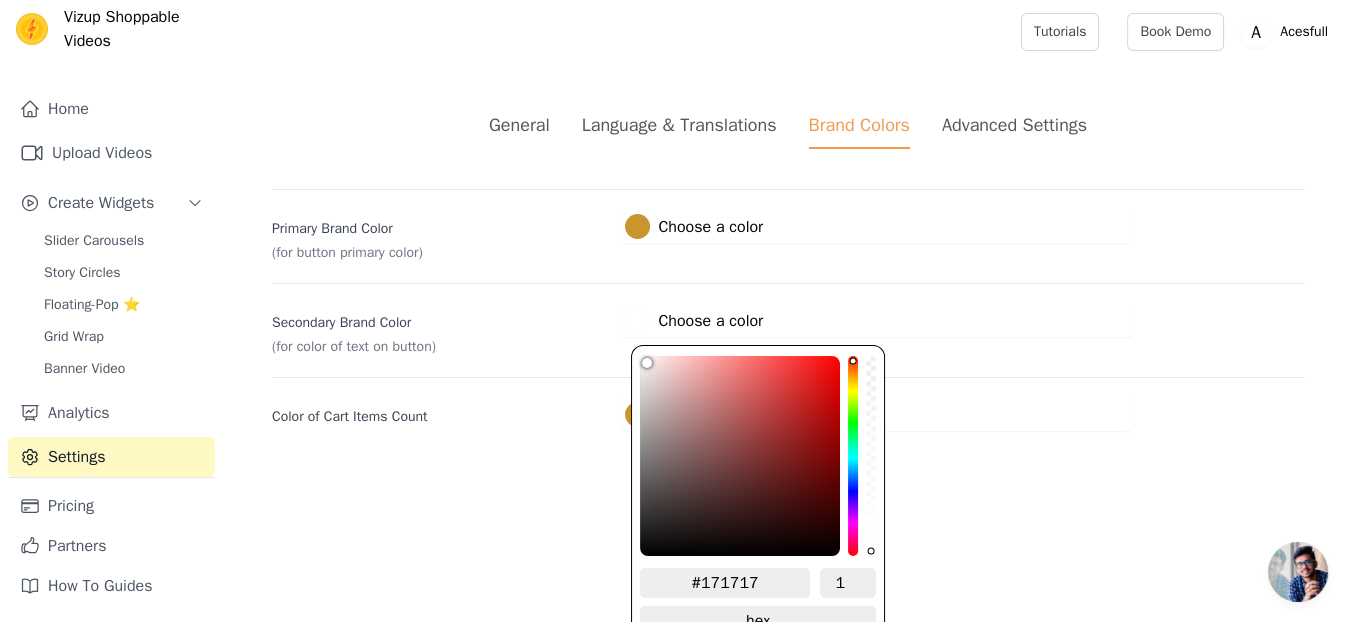 type on "#000000" 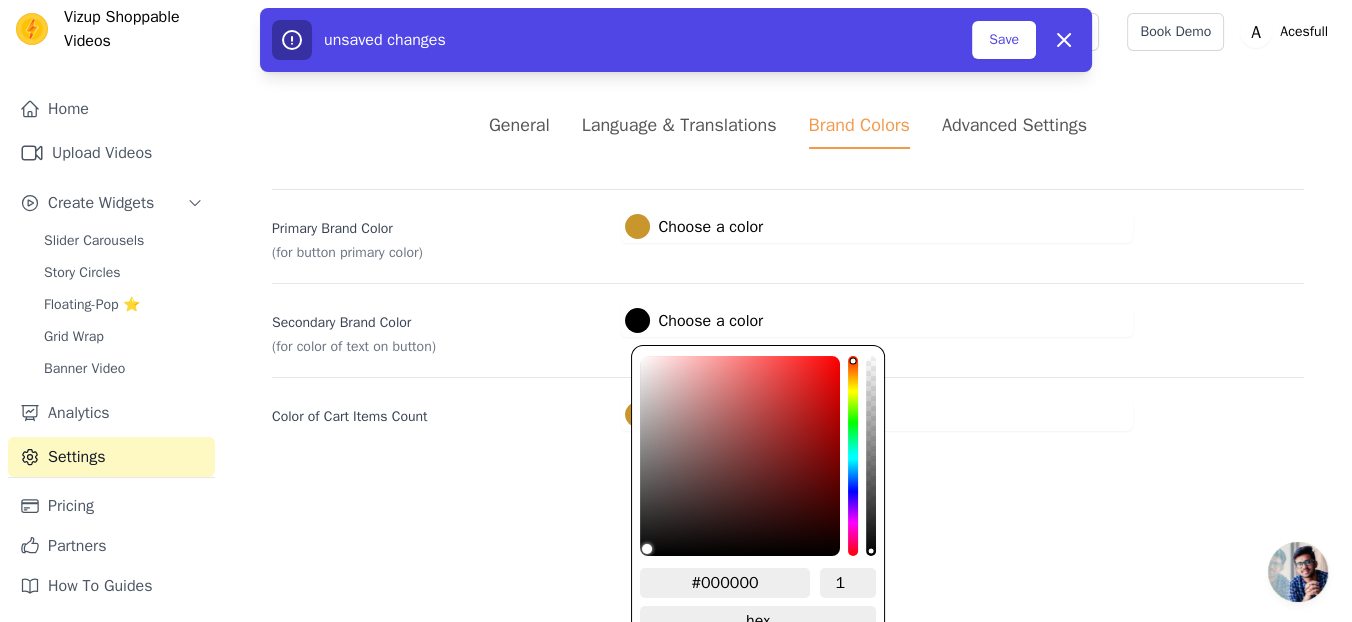 drag, startPoint x: 702, startPoint y: 444, endPoint x: 568, endPoint y: 621, distance: 222.00226 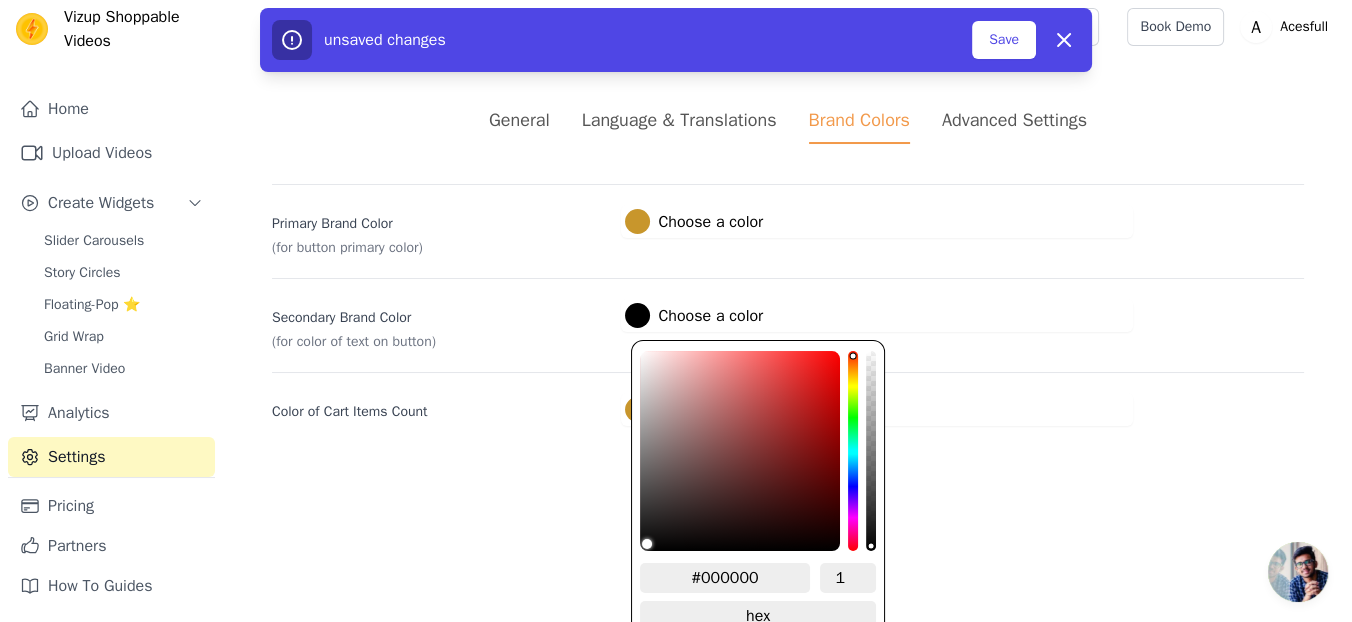 scroll, scrollTop: 22, scrollLeft: 0, axis: vertical 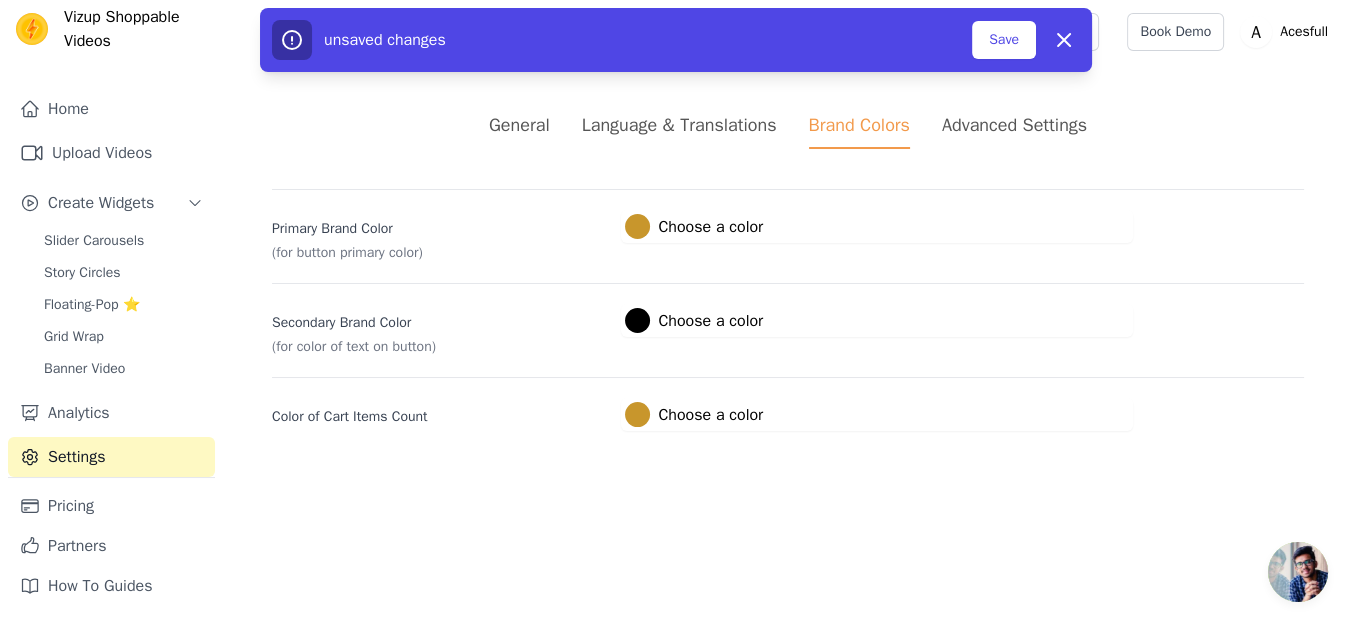 click on "Vizup Shoppable Videos
Home
Upload Videos       Create Widgets     Slider Carousels   Story Circles   Floating-Pop ⭐   Grid Wrap   Banner Video
Analytics
Settings
Pricing
Partners
How To Guides   Open sidebar       Tutorials     Book Demo   Open user menu" at bounding box center [676, 239] 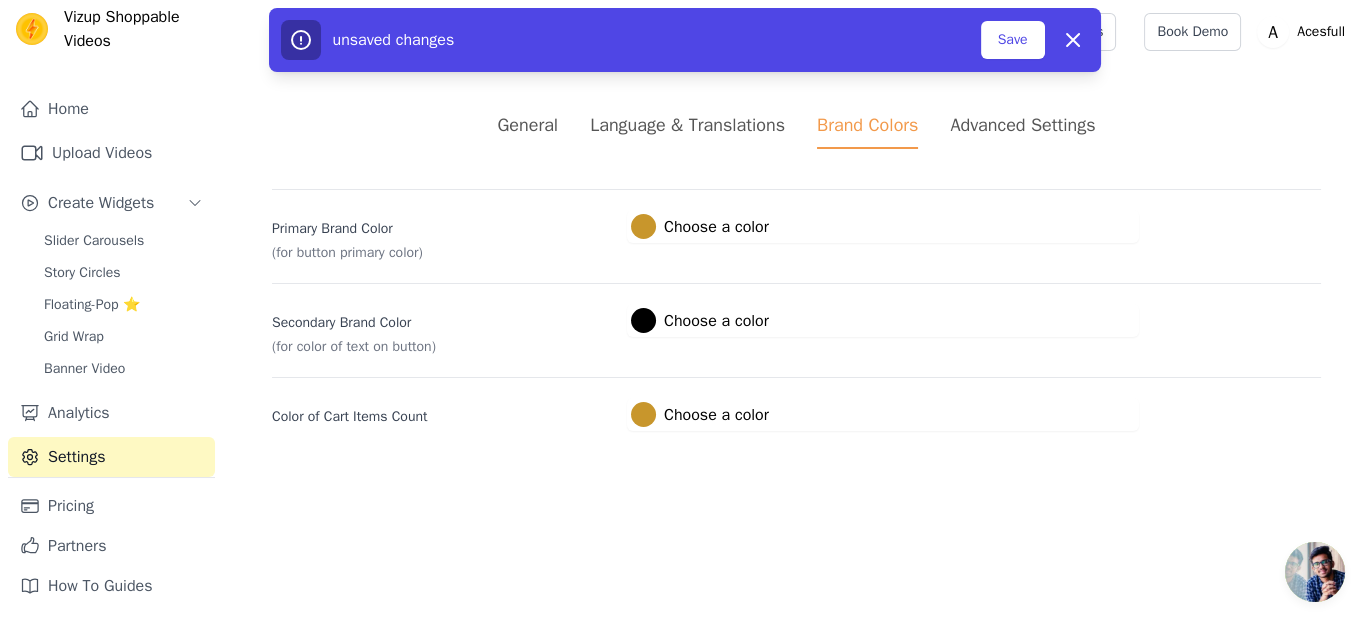 click on "Advanced Settings" at bounding box center (1022, 125) 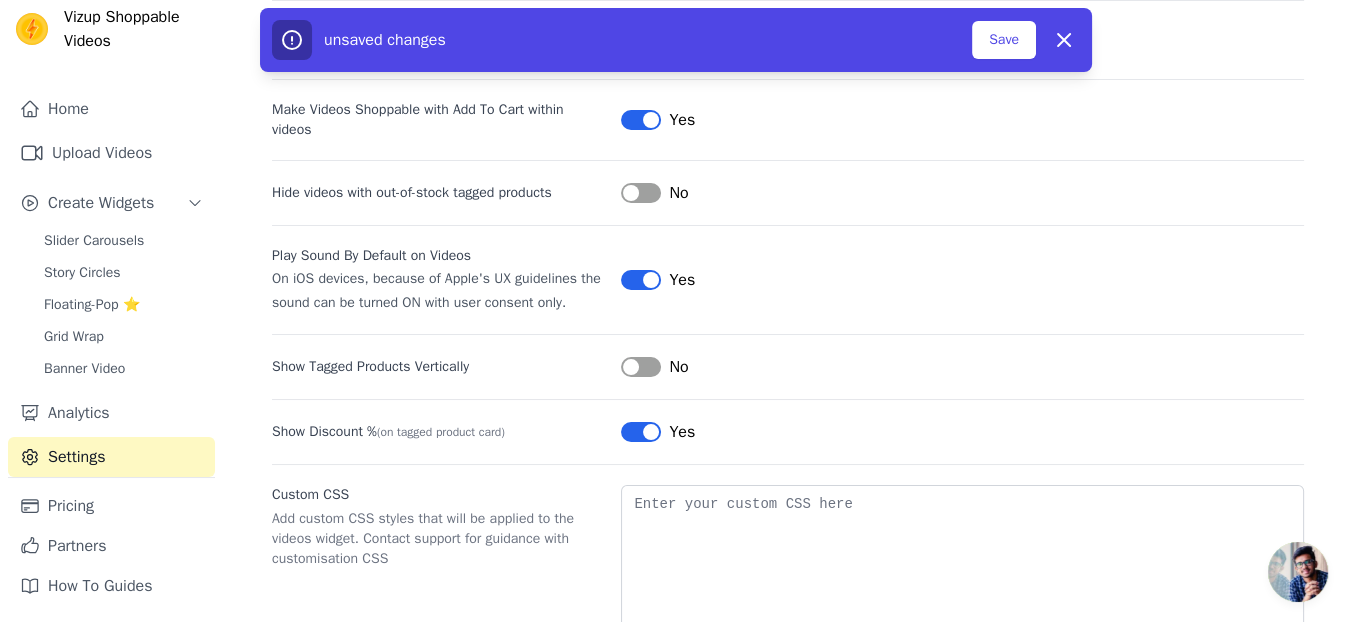 scroll, scrollTop: 222, scrollLeft: 0, axis: vertical 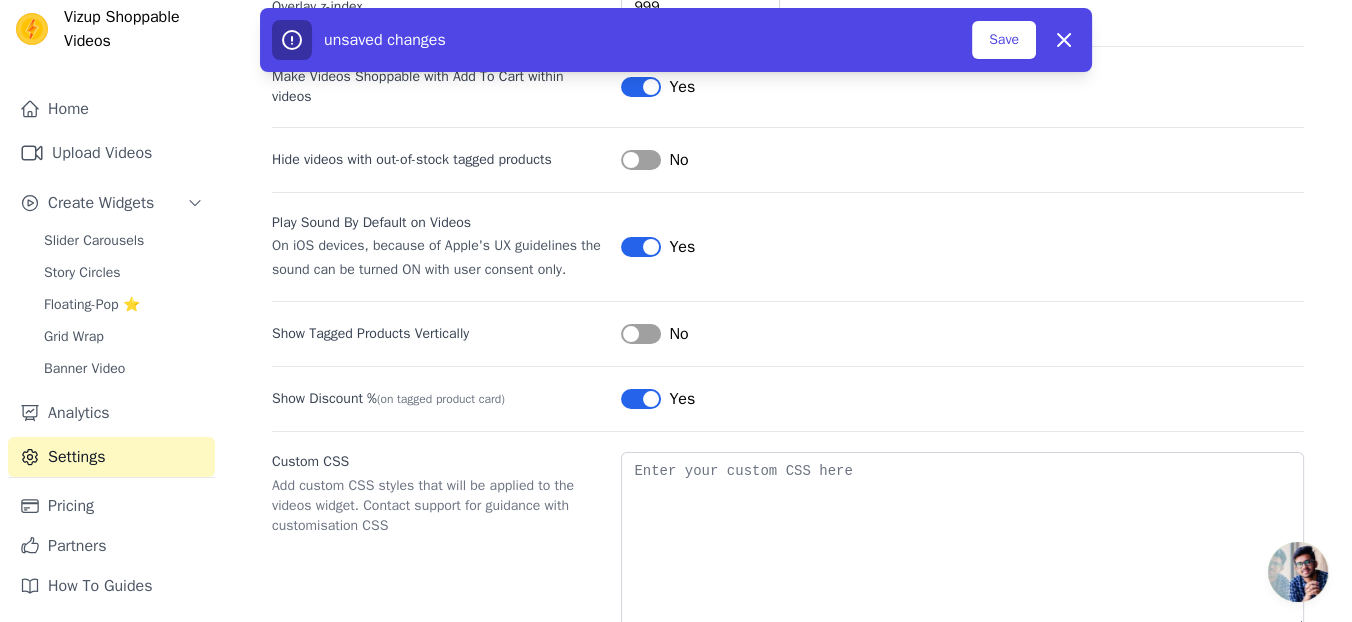 click on "Yes" at bounding box center [658, 247] 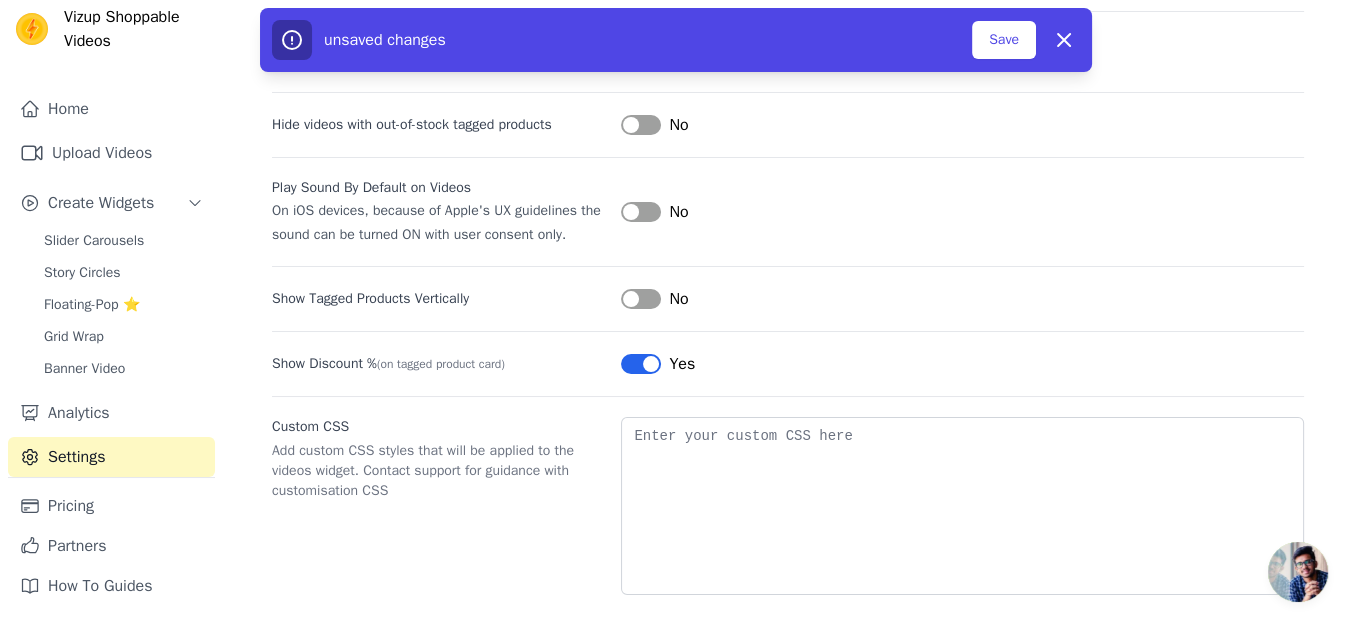 scroll, scrollTop: 274, scrollLeft: 0, axis: vertical 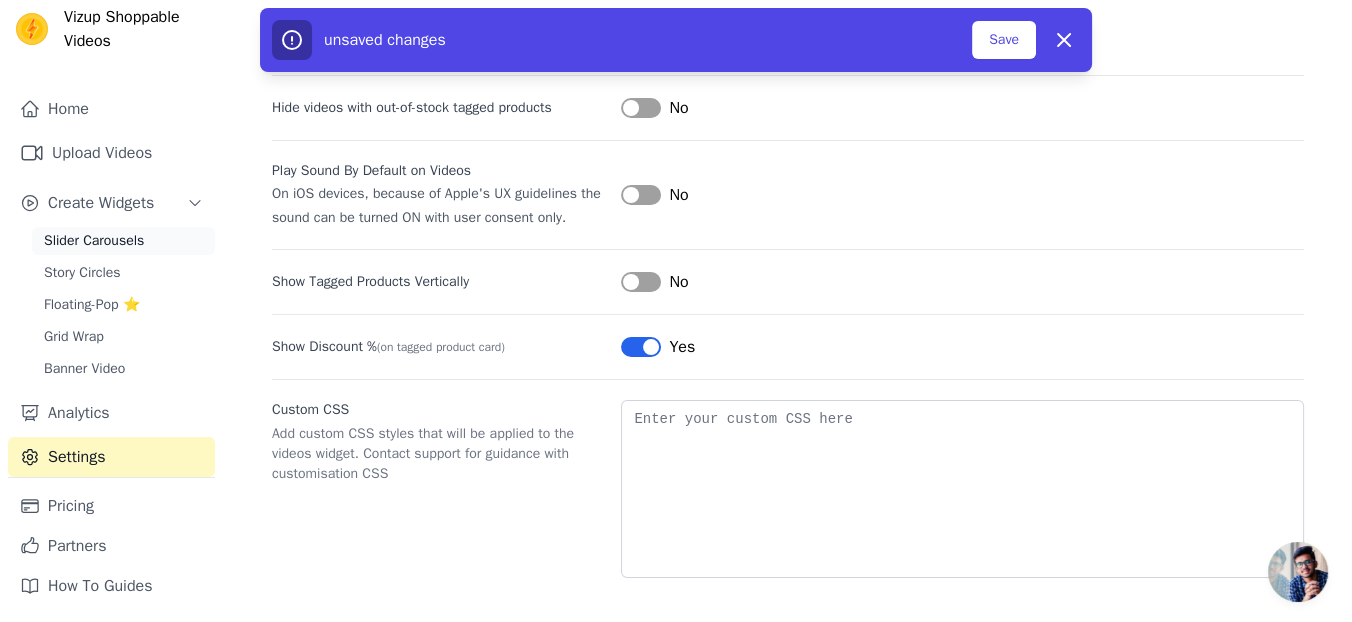 click on "Slider Carousels" at bounding box center [94, 241] 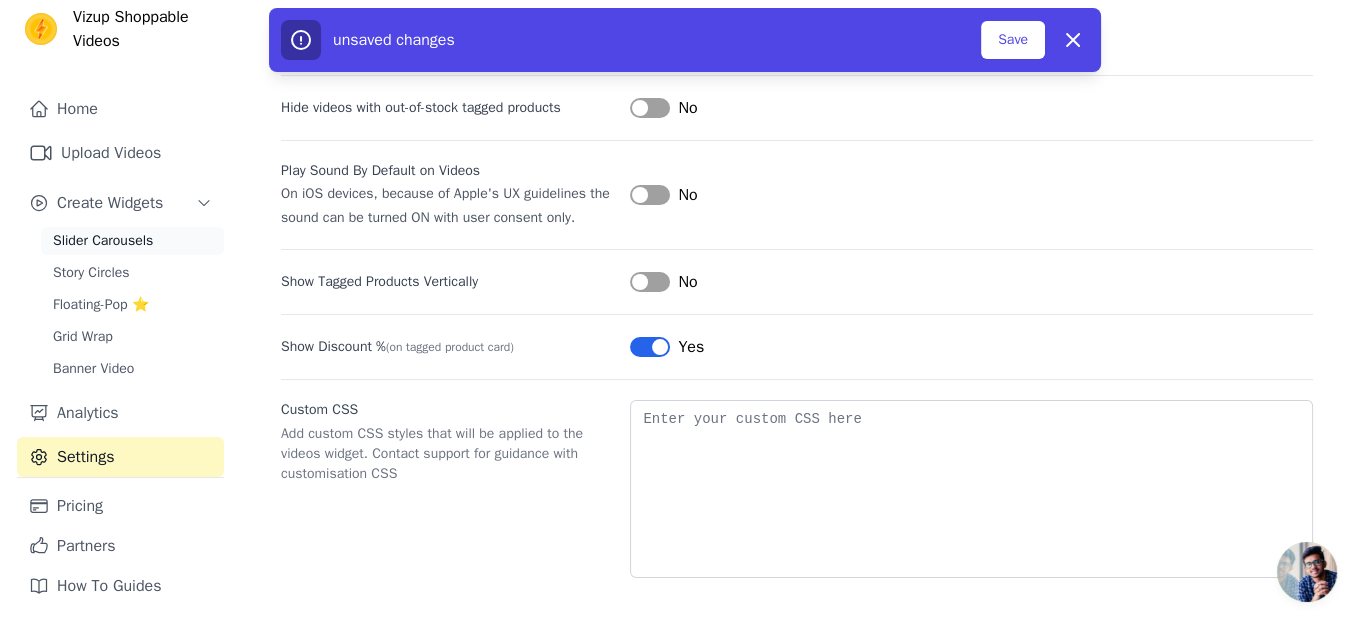 scroll, scrollTop: 0, scrollLeft: 0, axis: both 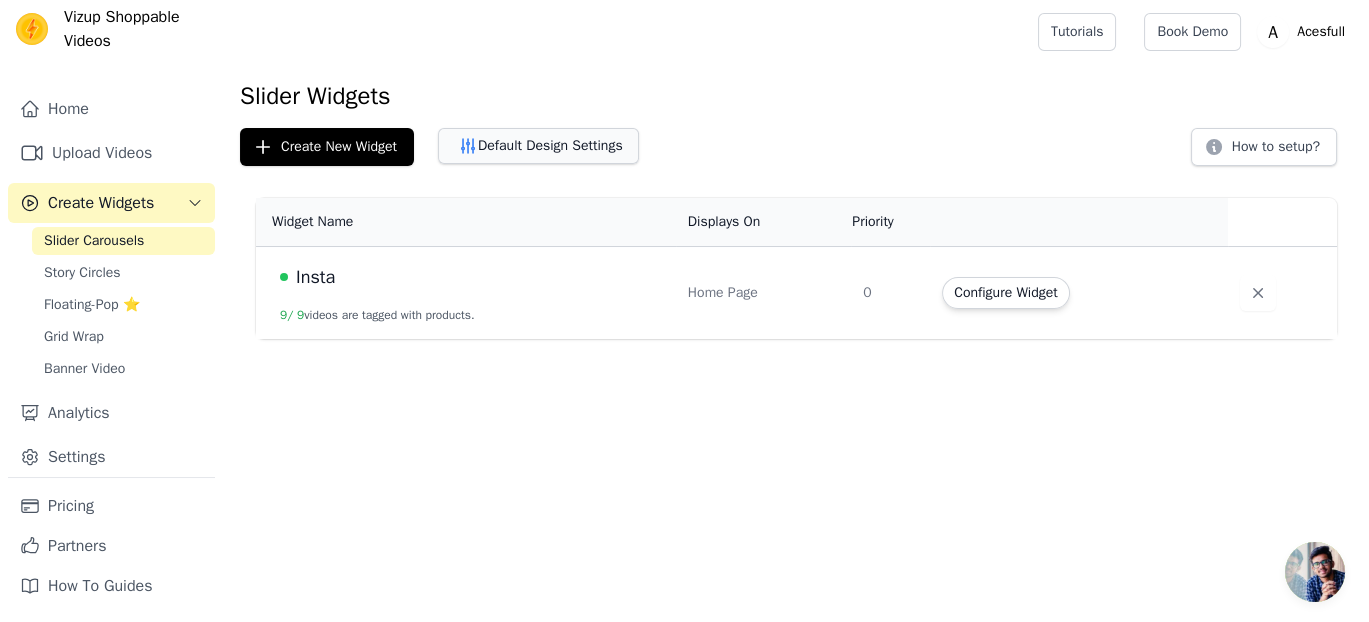click on "Default Design Settings" at bounding box center [538, 146] 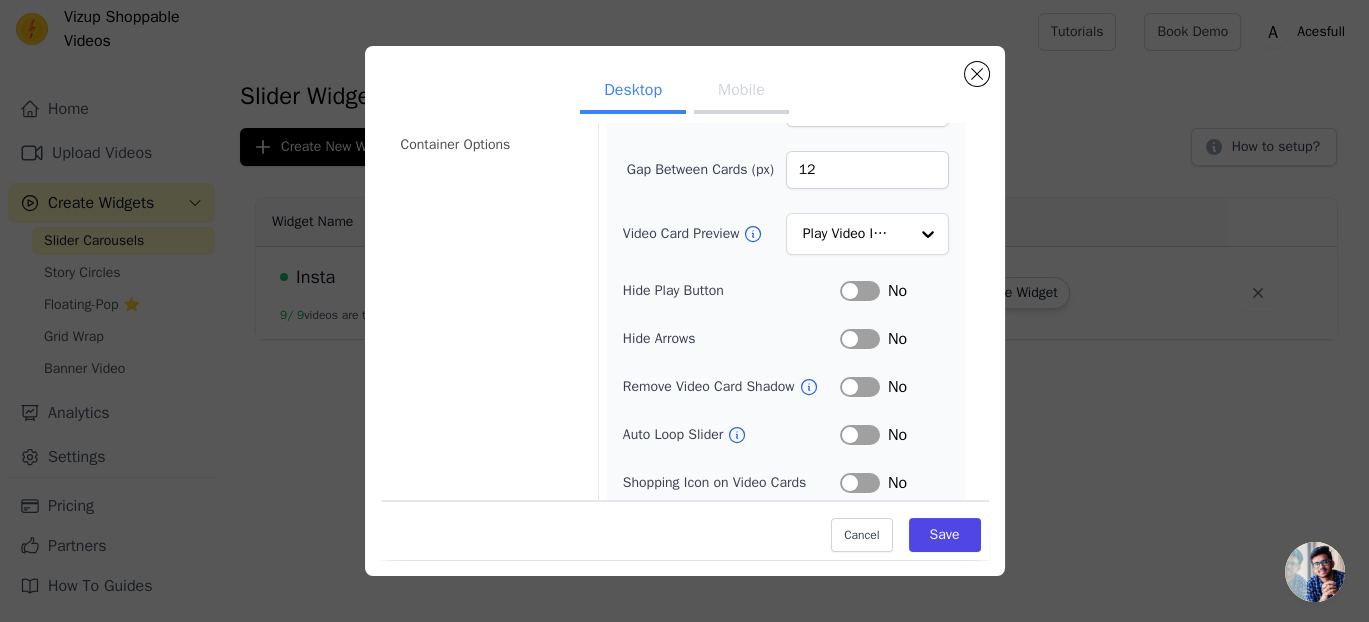 scroll, scrollTop: 281, scrollLeft: 0, axis: vertical 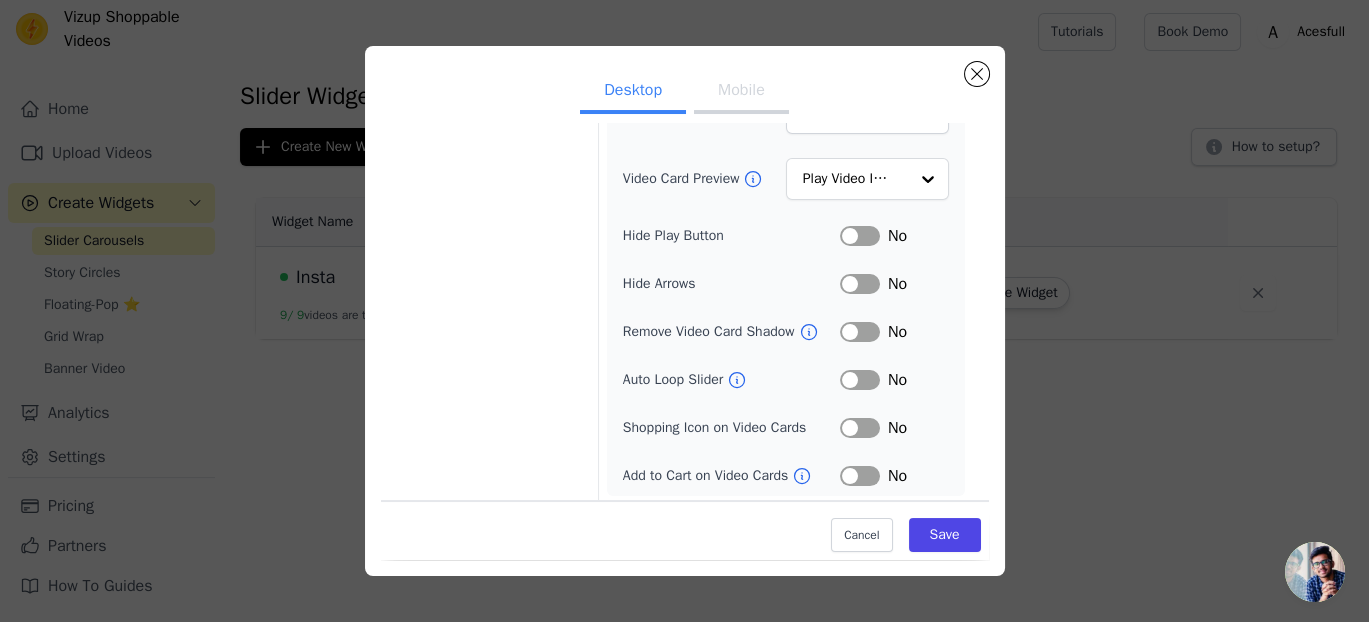 click on "Label" at bounding box center (860, 236) 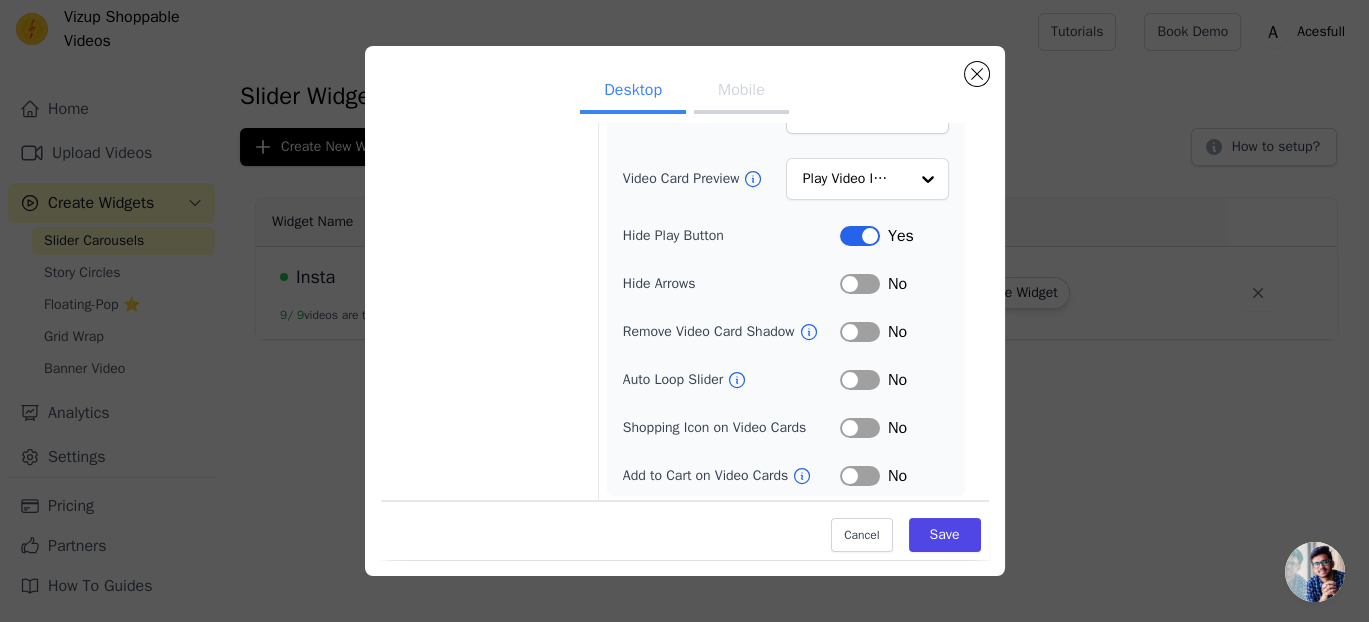 click on "Label" at bounding box center [860, 284] 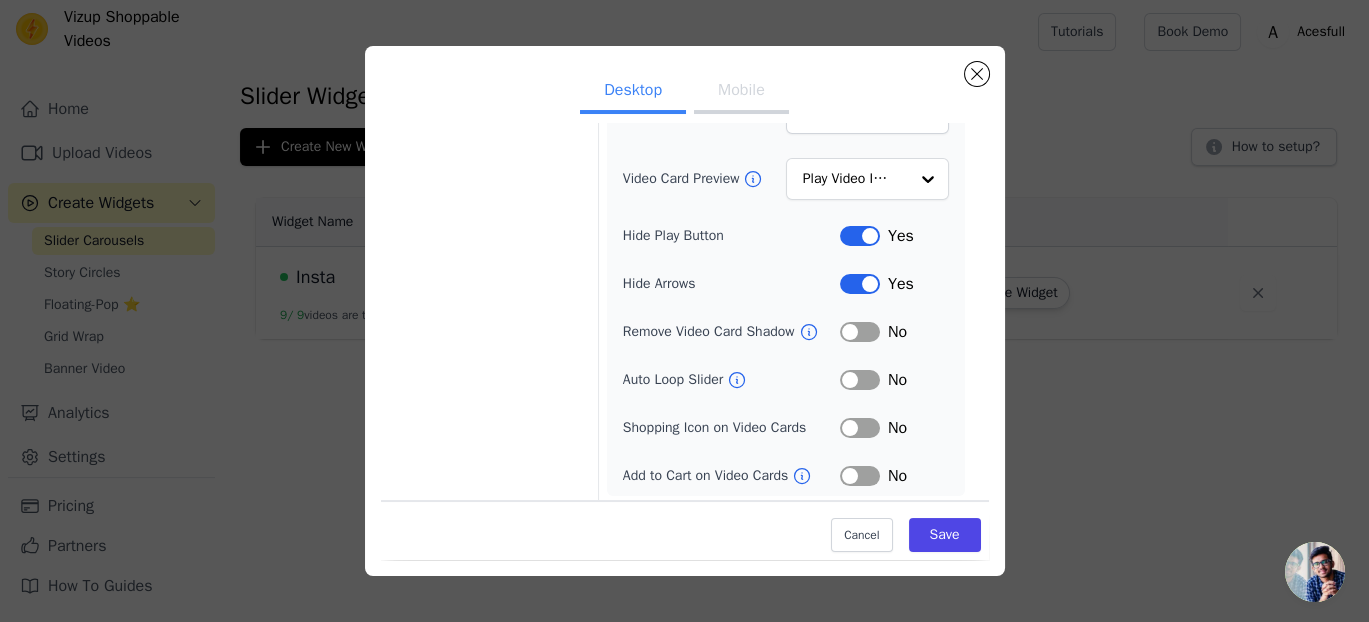 click on "Label" at bounding box center [860, 284] 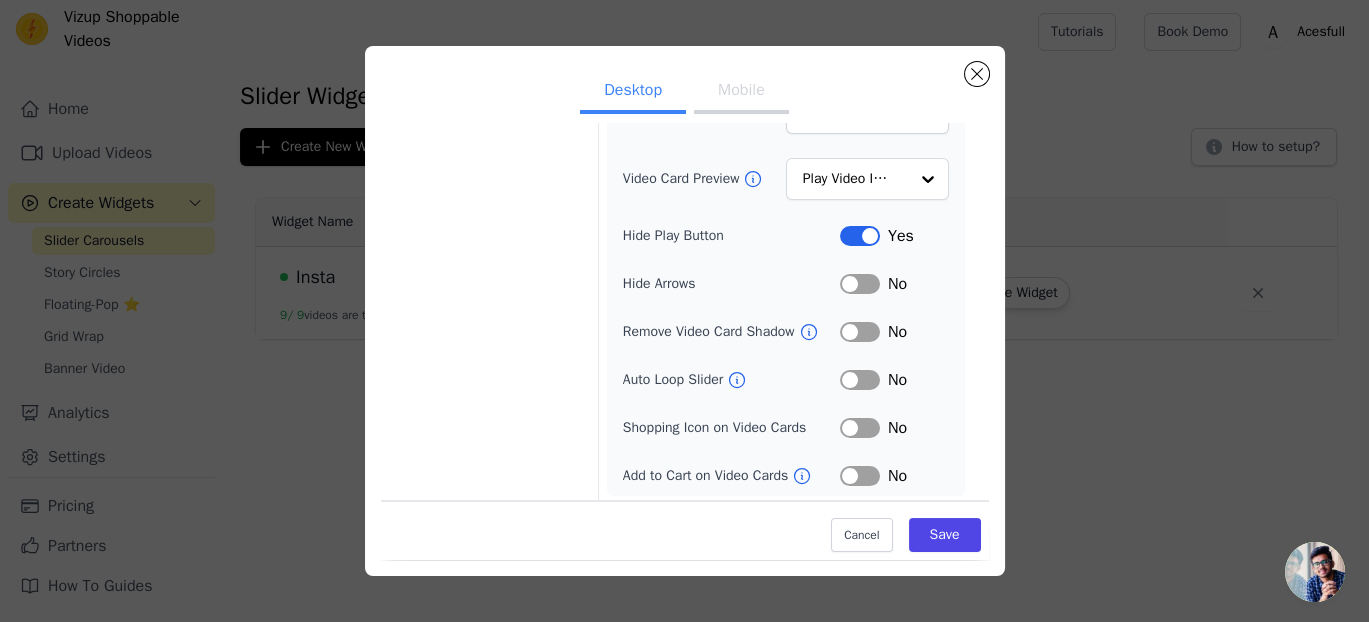 click on "Label" at bounding box center (860, 332) 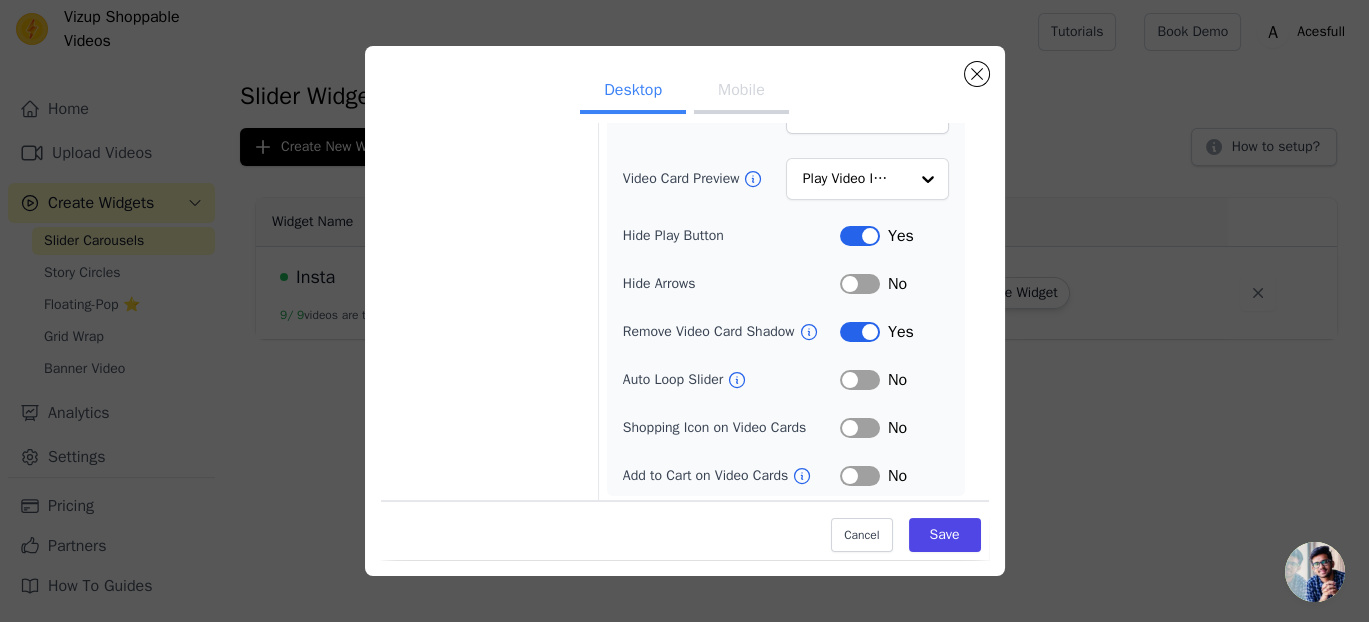 click on "Label" at bounding box center [860, 332] 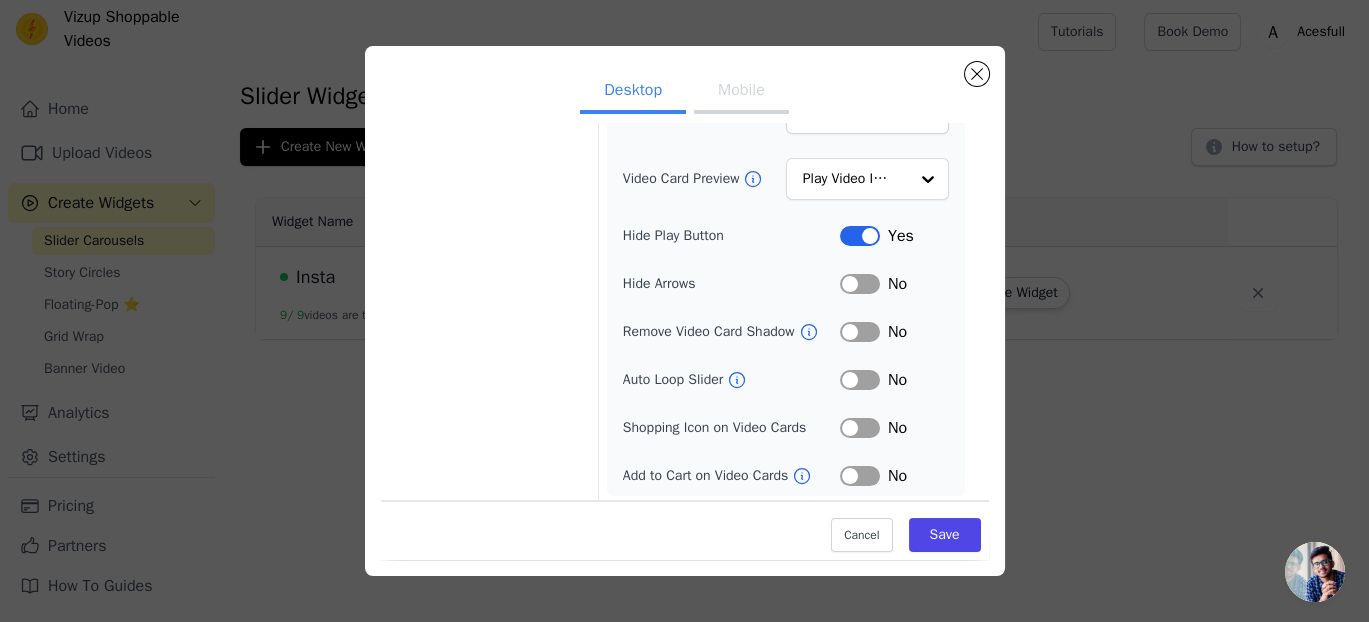 click on "Label" at bounding box center [860, 380] 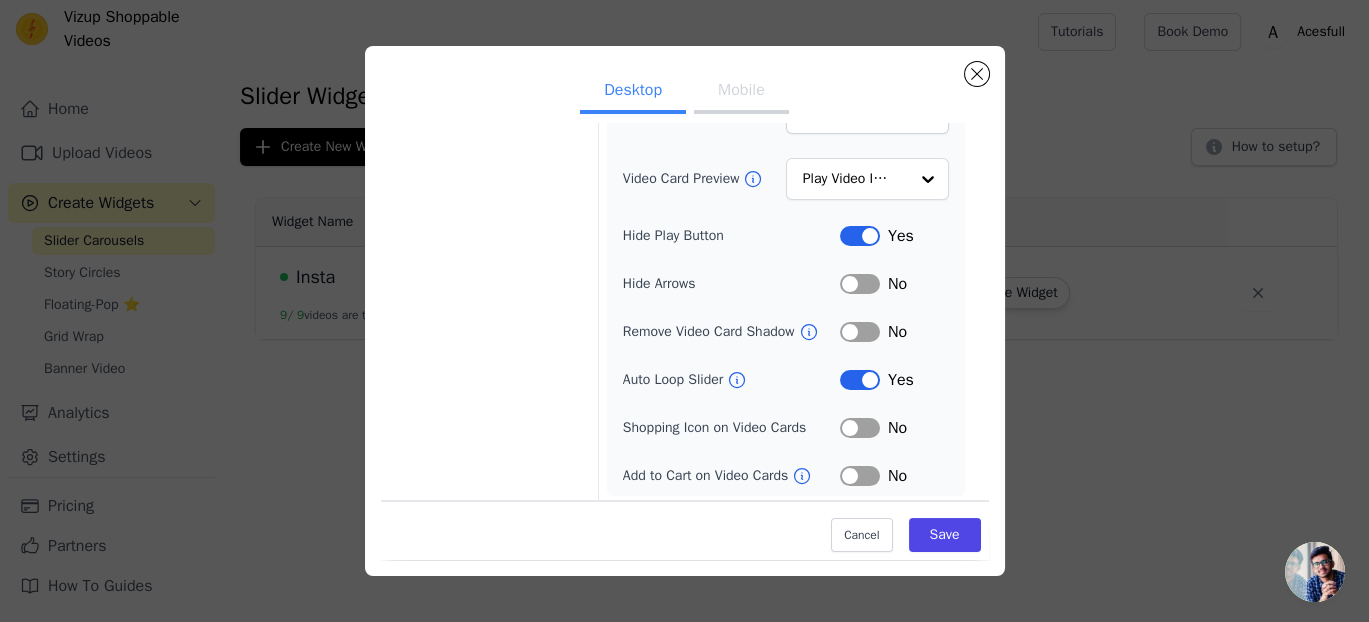 click on "Label" at bounding box center (860, 428) 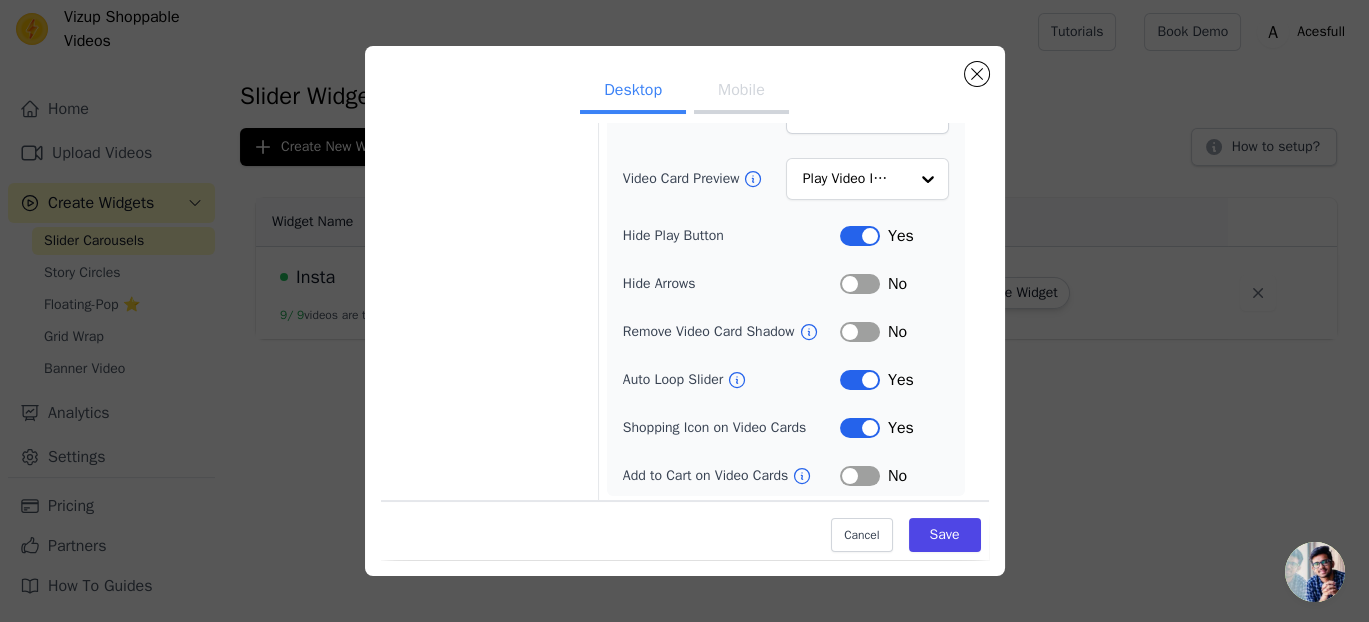 click on "Label" at bounding box center (860, 428) 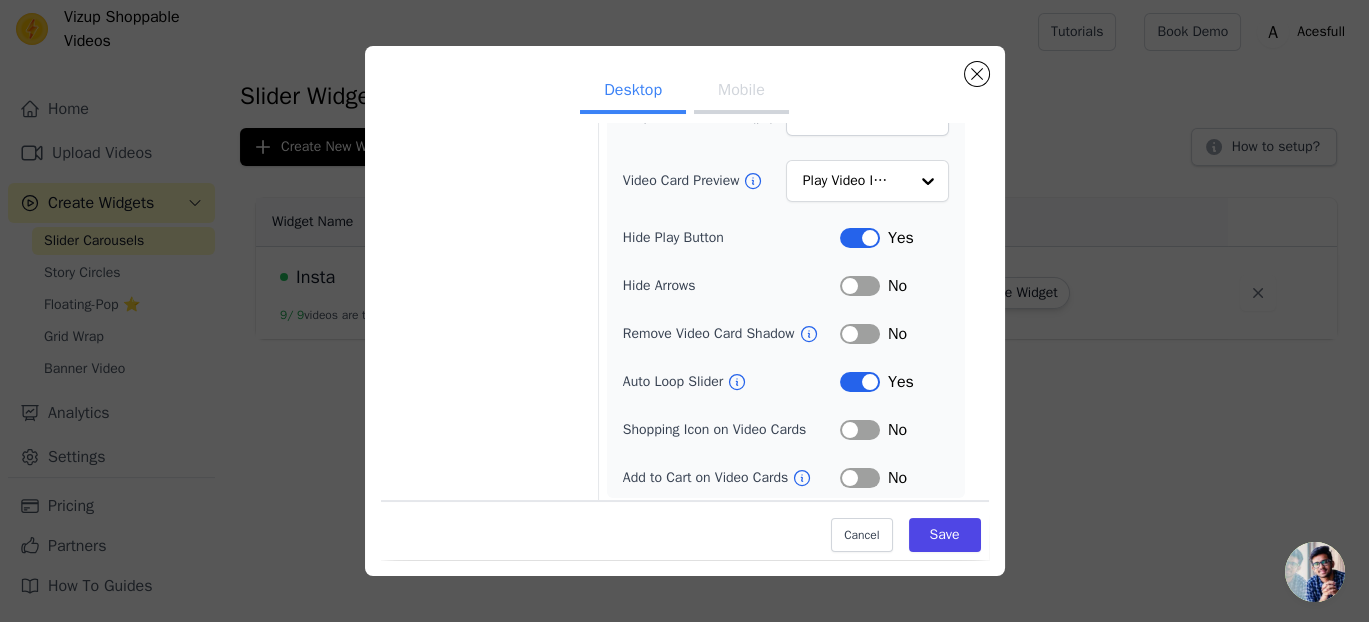 scroll, scrollTop: 281, scrollLeft: 0, axis: vertical 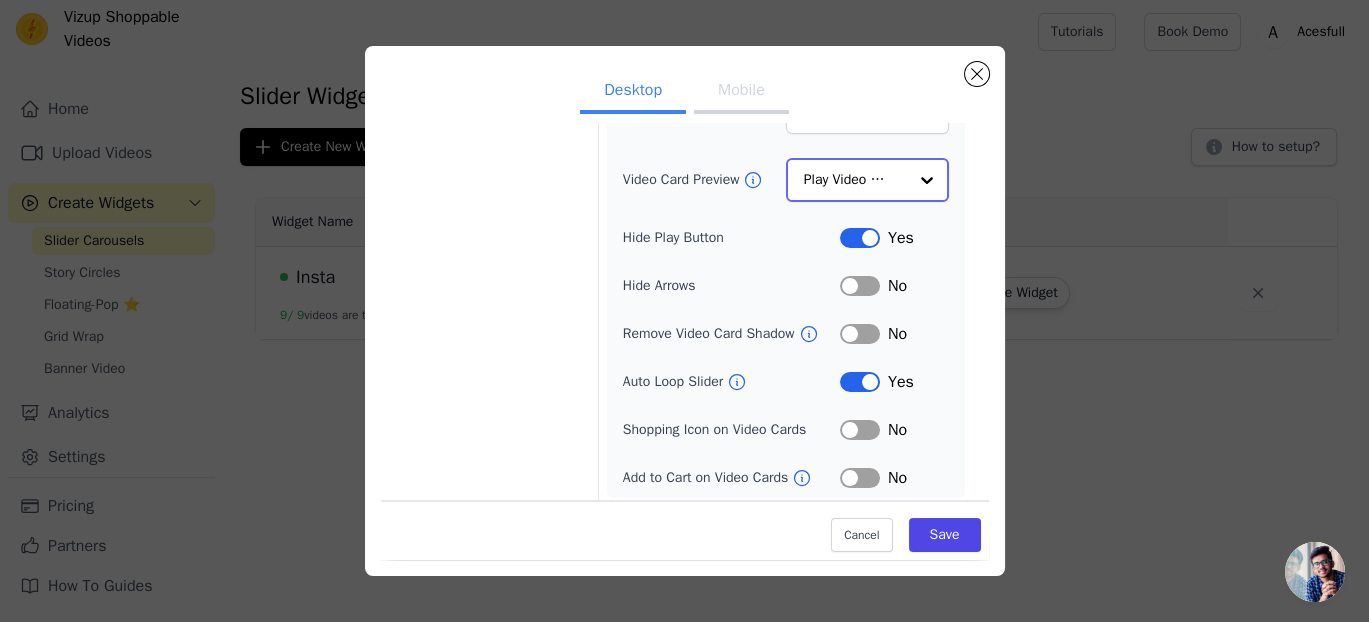click on "Video Card Preview" 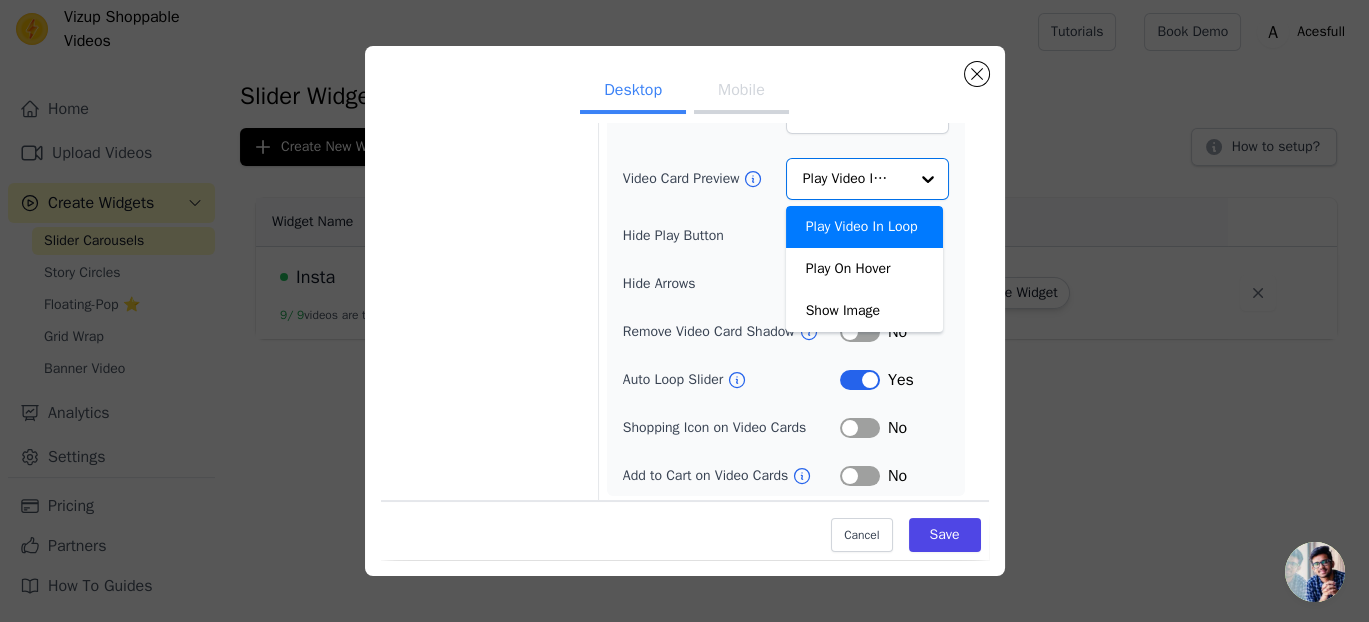 click on "Video Card Options Tagged Product Options Heading Options Container Options   Width (in px)   200   Height (in px)   355   Card Border Radius   4   Gap Between Cards (px)   12   Video Card Preview       Play Video In Loop   Play On Hover   Show Image       Option Play Video In Loop, selected.   You are currently focused on option Play Video In Loop. There are 3 results available.     Play Video In Loop               Hide Play Button   Label     Yes   Hide Arrows   Label     No   Remove Video Card Shadow     Label     No   Auto Loop Slider     Label     Yes   Shopping Icon on Video Cards   Label     No   Add to Cart on Video Cards     Label     No" at bounding box center [685, 194] 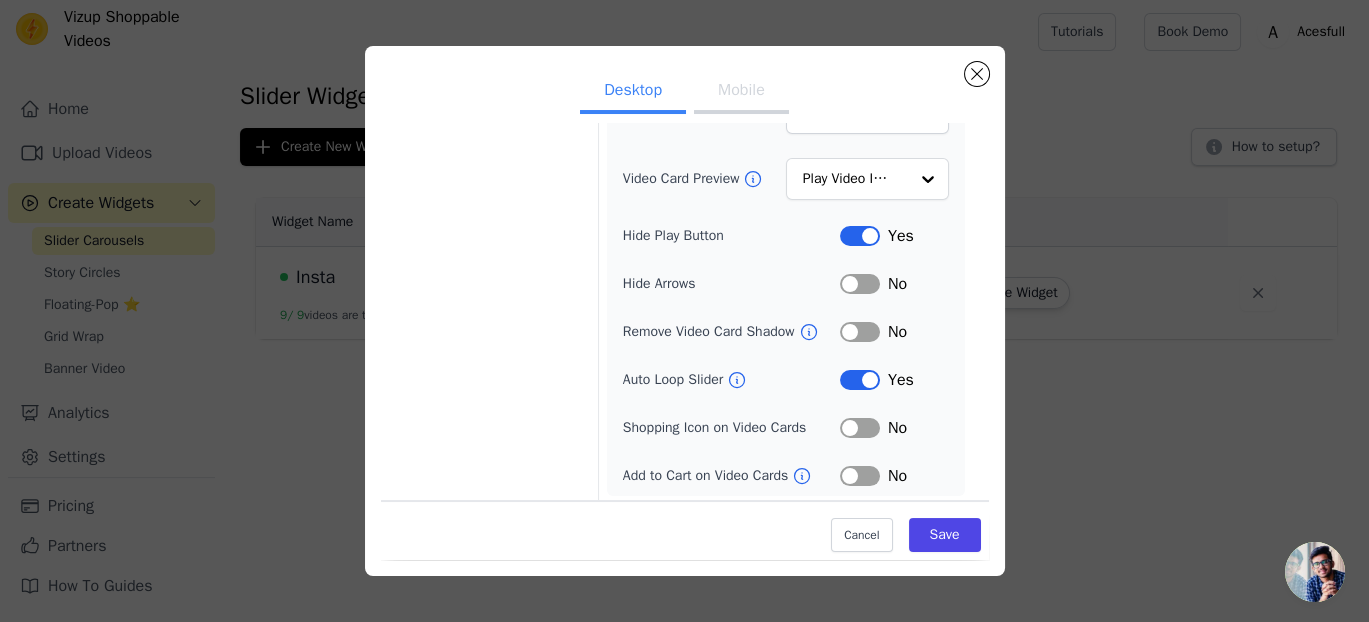scroll, scrollTop: 0, scrollLeft: 0, axis: both 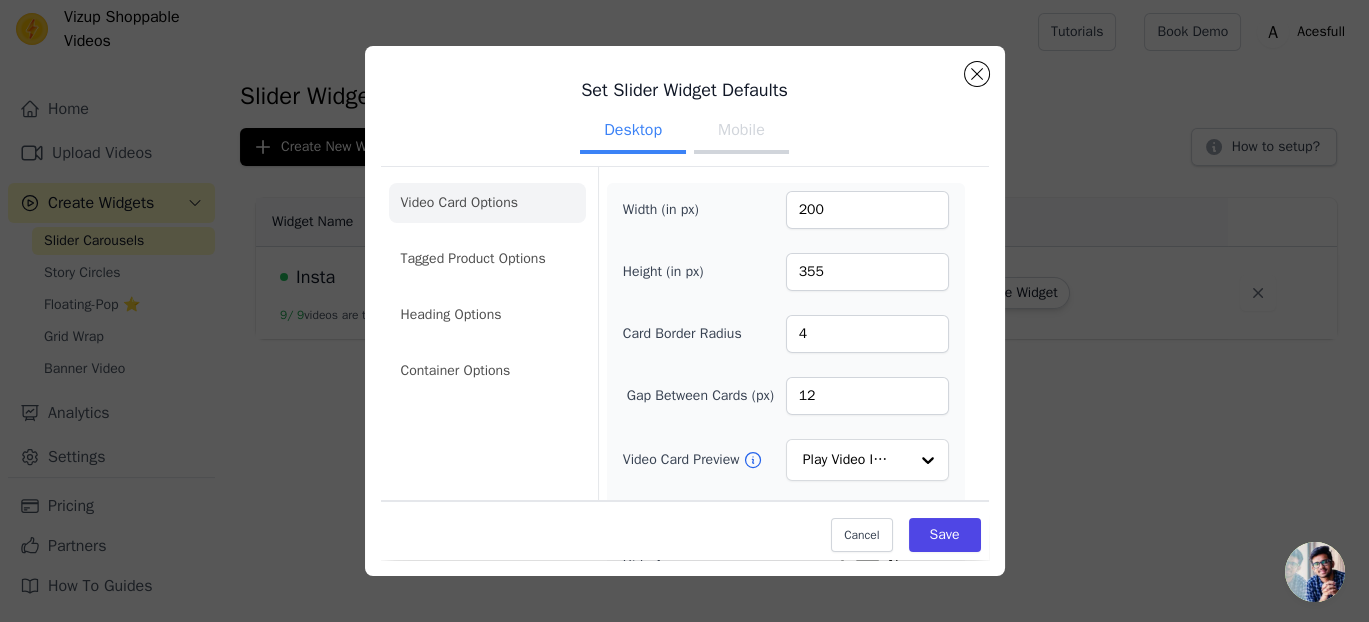 click on "Mobile" at bounding box center (741, 132) 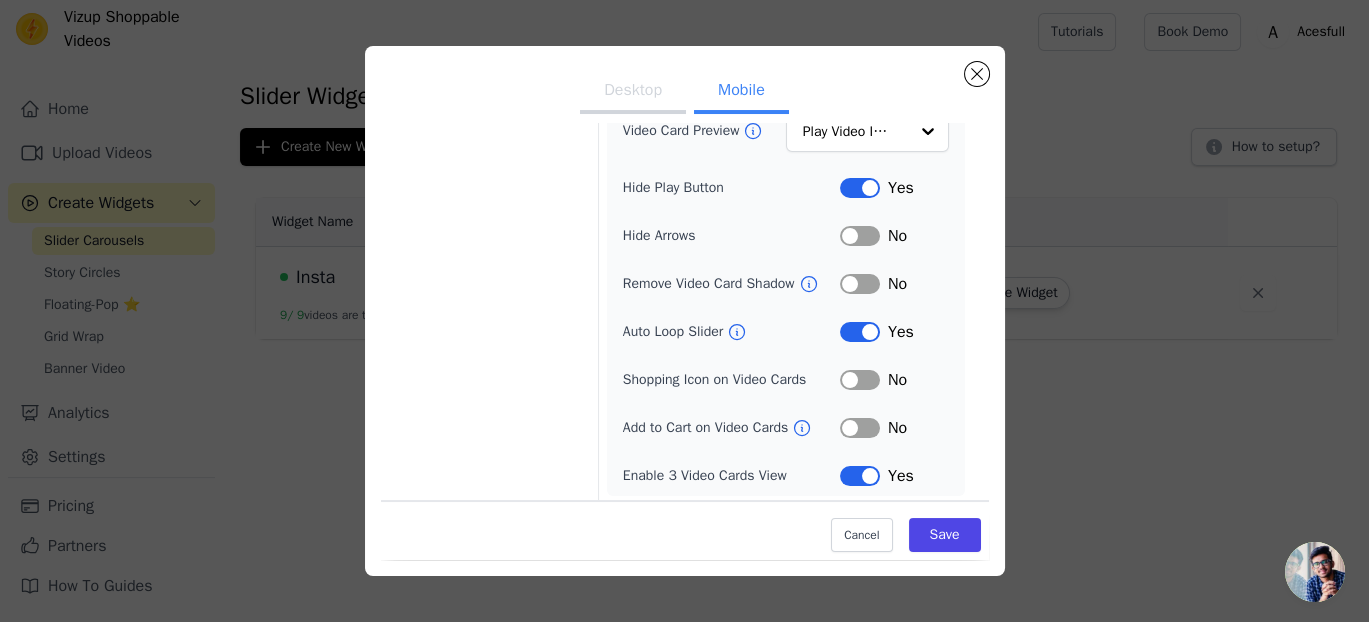 scroll, scrollTop: 0, scrollLeft: 0, axis: both 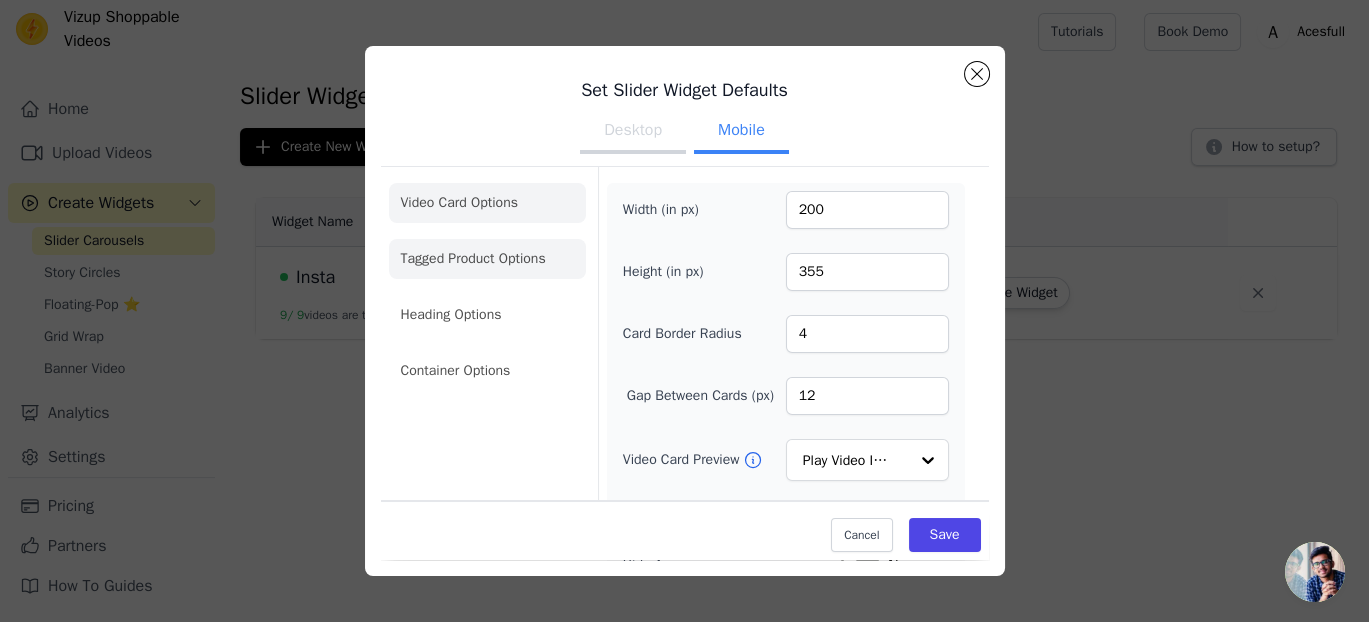 click on "Tagged Product Options" 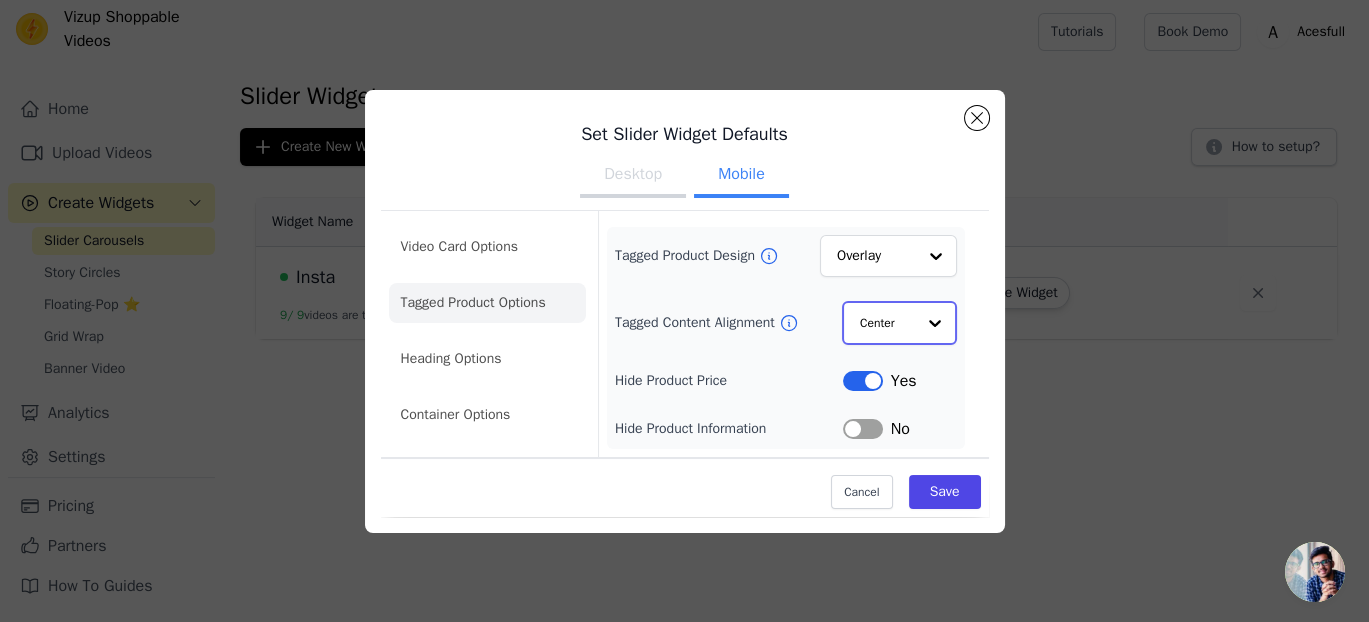 click at bounding box center (935, 323) 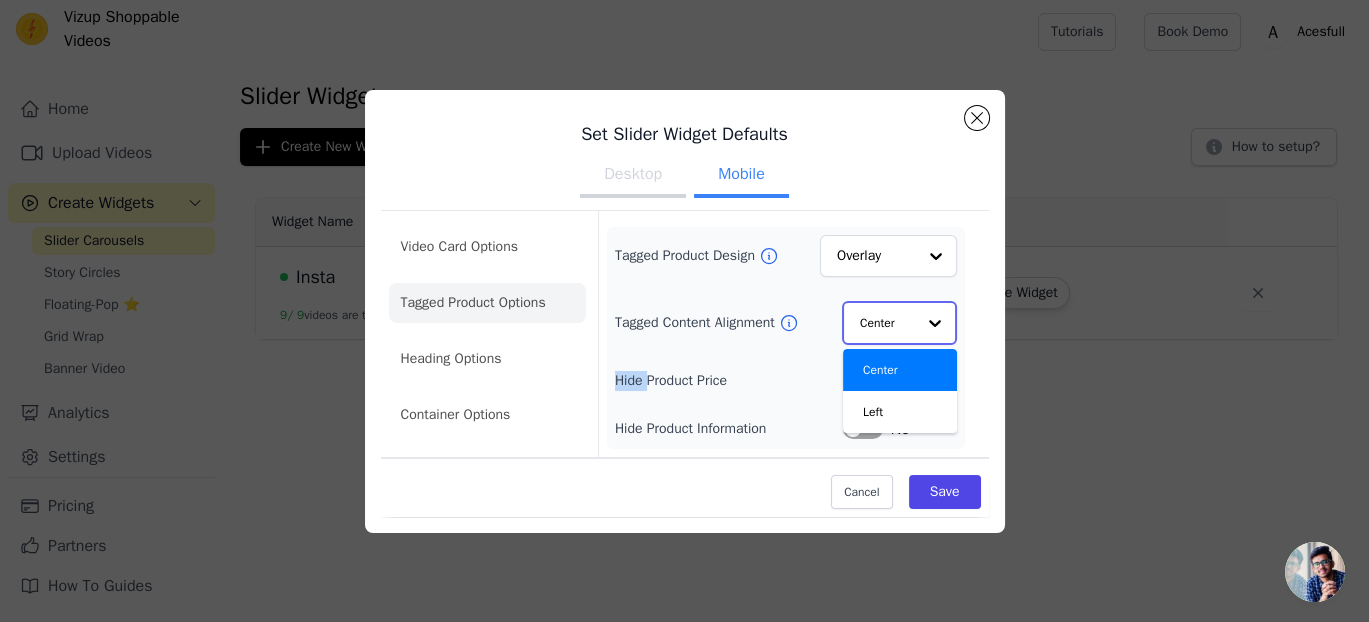 click at bounding box center [935, 323] 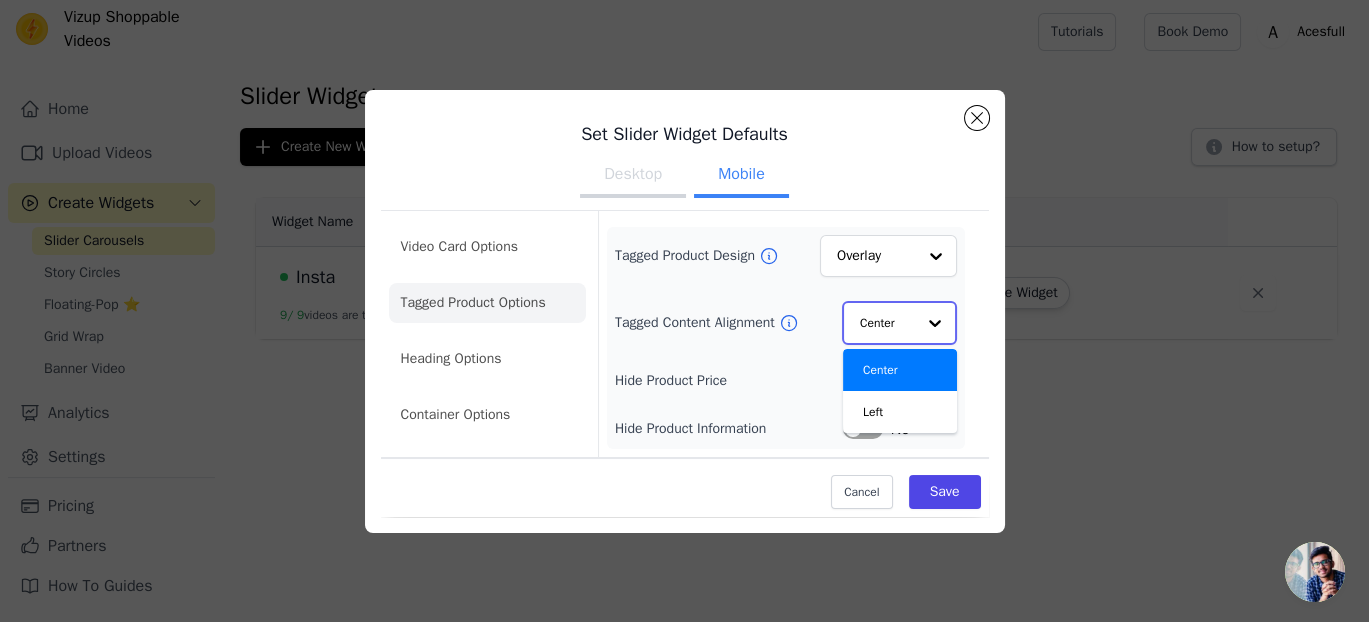 scroll, scrollTop: 0, scrollLeft: 0, axis: both 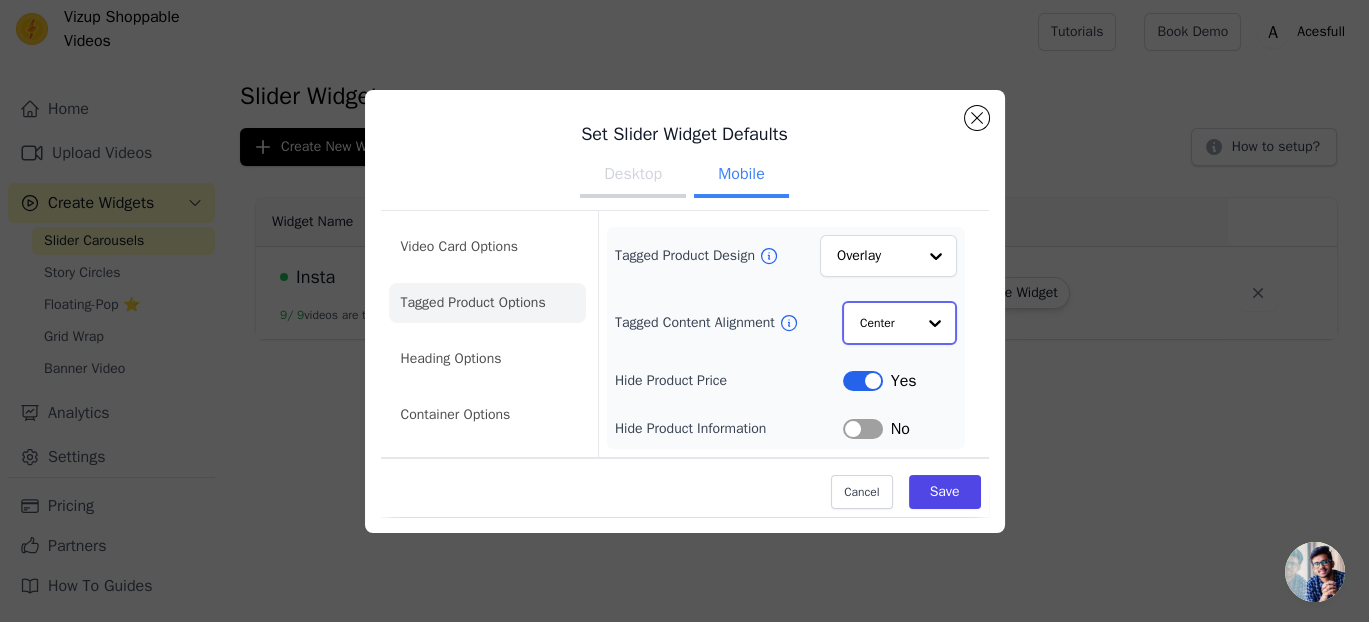 click at bounding box center [935, 323] 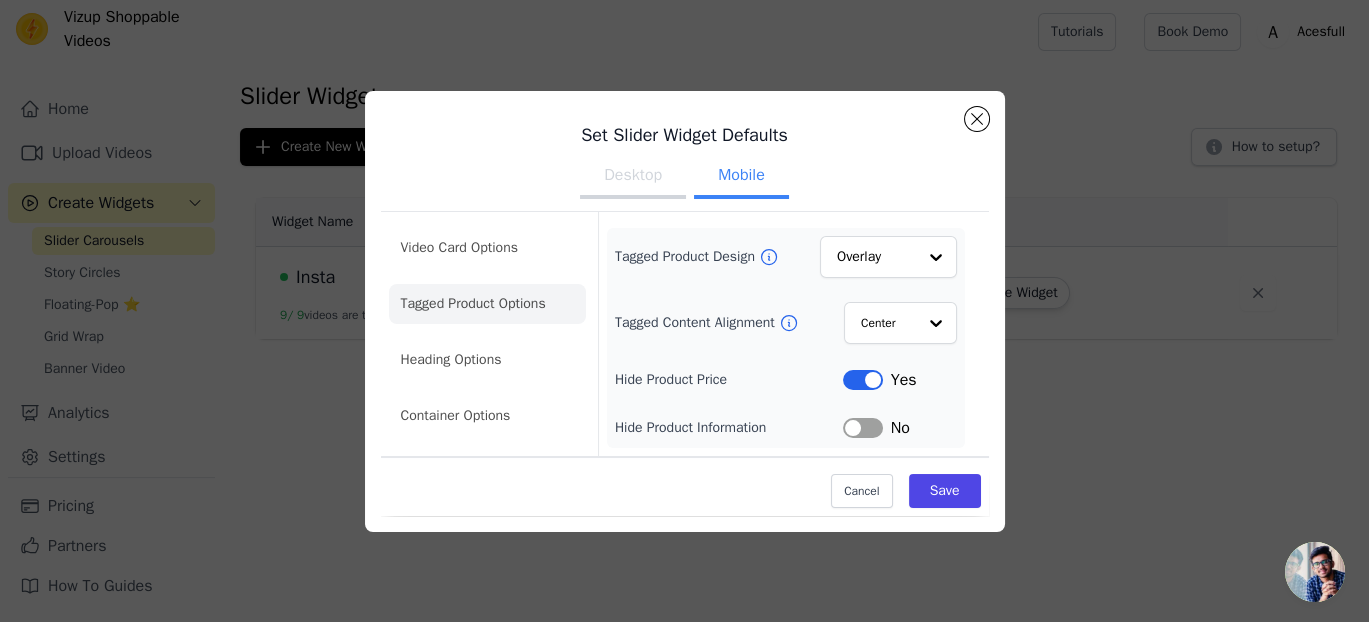 click on "Tagged Product Design           Overlay               Tagged Content Alignment           Center               Hide Product Price   Label     Yes   Hide Product Information   Label     No" at bounding box center (786, 338) 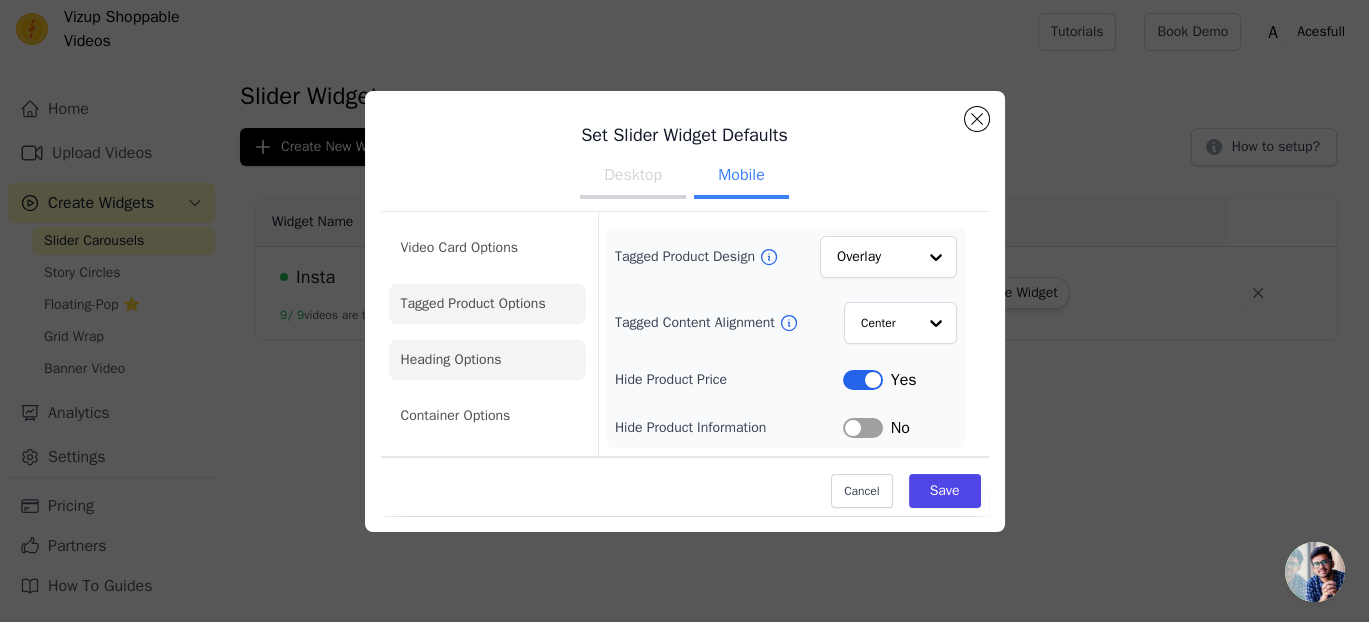 click on "Heading Options" 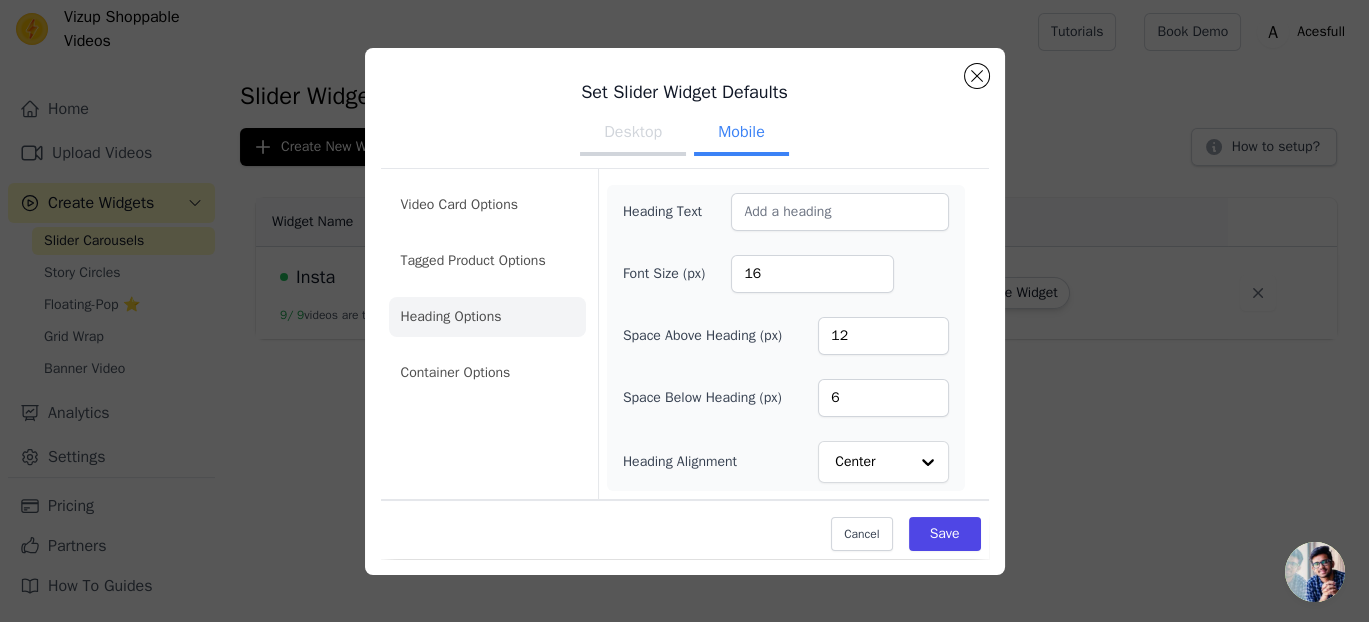 click on "Container Options" 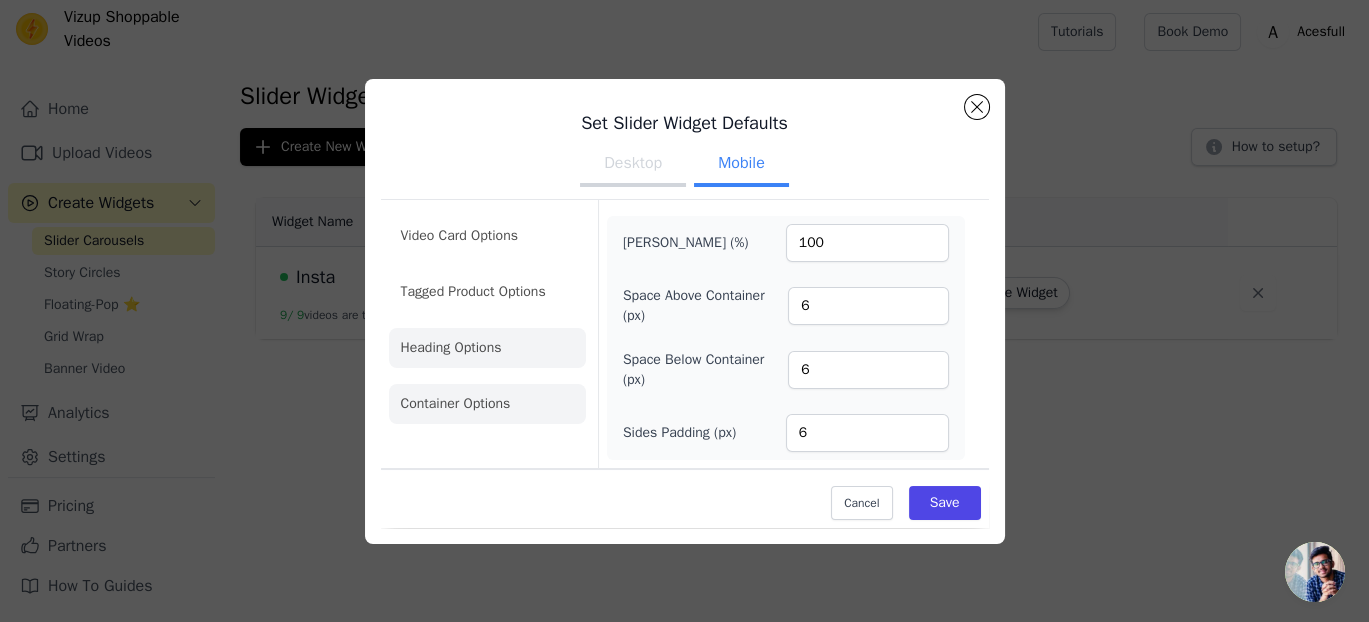 click on "Heading Options" 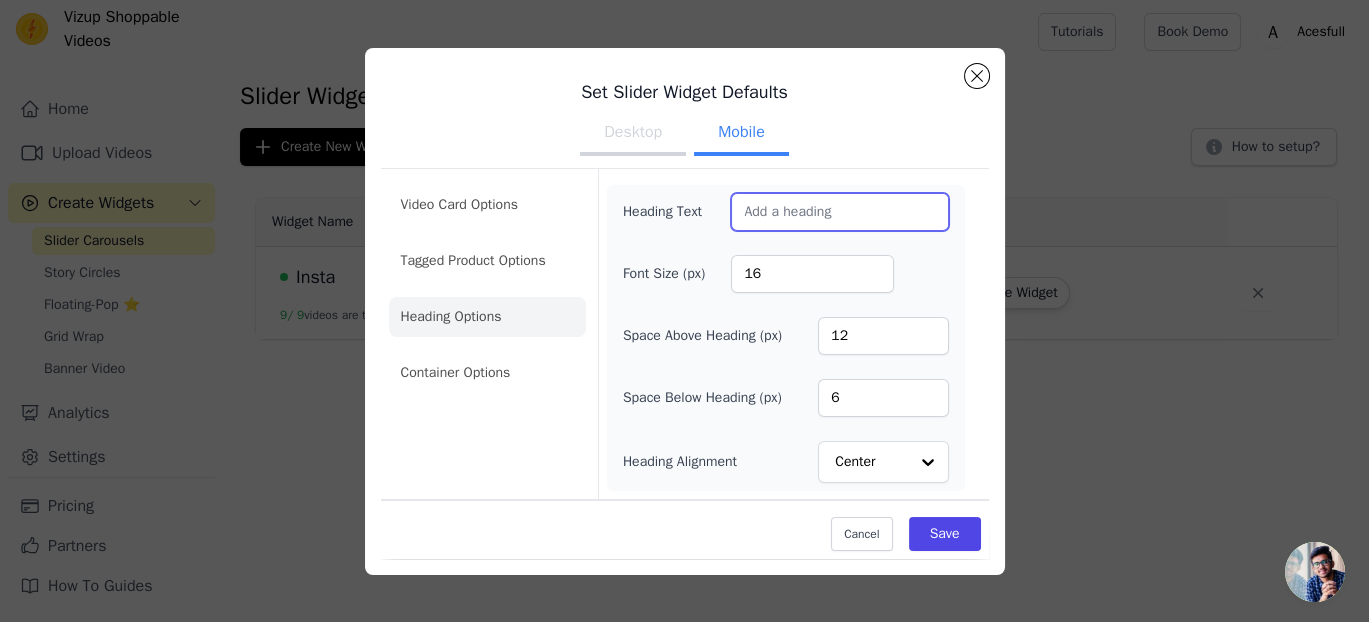 drag, startPoint x: 817, startPoint y: 222, endPoint x: 831, endPoint y: 220, distance: 14.142136 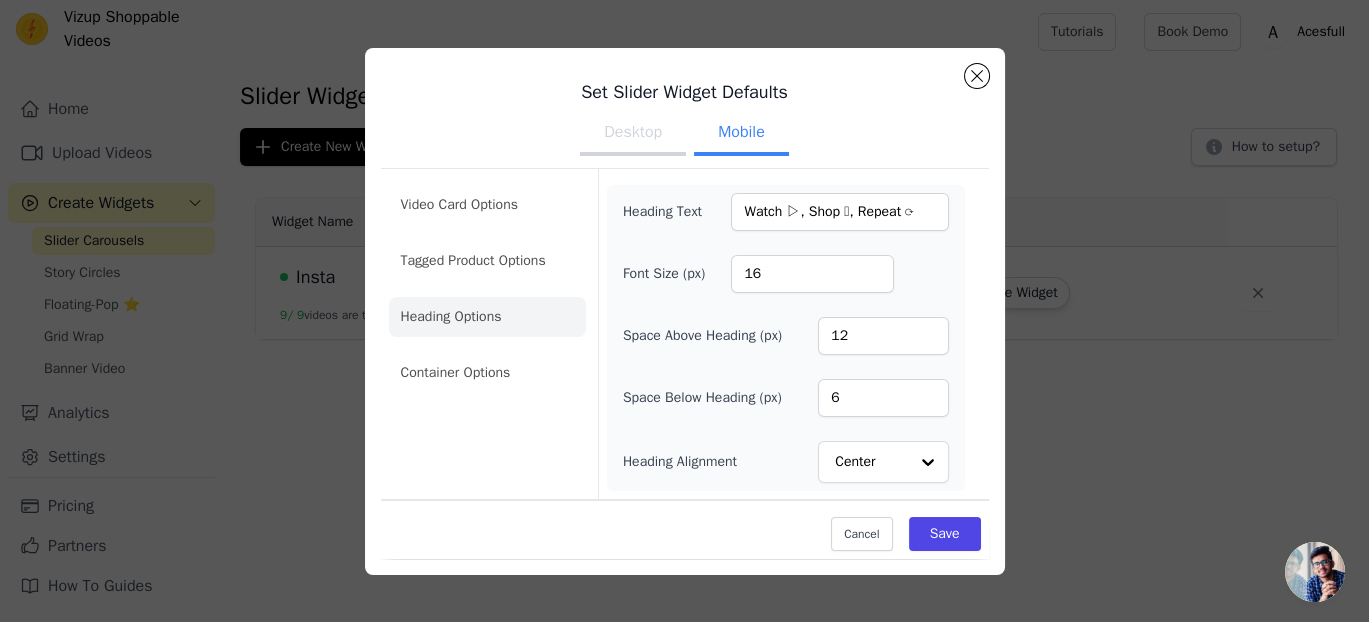 click on "Desktop" at bounding box center (633, 134) 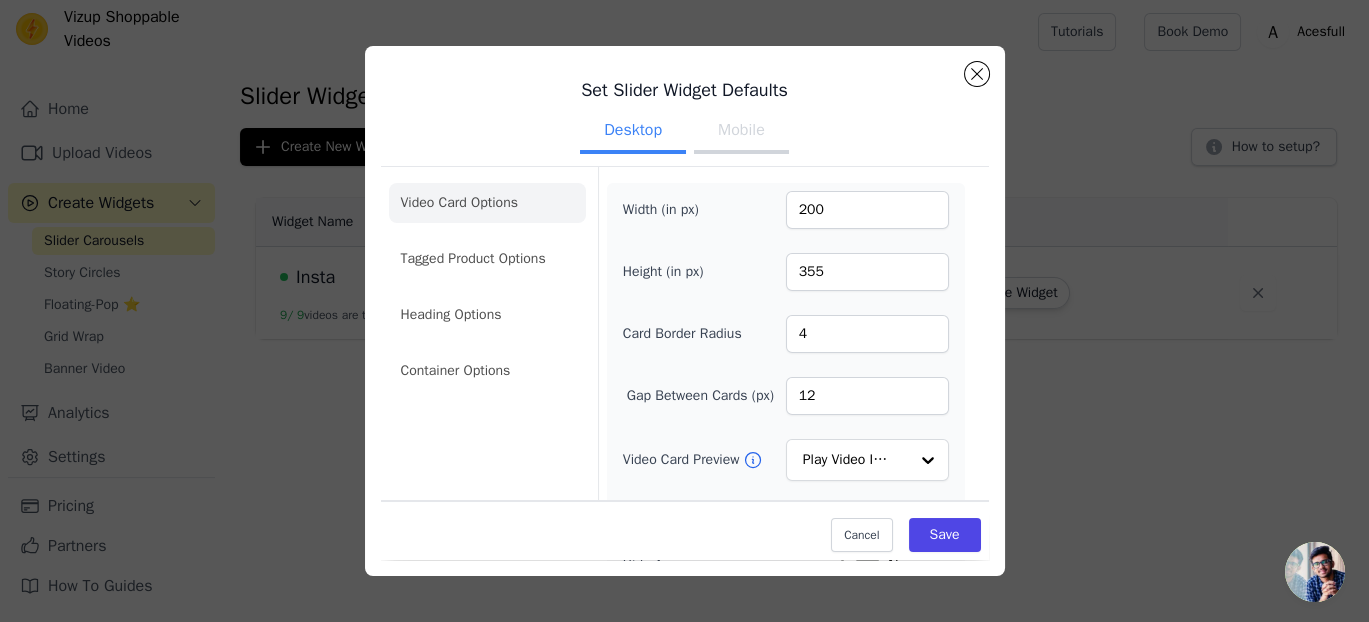 click on "Video Card Options Tagged Product Options Heading Options Container Options" at bounding box center (487, 287) 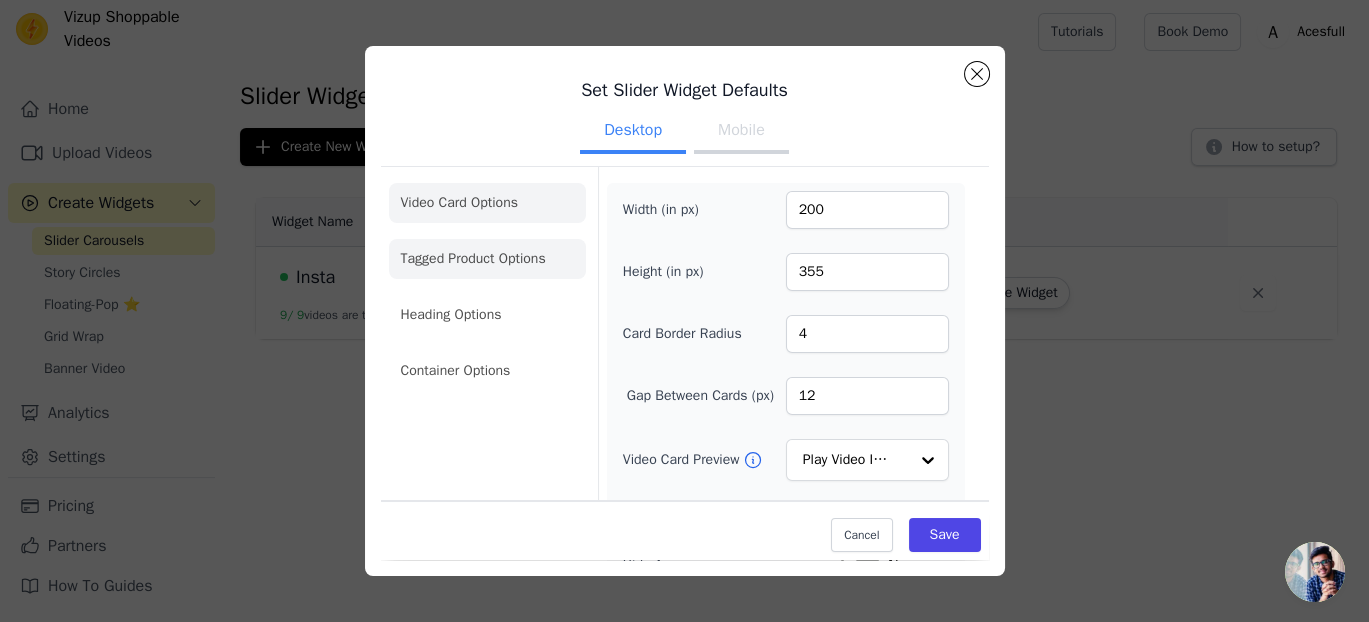 click on "Tagged Product Options" 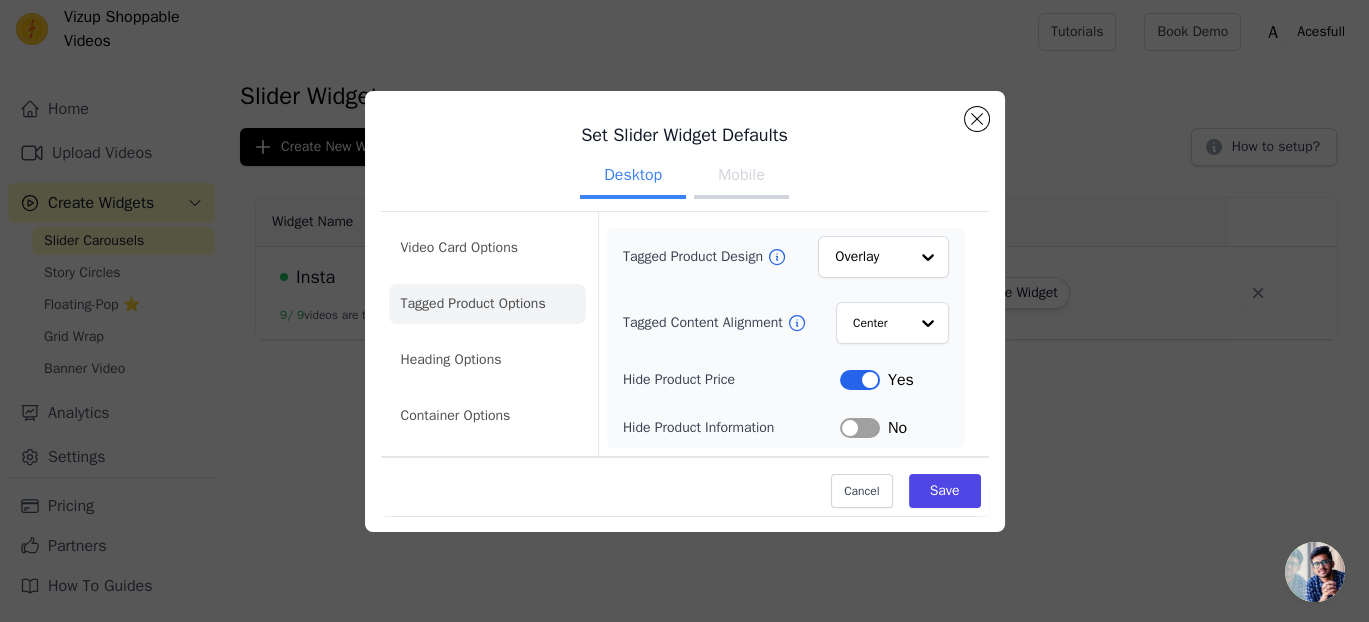 click on "Tagged Product Options" 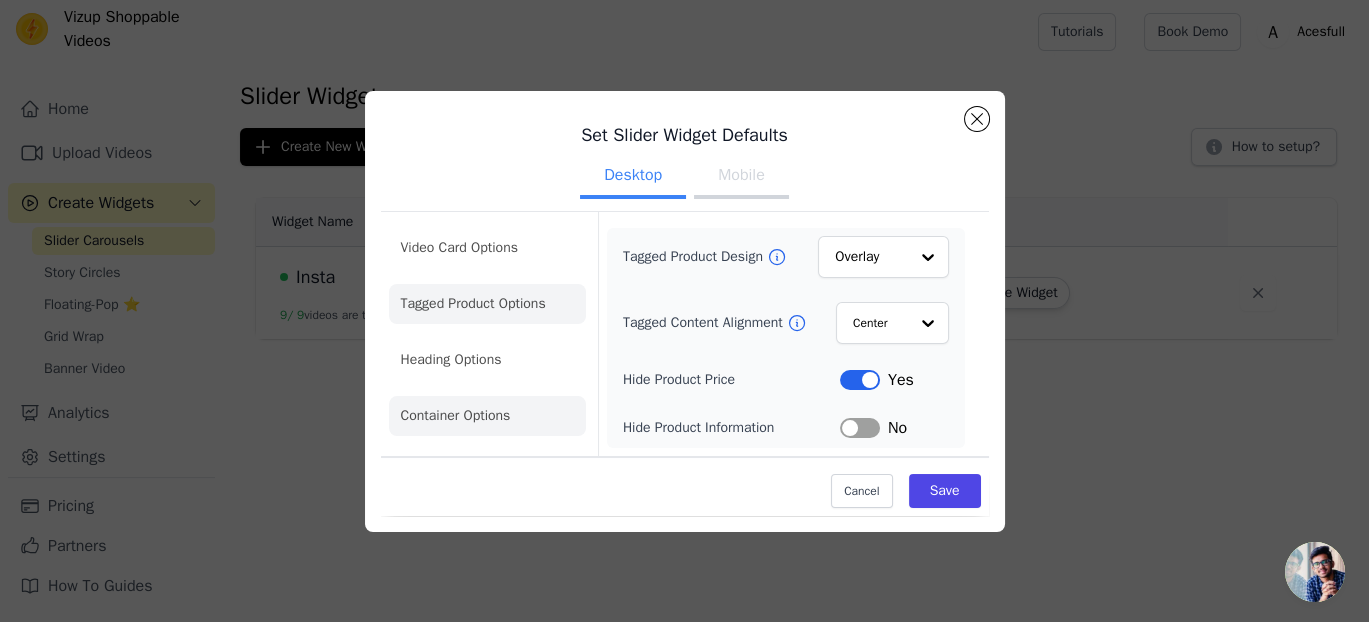 click on "Heading Options" 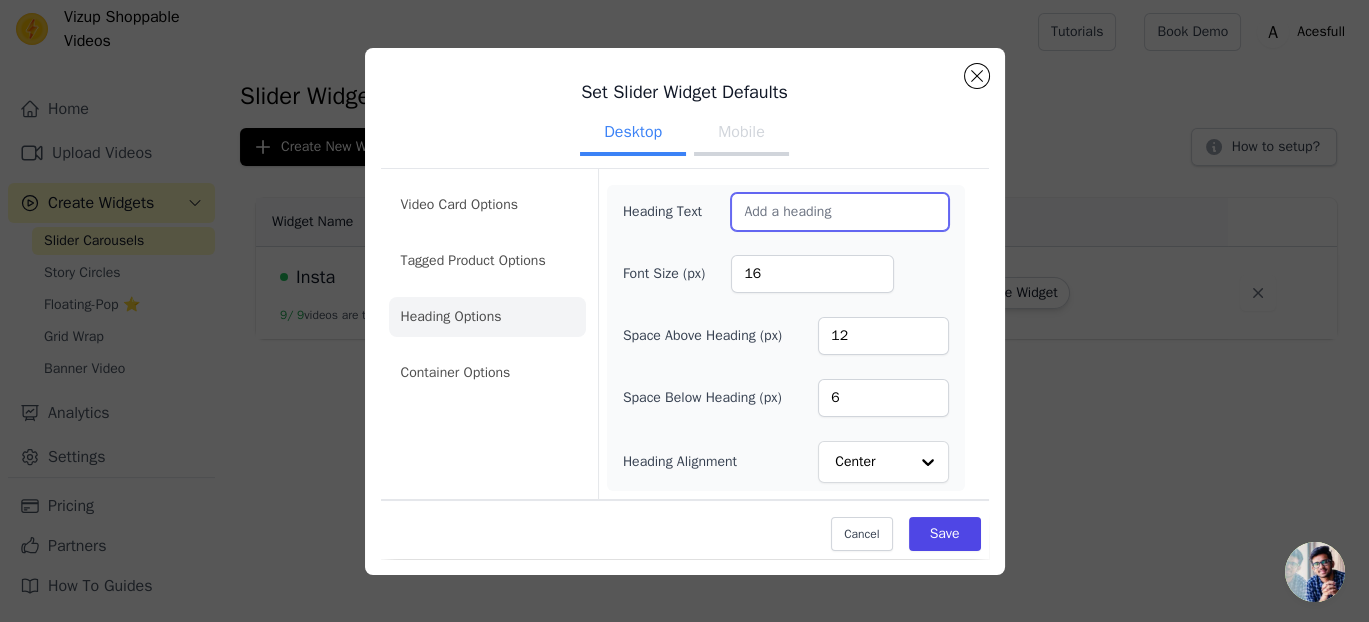 click on "Heading Text" at bounding box center [839, 212] 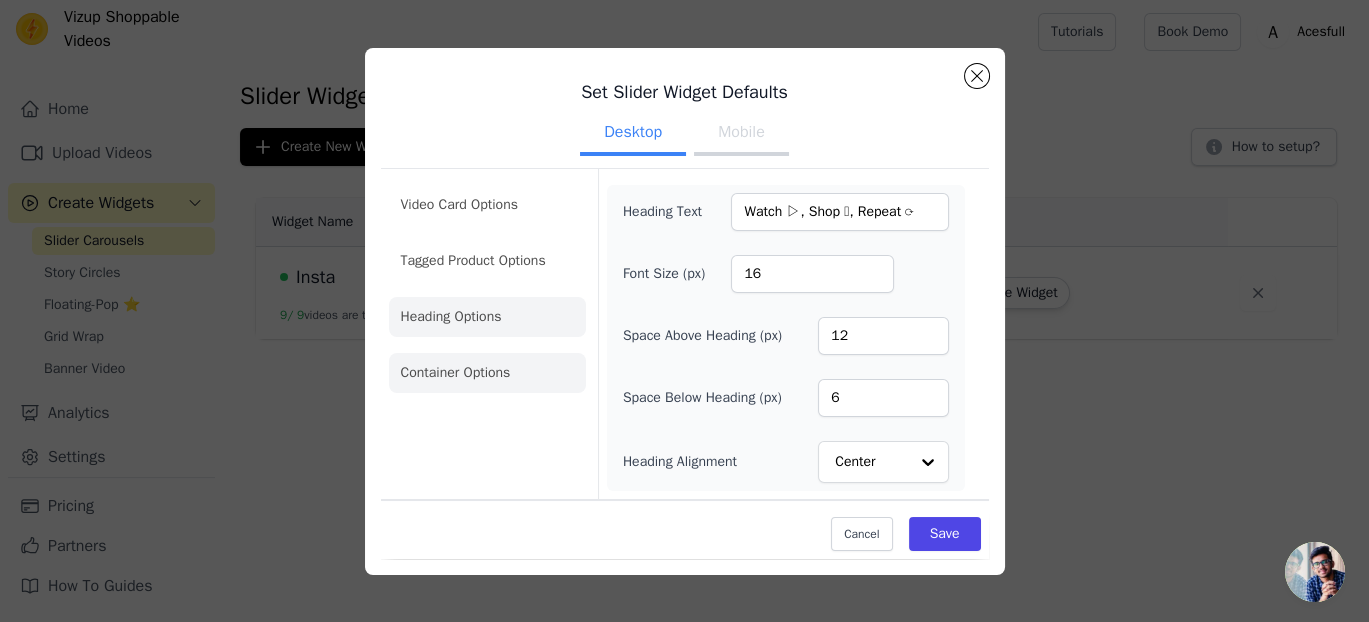 click on "Container Options" 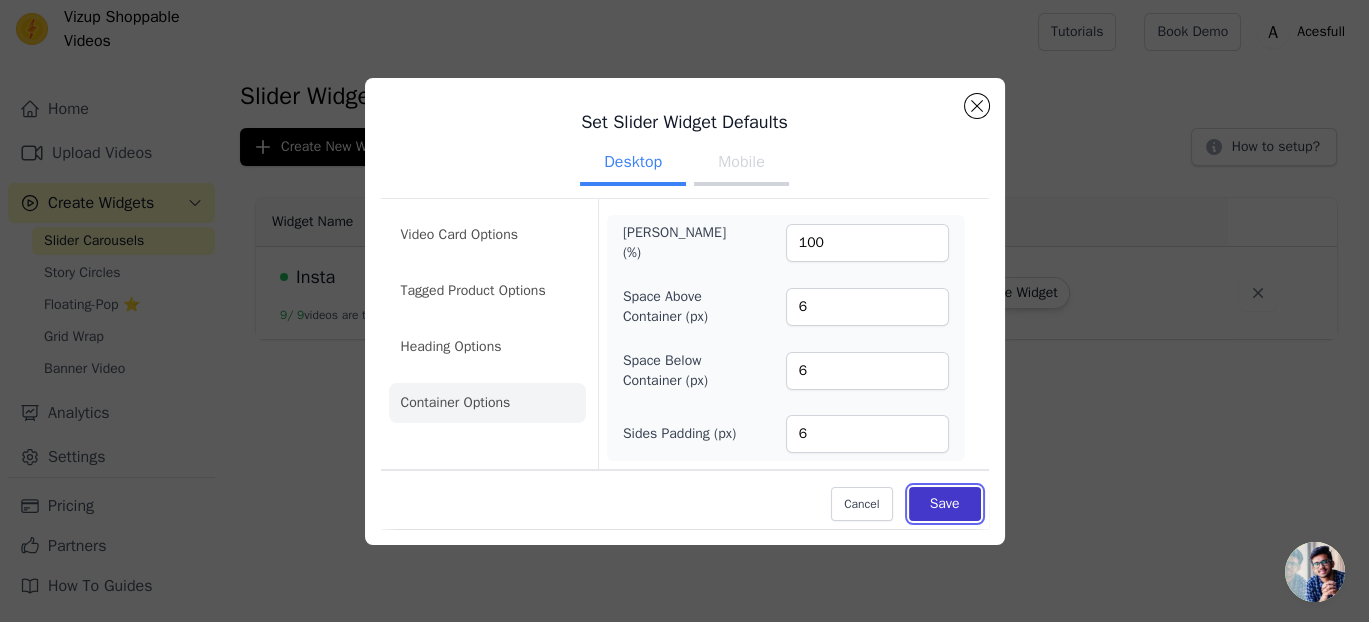 click on "Save" at bounding box center [945, 504] 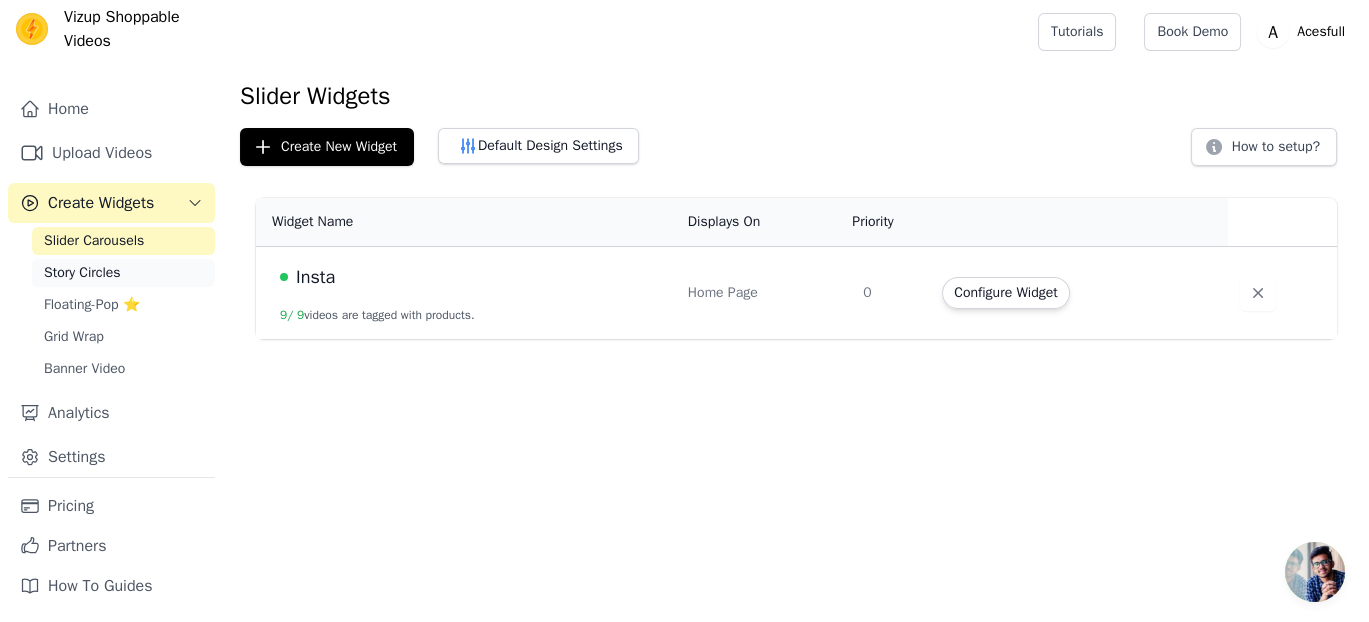 click on "Story Circles" at bounding box center [82, 273] 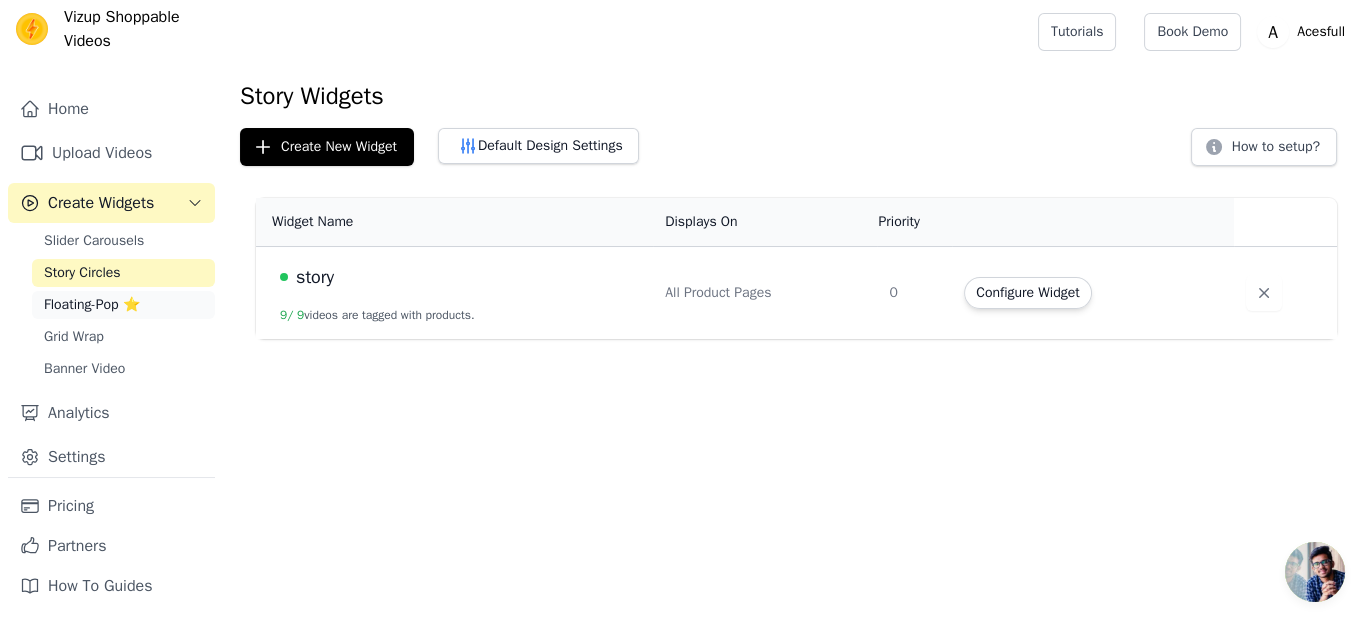 click on "Floating-Pop ⭐" at bounding box center (92, 305) 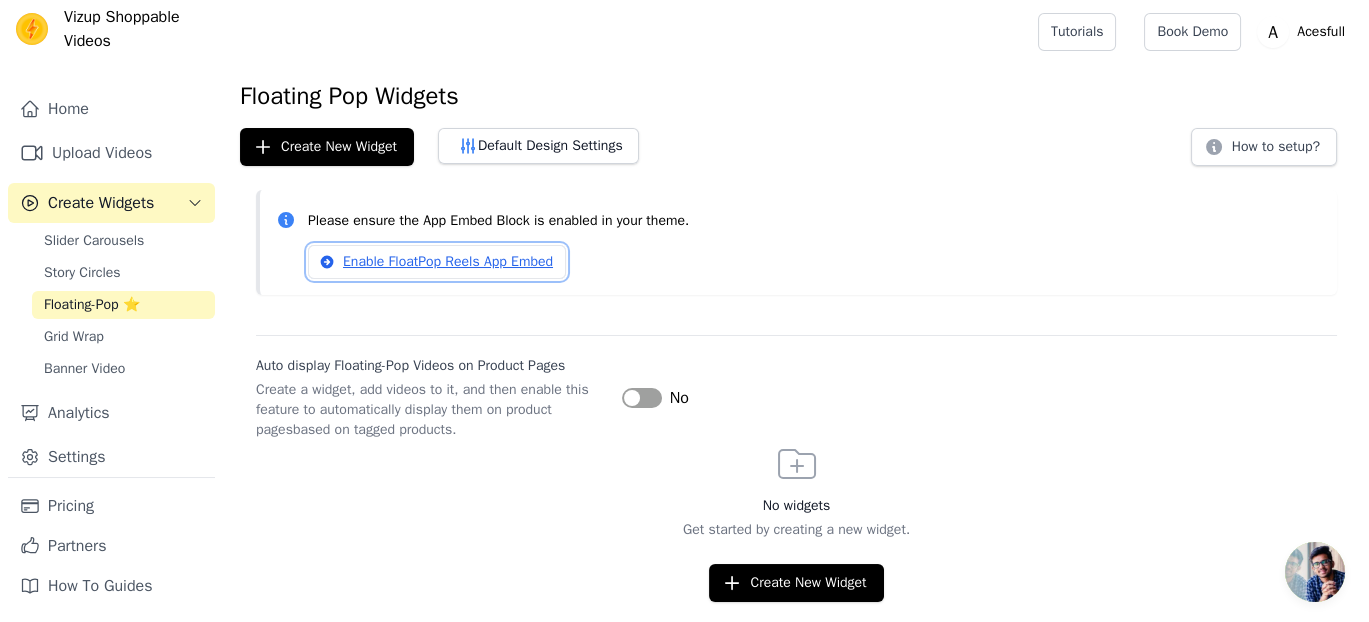 click on "Enable FloatPop Reels App Embed" at bounding box center (437, 262) 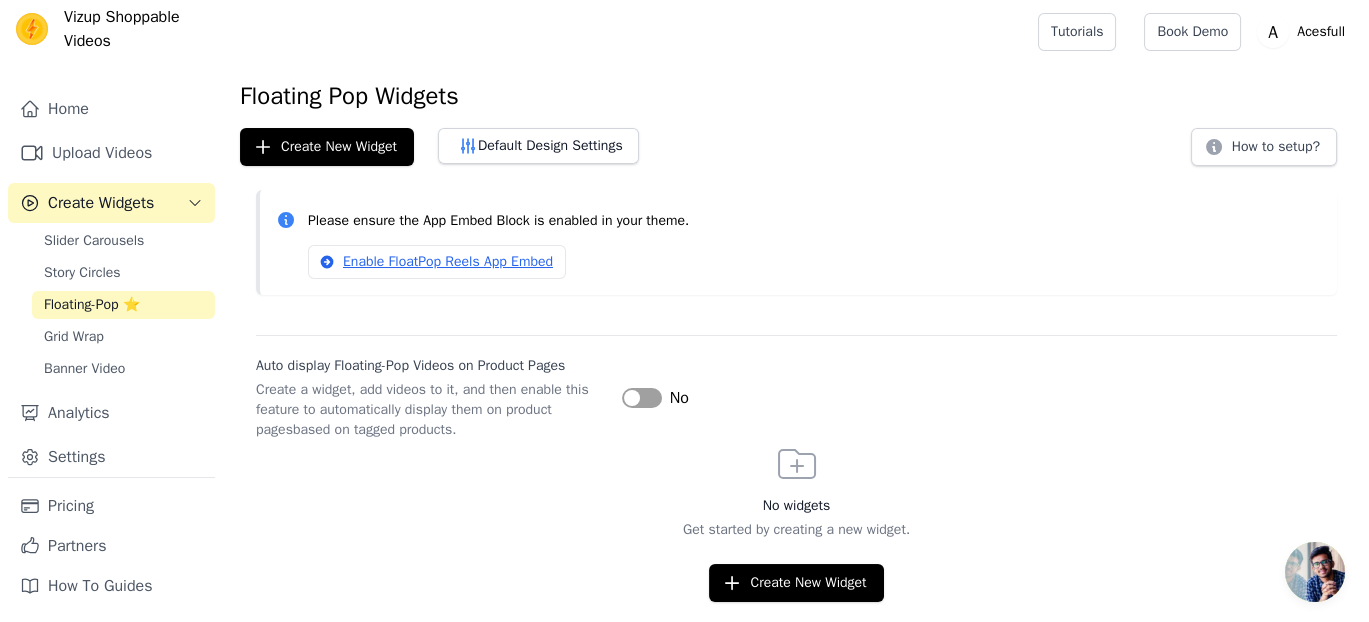 click on "Label" at bounding box center [642, 398] 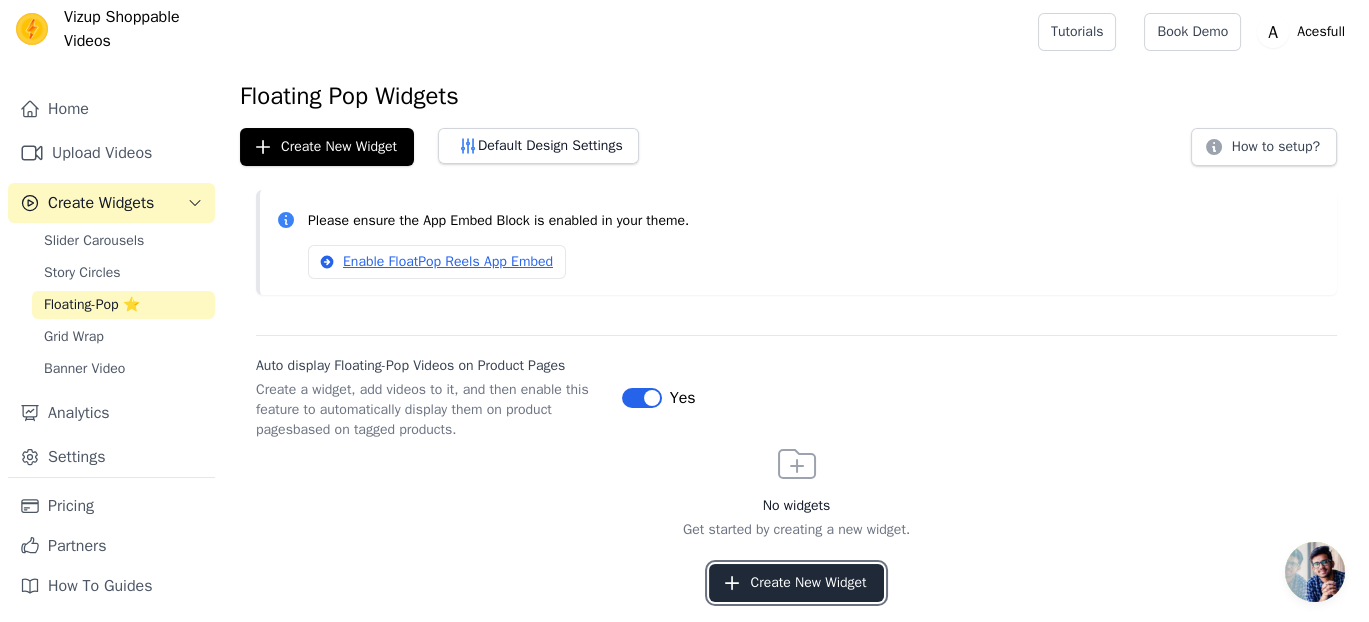 click on "Create New Widget" at bounding box center [796, 583] 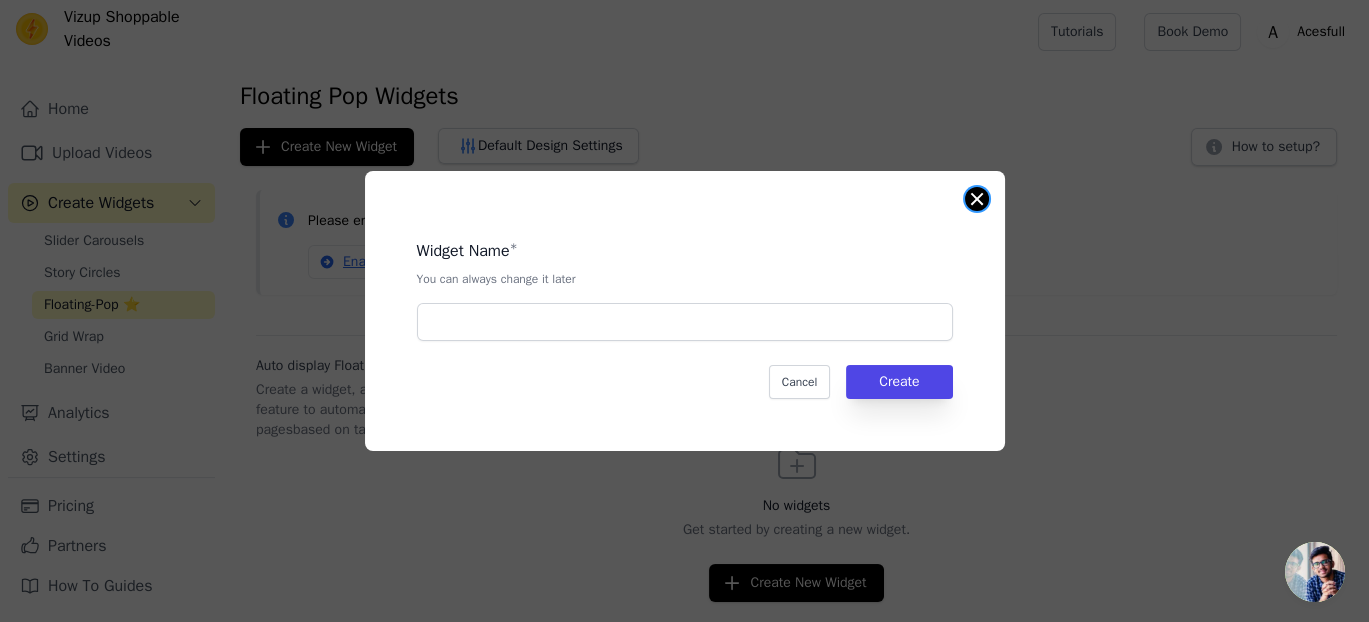 click at bounding box center [977, 199] 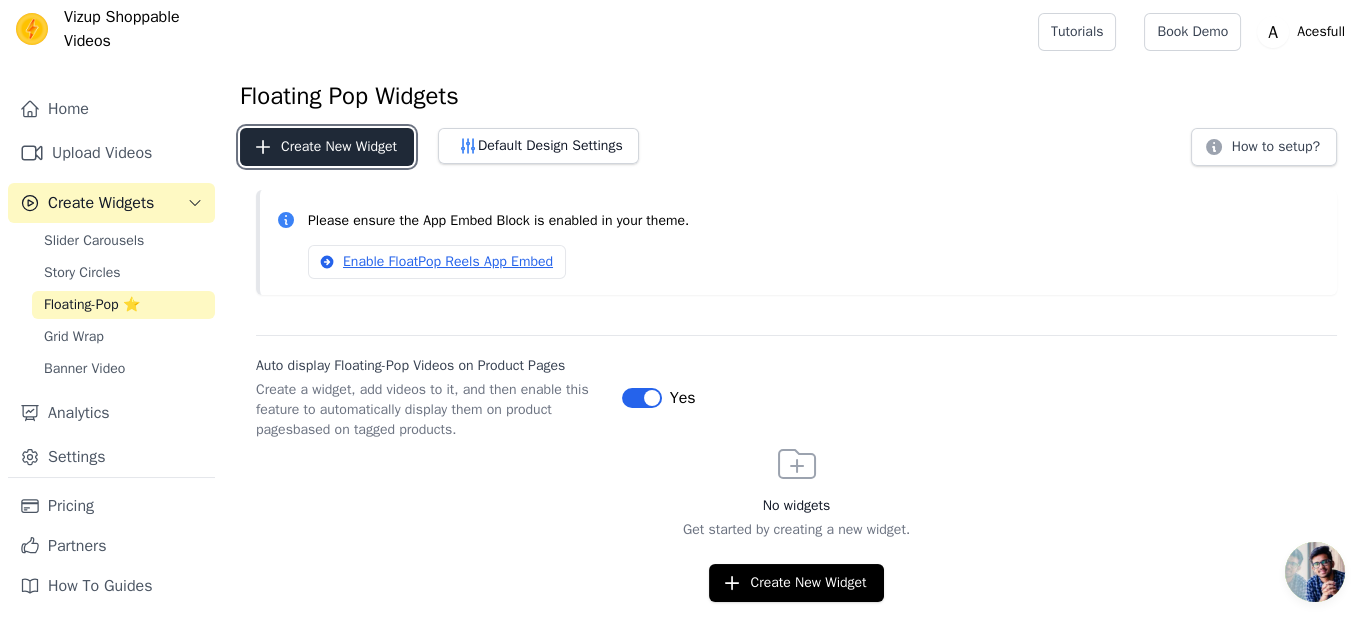 click on "Create New Widget" at bounding box center [327, 147] 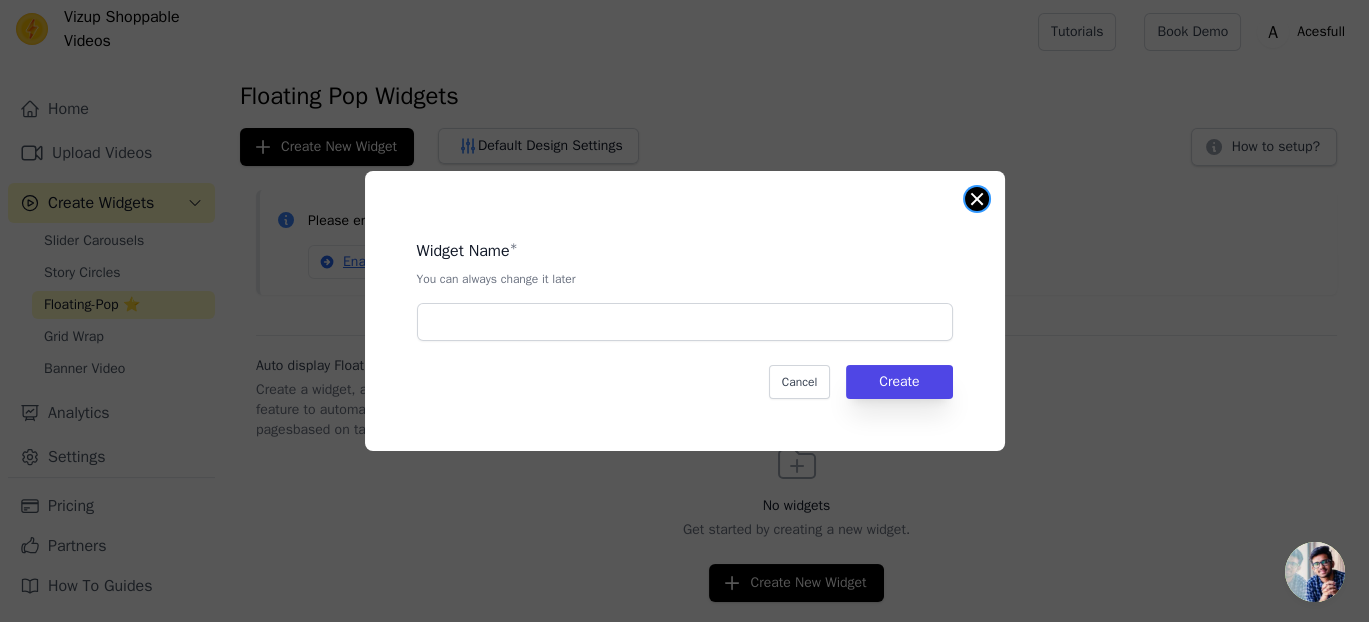 click at bounding box center (977, 199) 